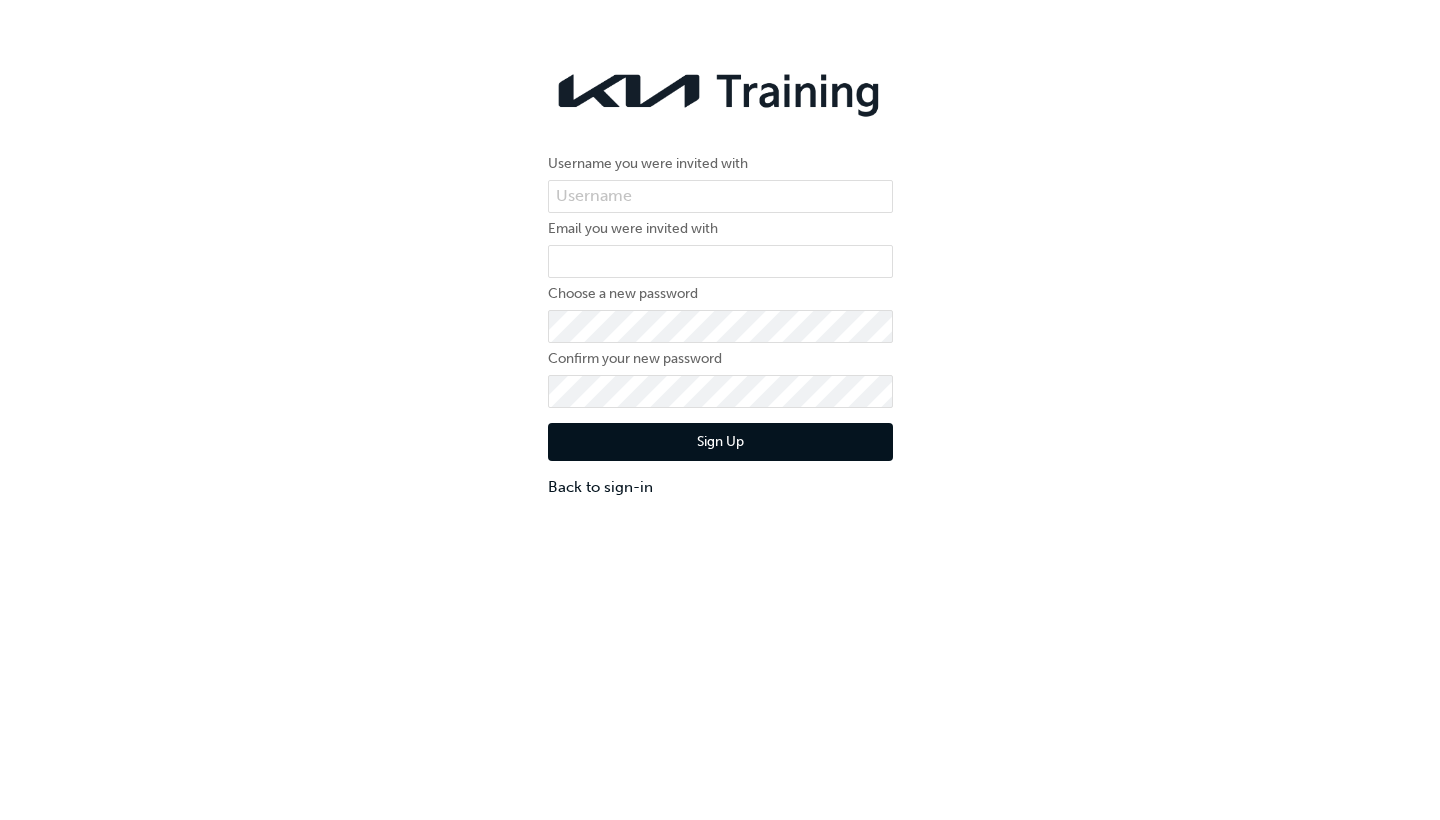 scroll, scrollTop: 0, scrollLeft: 0, axis: both 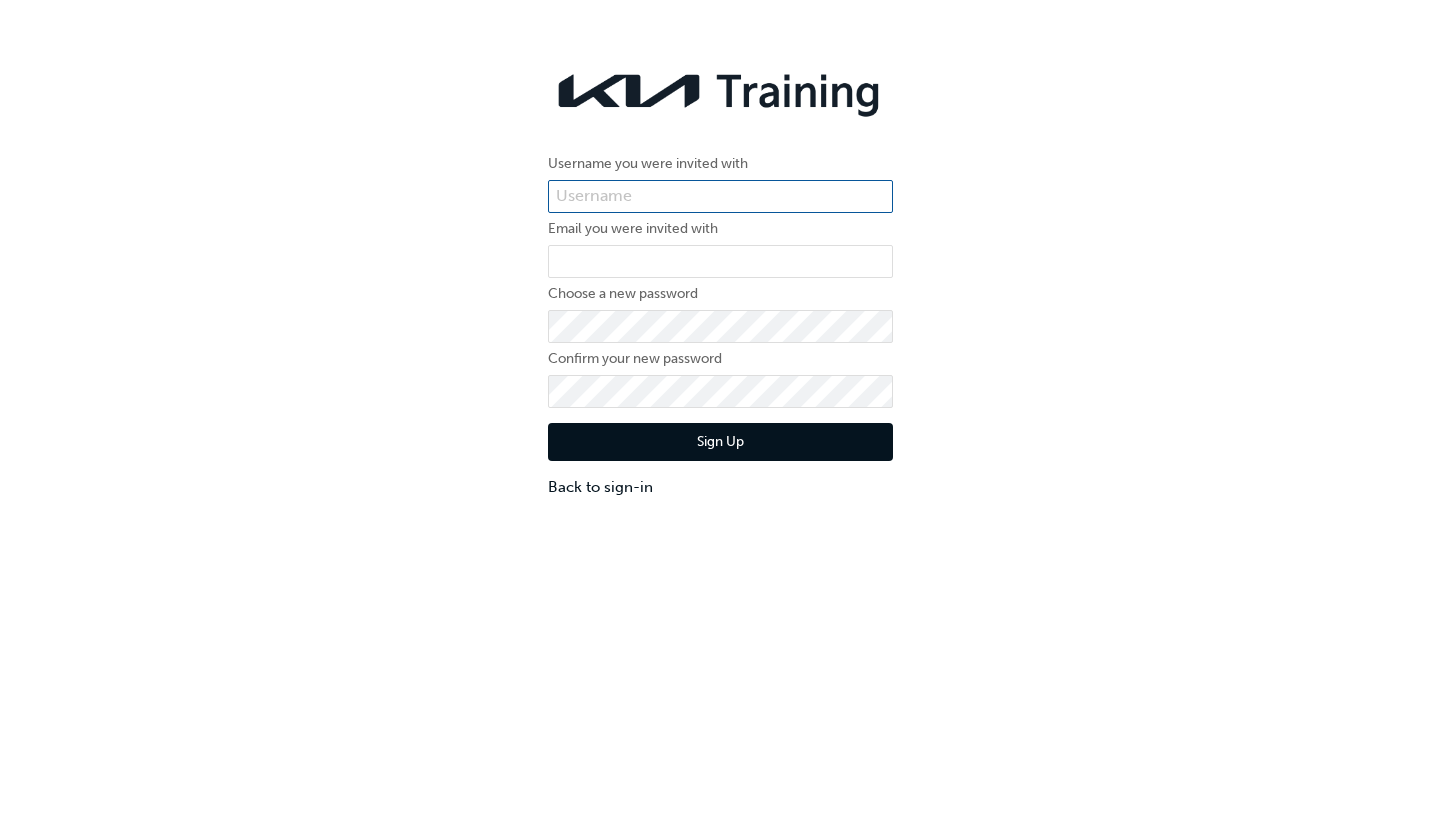 click at bounding box center (720, 197) 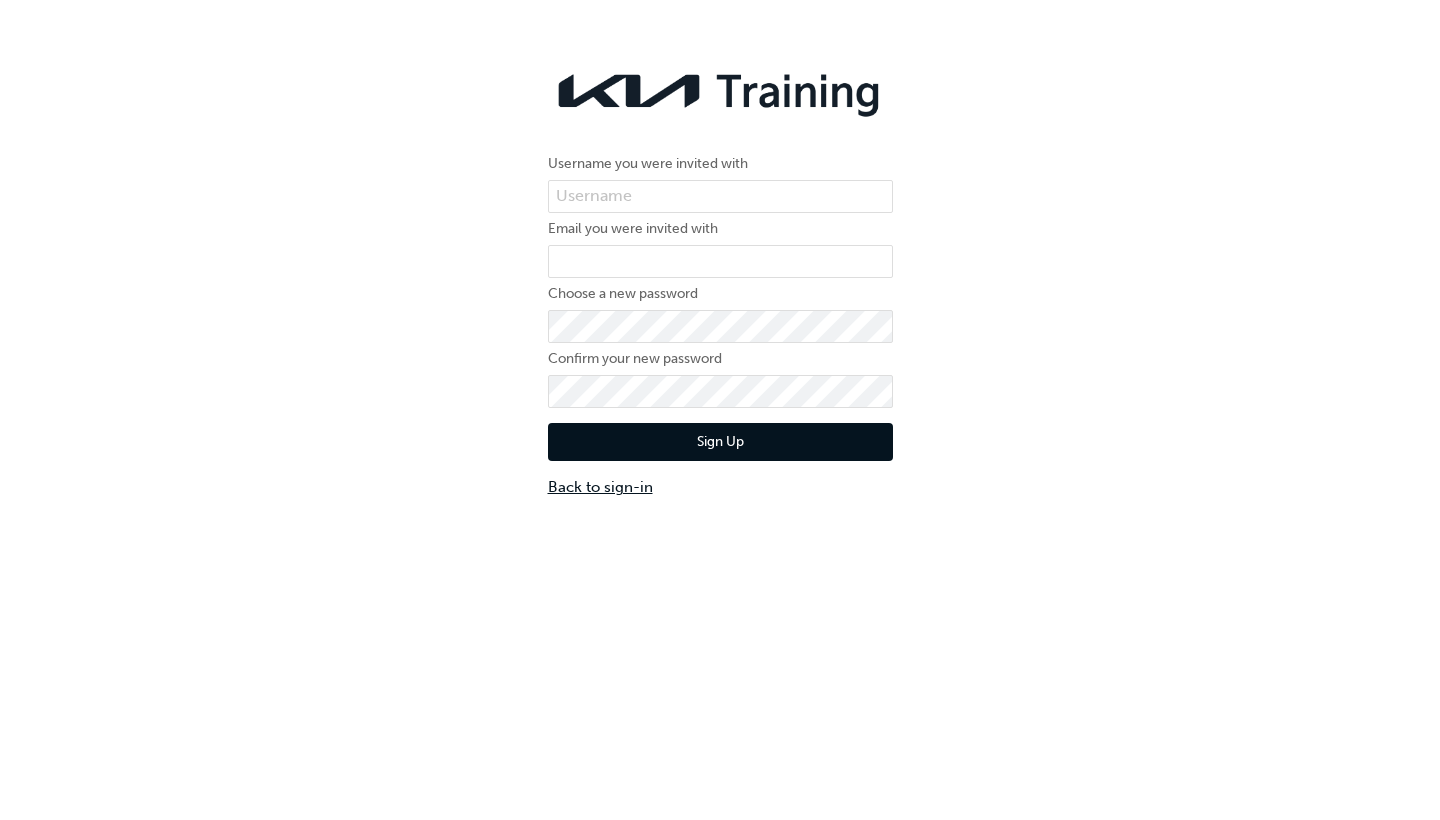 click on "Back to sign-in" at bounding box center [720, 487] 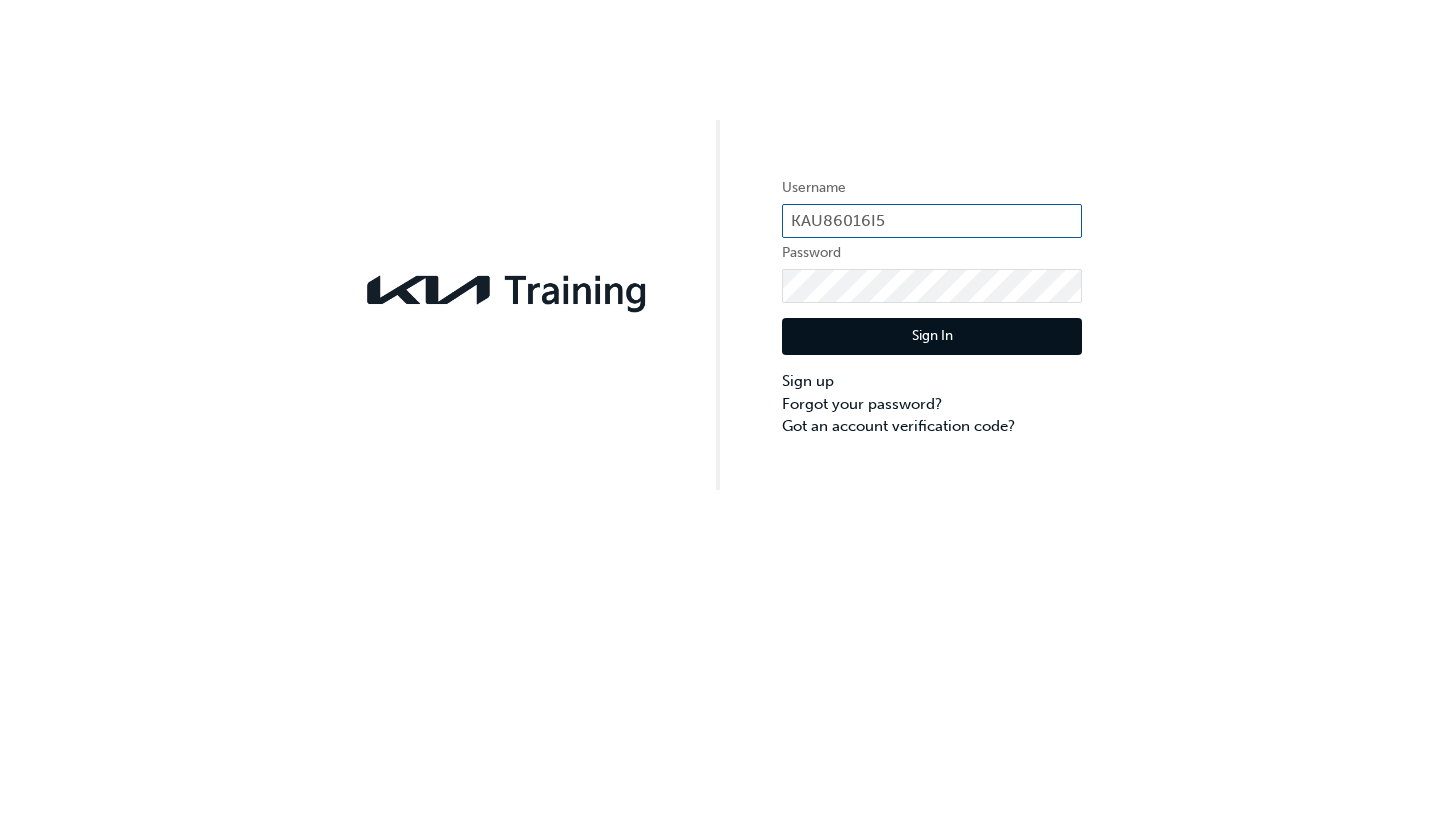 type on "KAU86016I5" 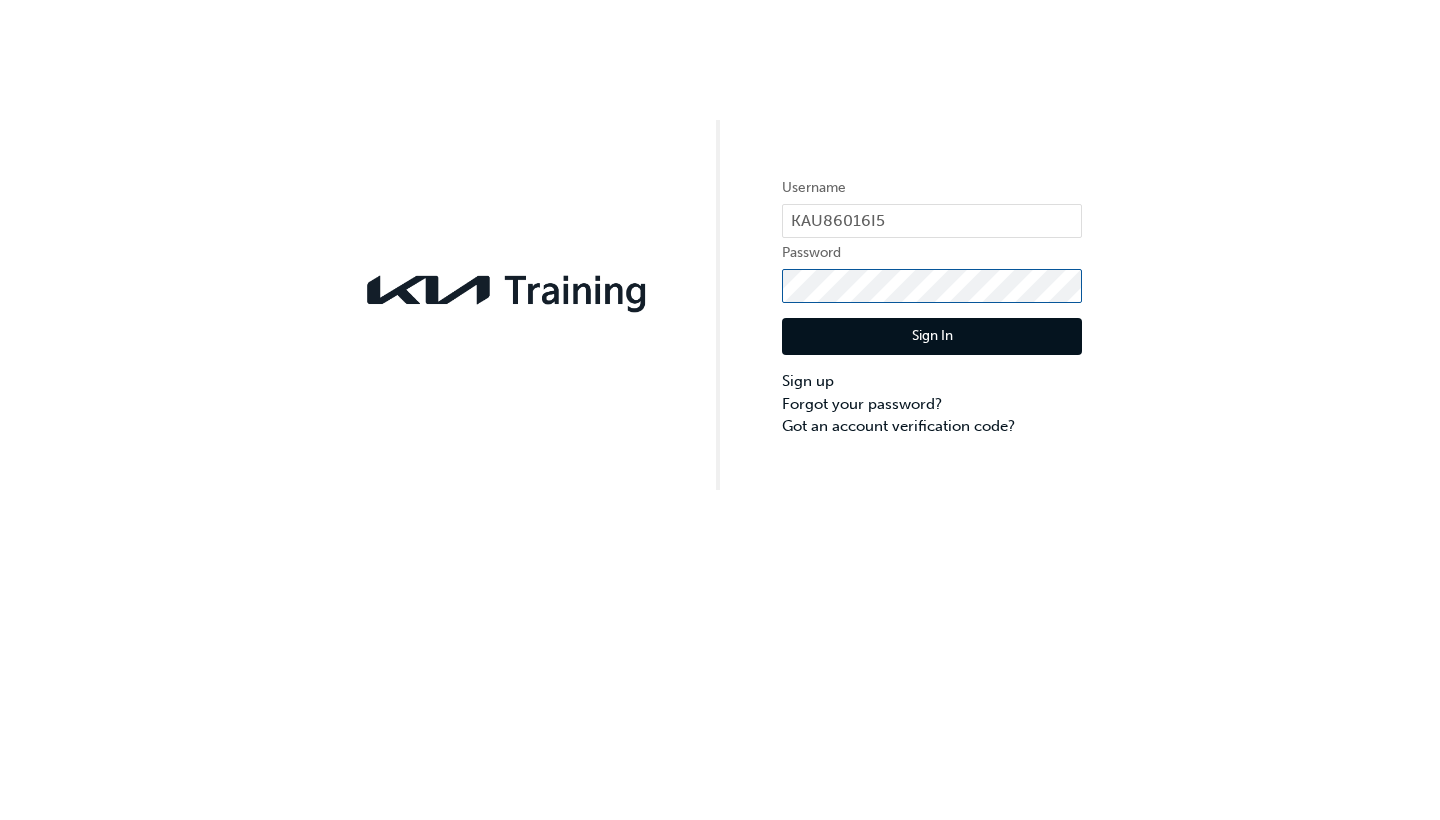 click on "Sign In" at bounding box center (932, 337) 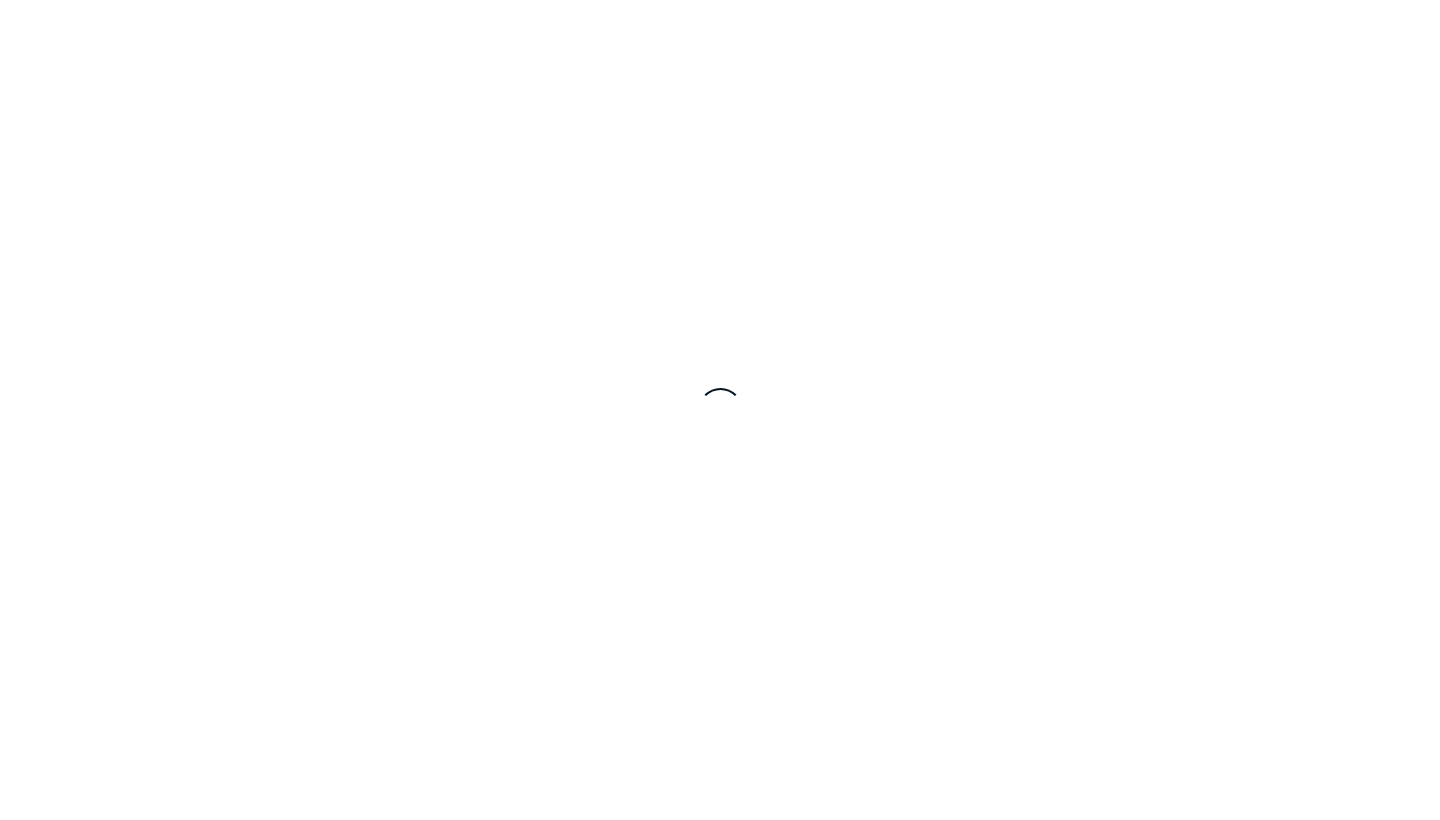 scroll, scrollTop: 0, scrollLeft: 0, axis: both 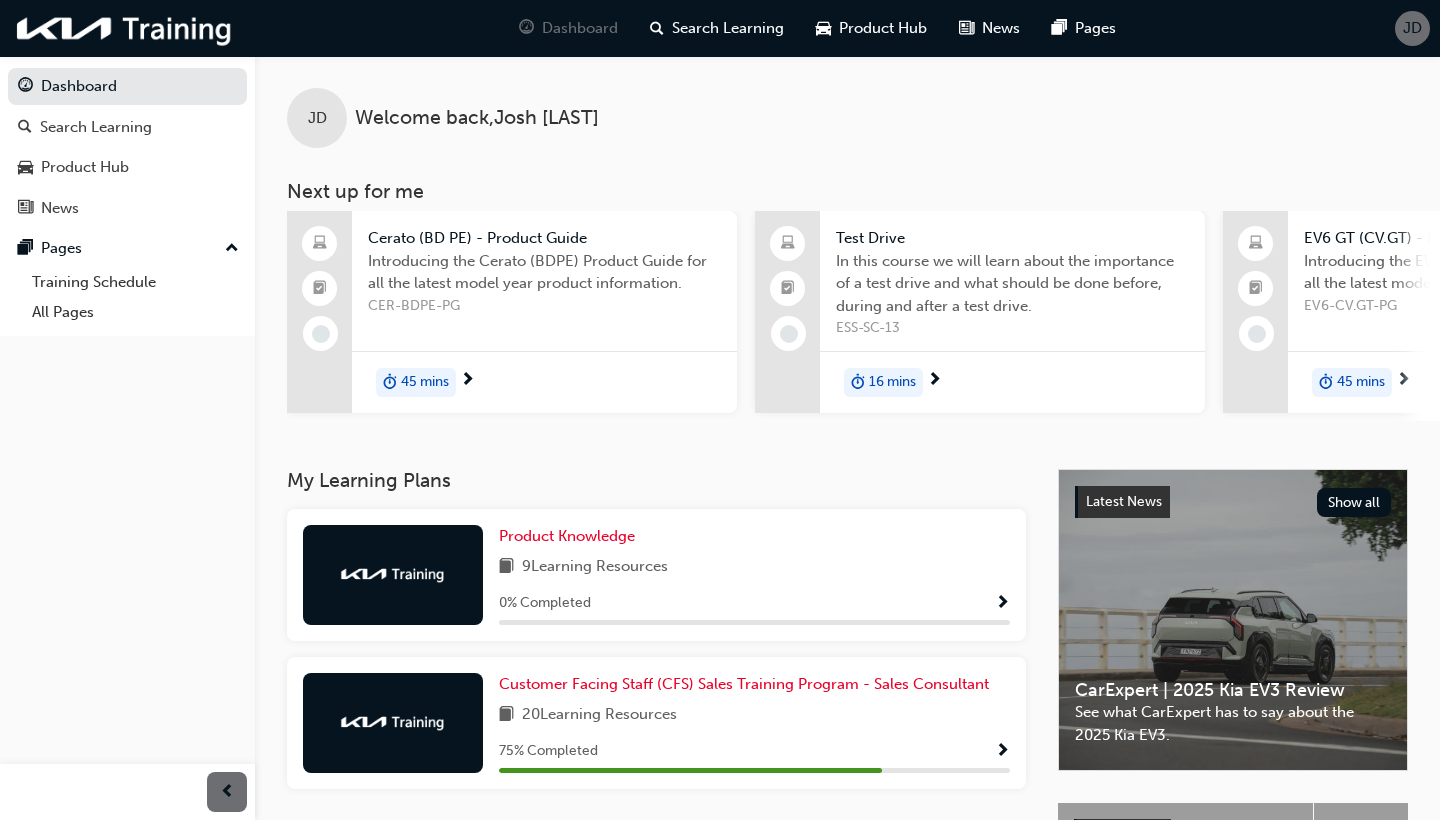 click at bounding box center (1002, 752) 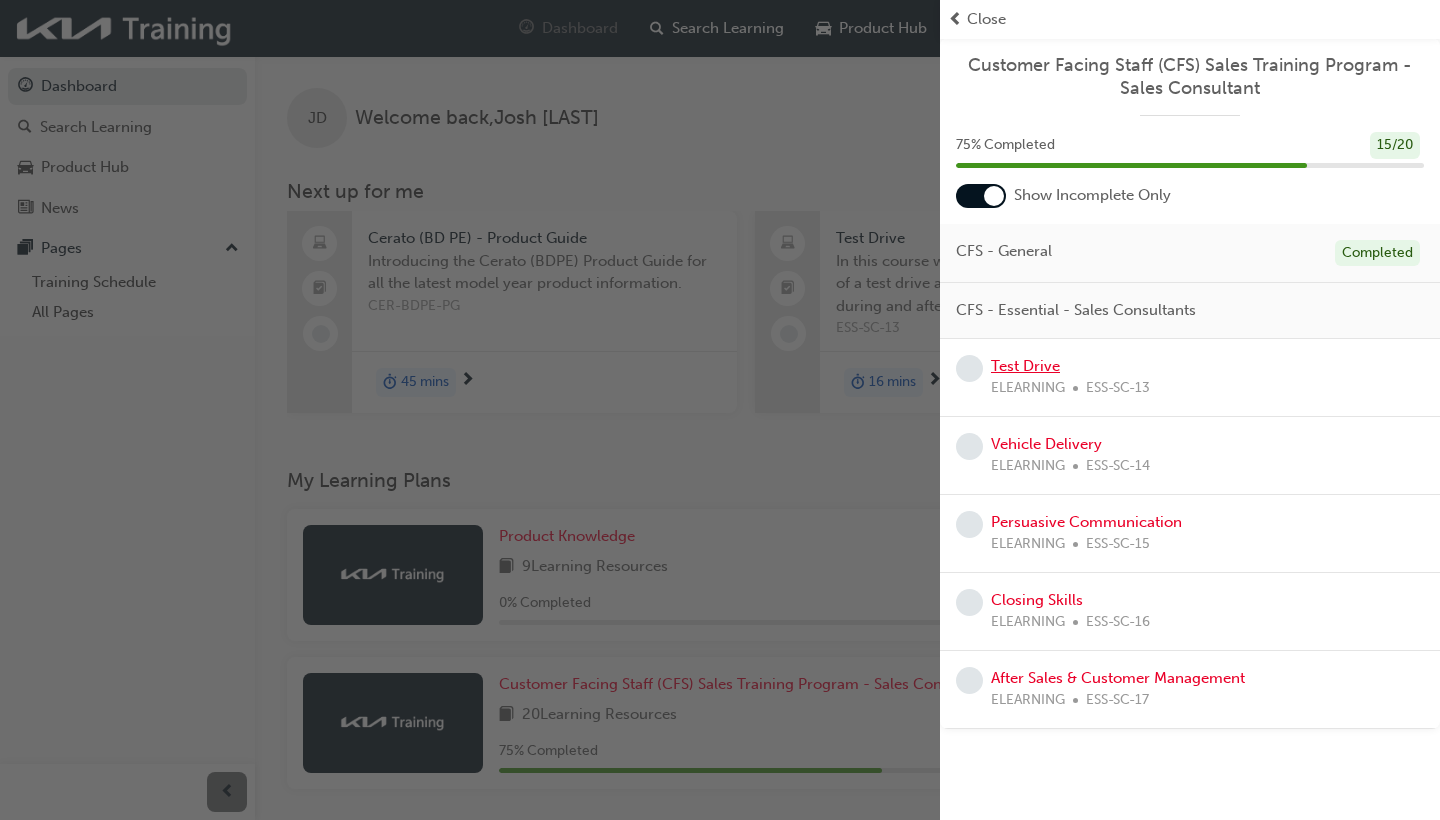 click on "Test Drive" at bounding box center [1025, 366] 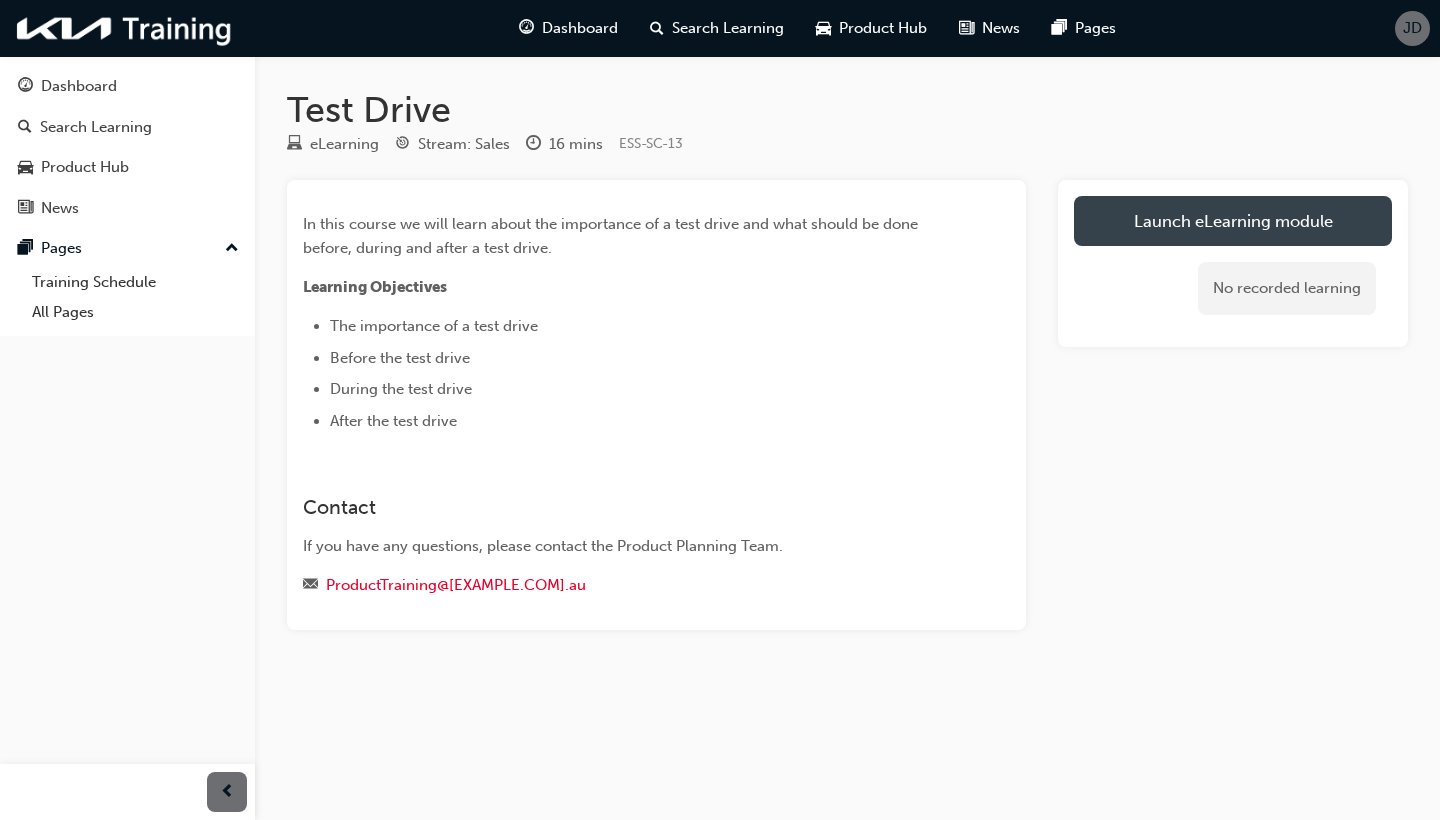 click on "Launch eLearning module" at bounding box center [1233, 221] 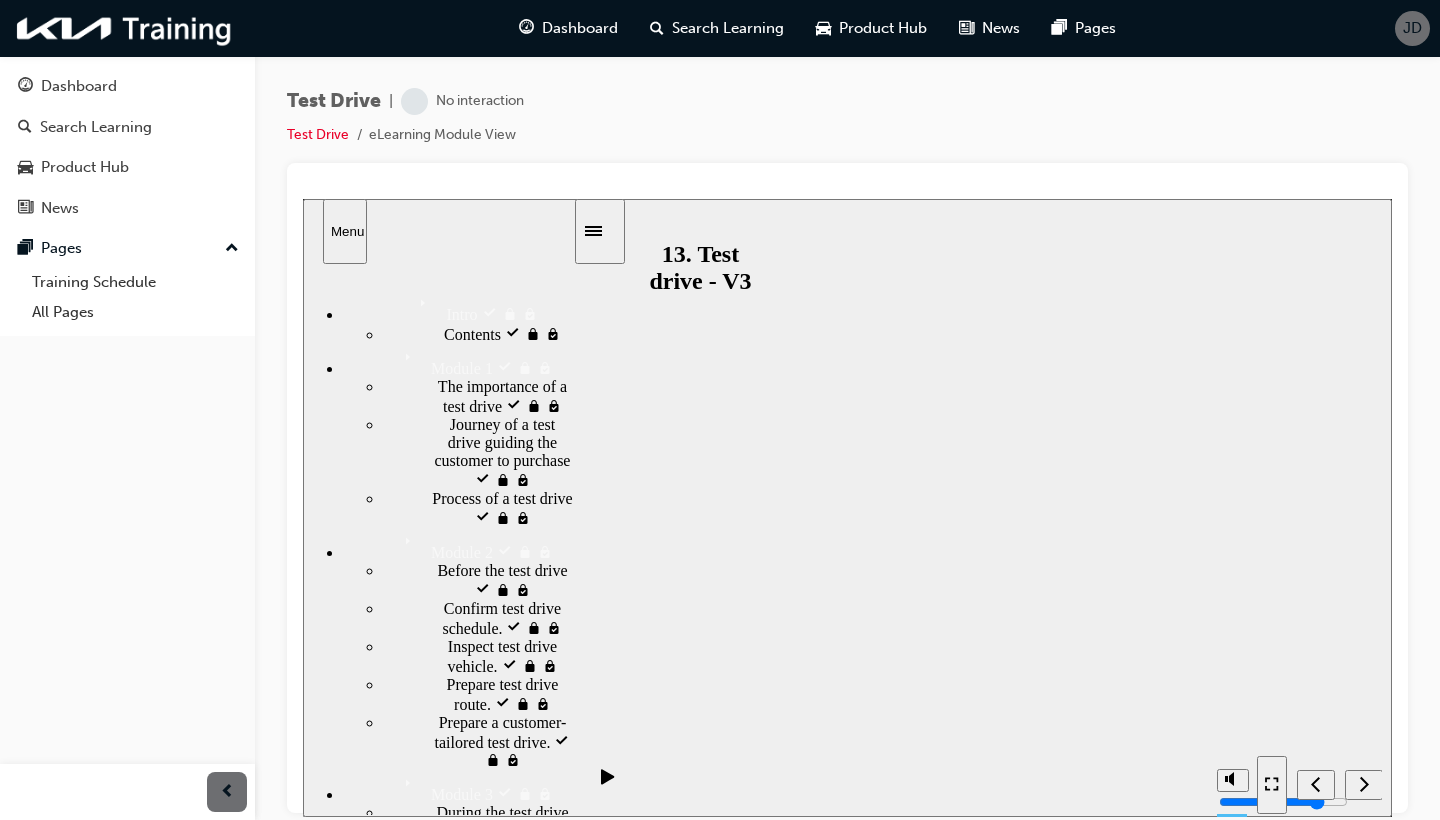 scroll, scrollTop: 0, scrollLeft: 0, axis: both 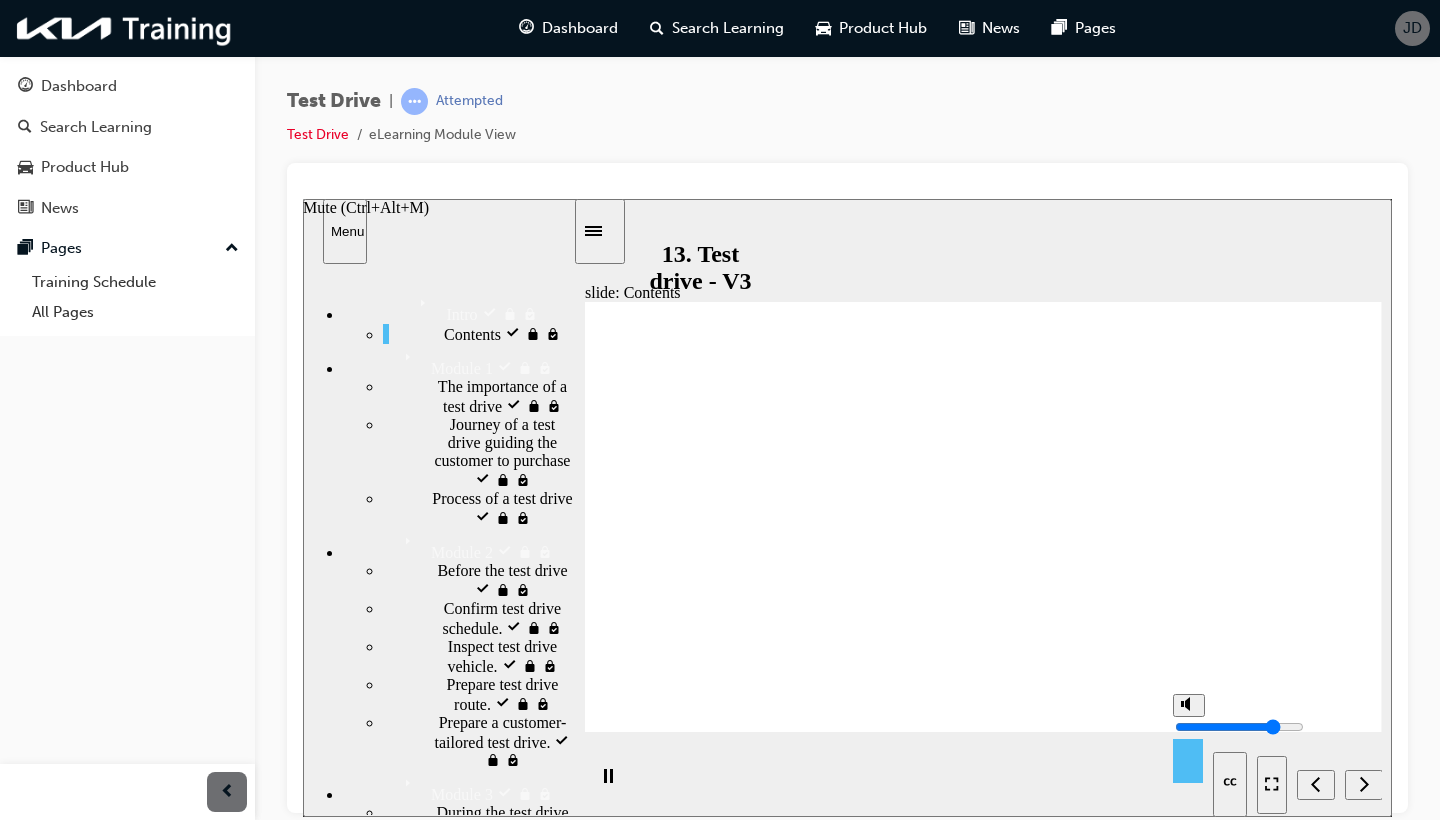 click 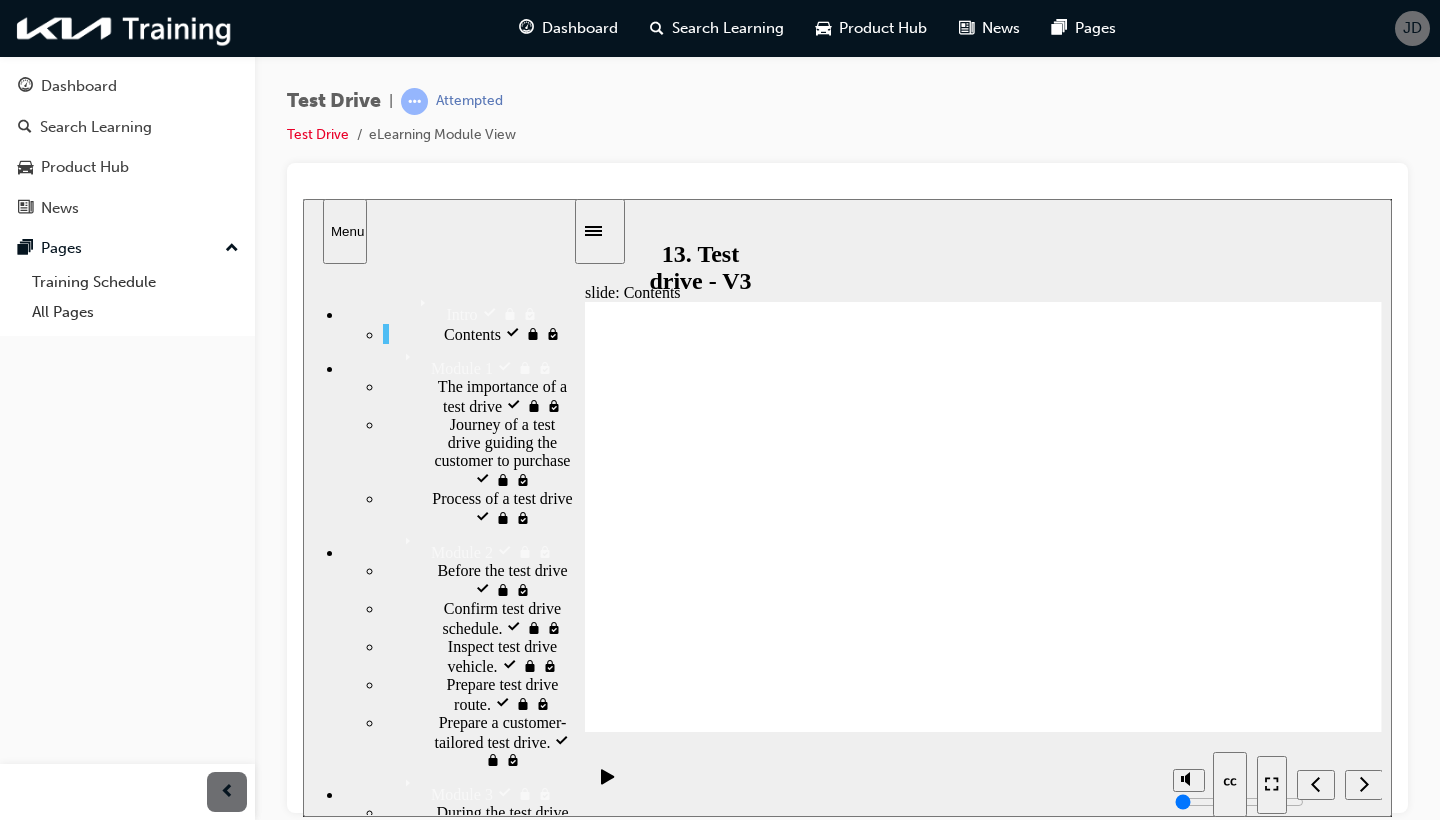 click 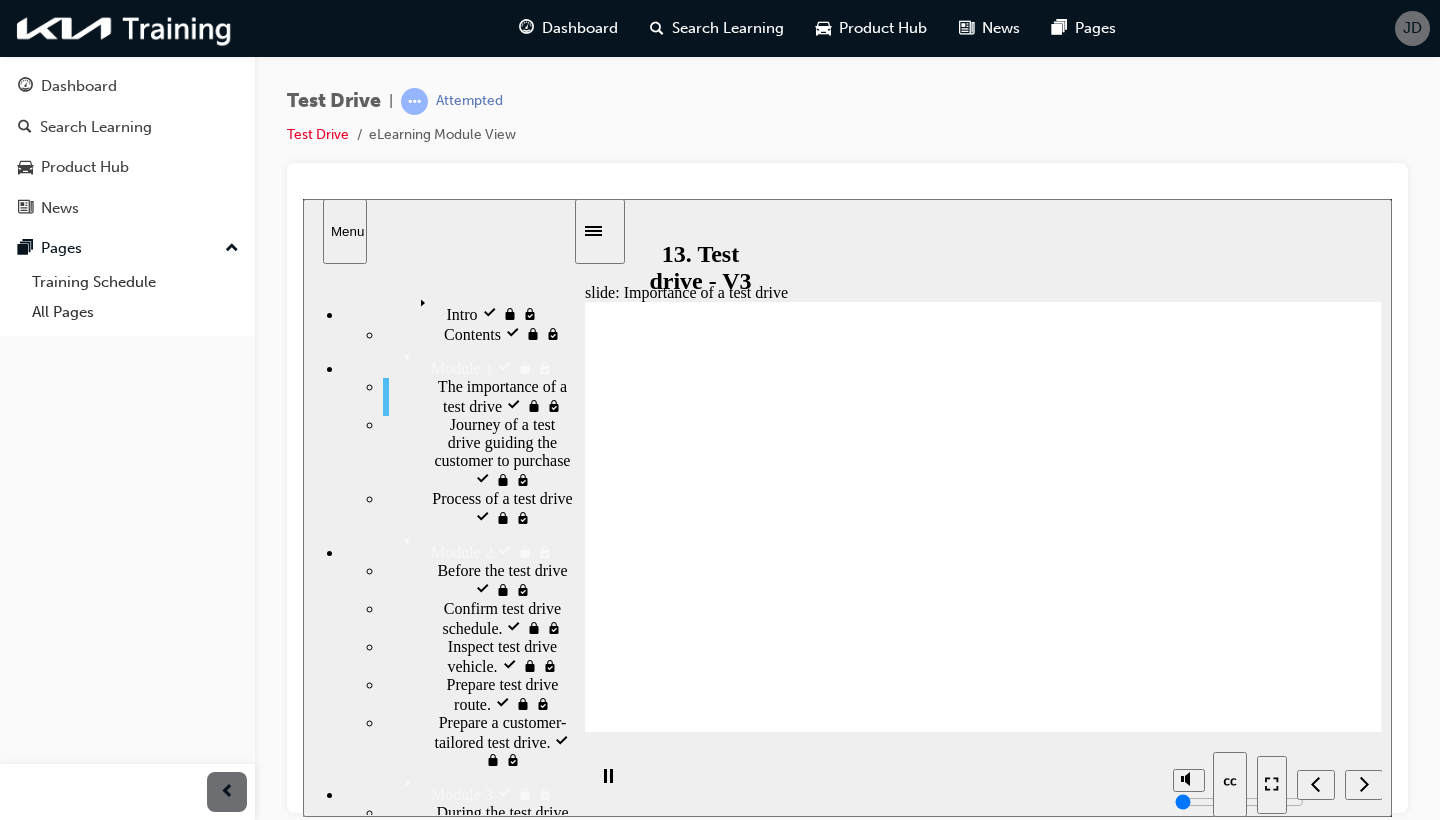 click 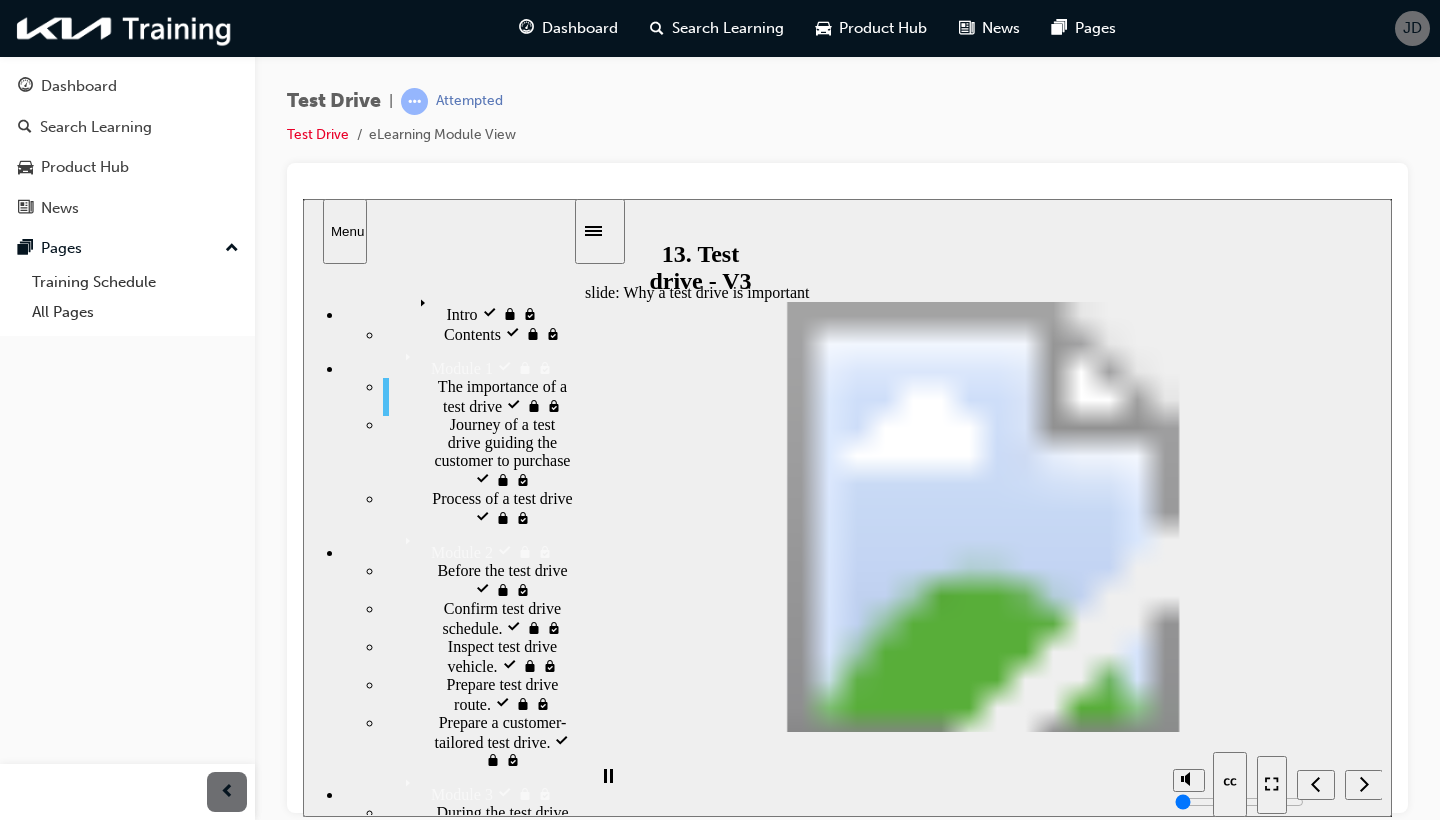 scroll, scrollTop: 0, scrollLeft: 0, axis: both 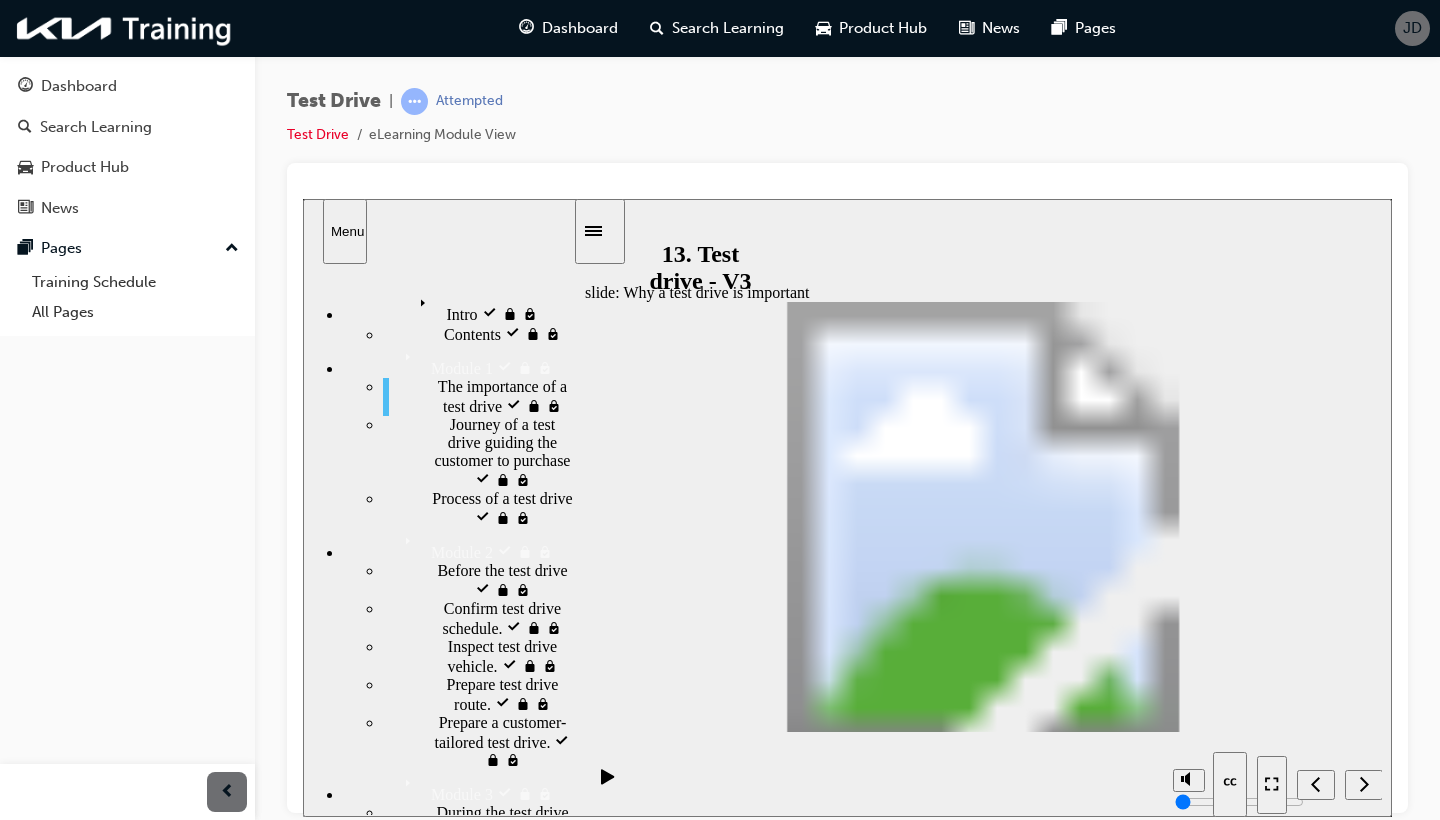 click 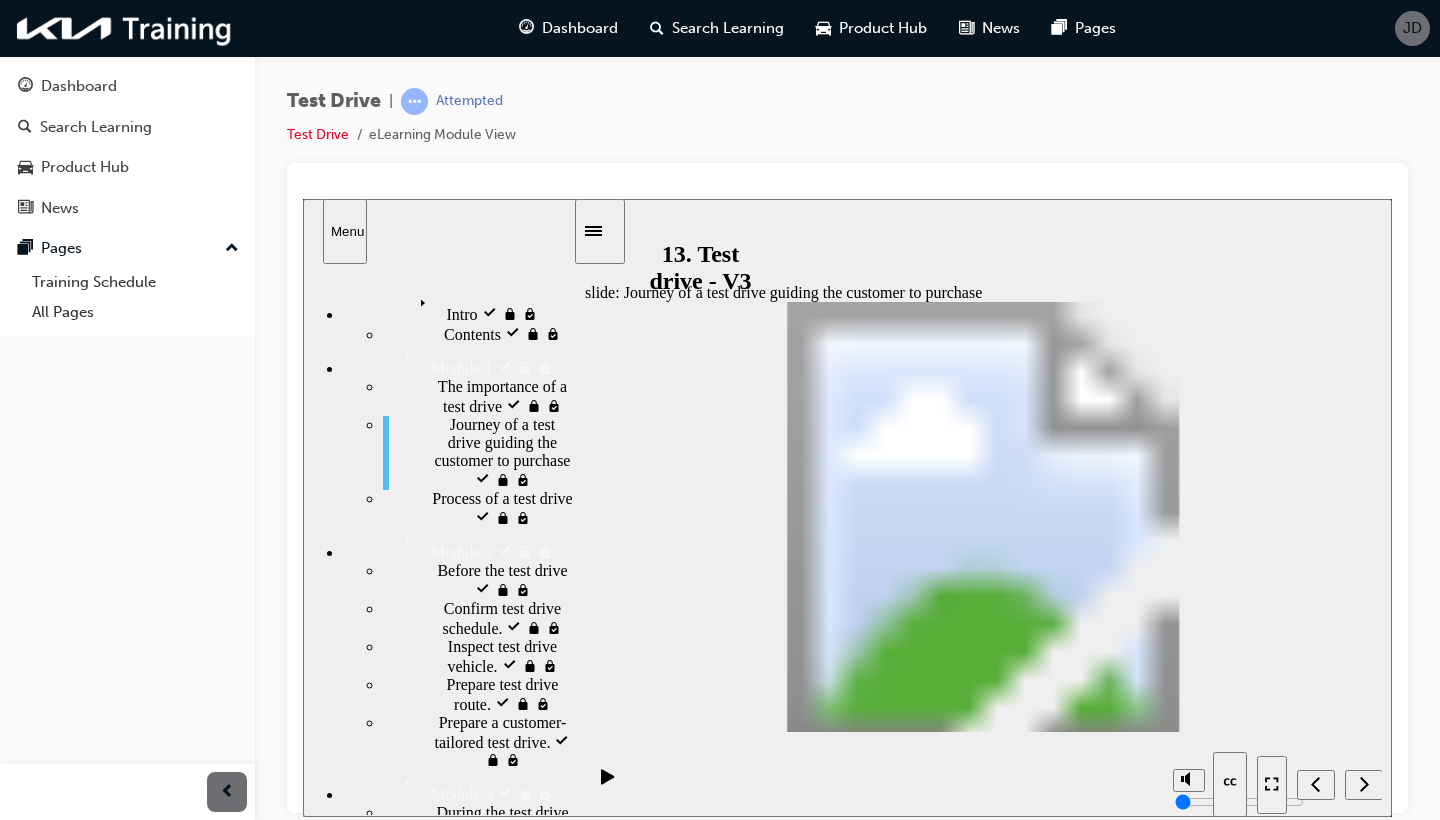 click 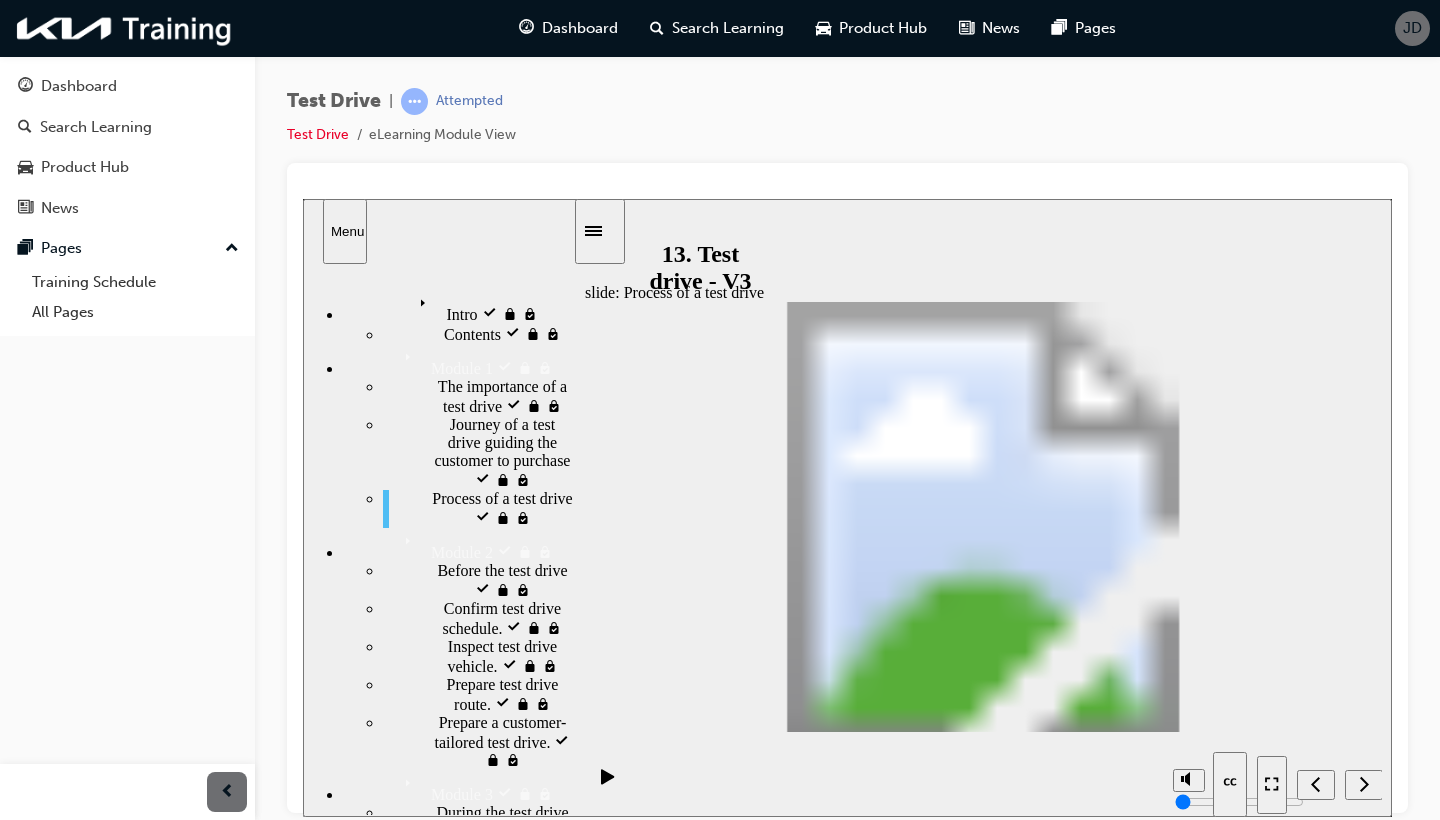 click 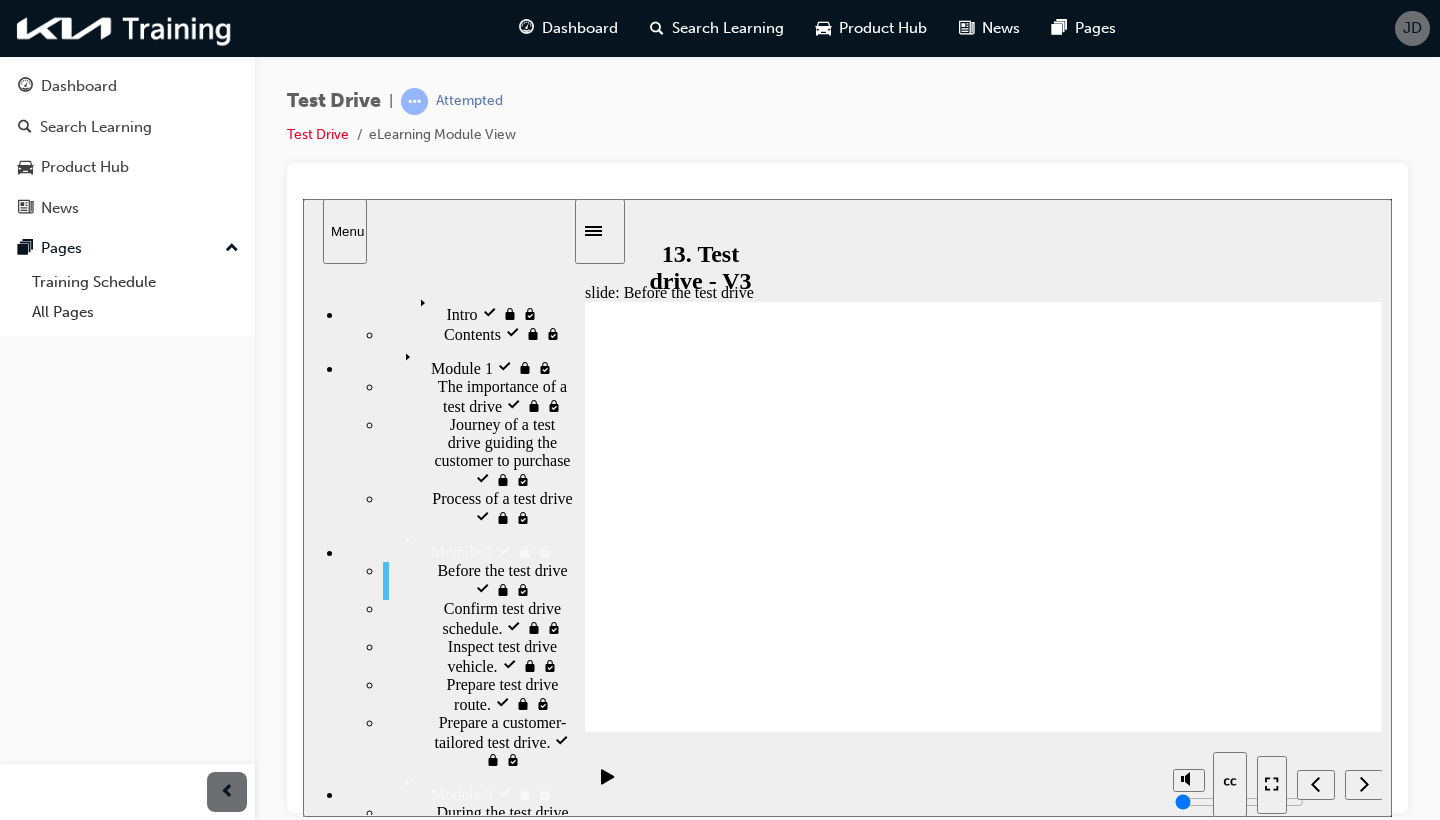 click 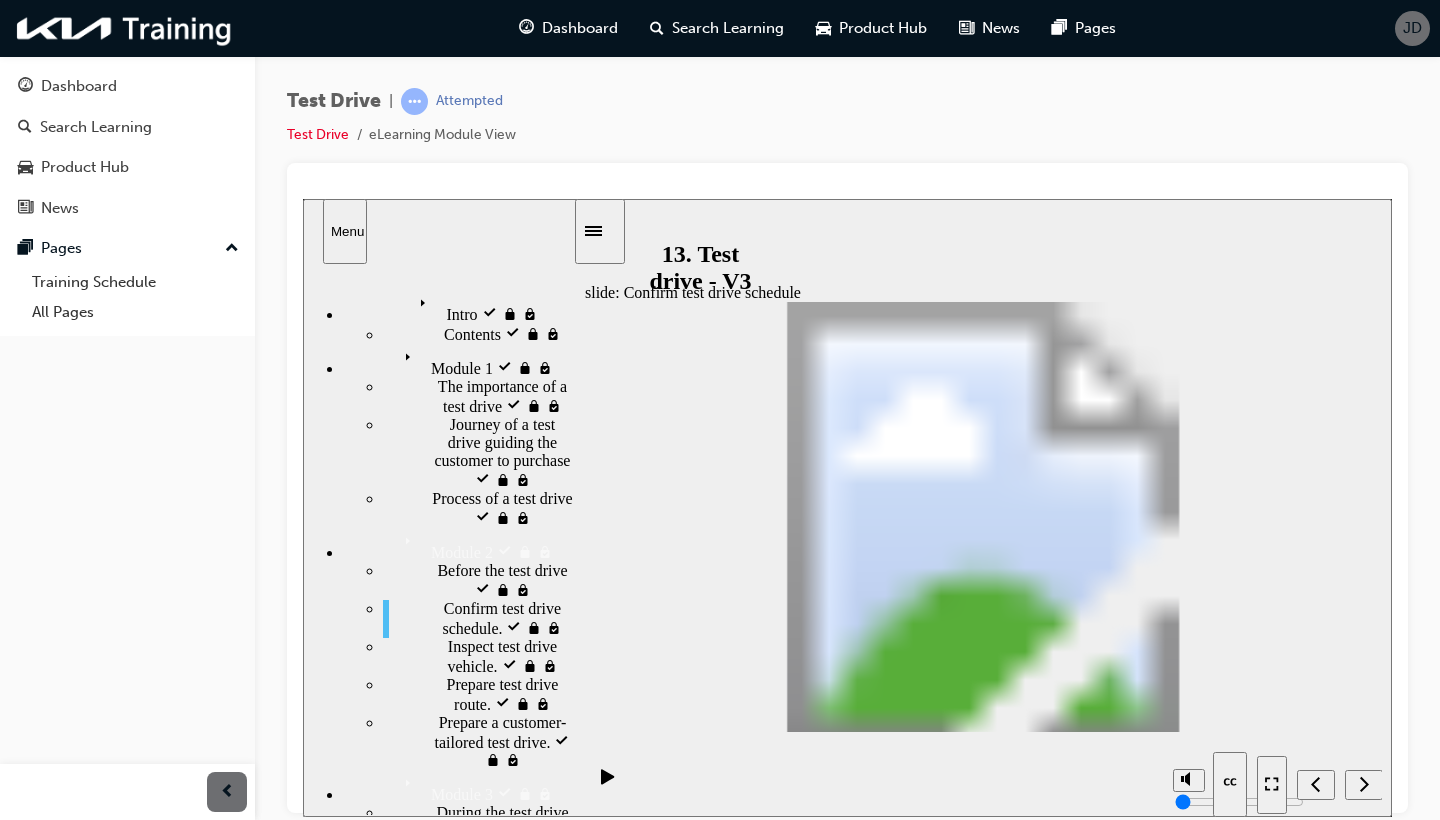 click 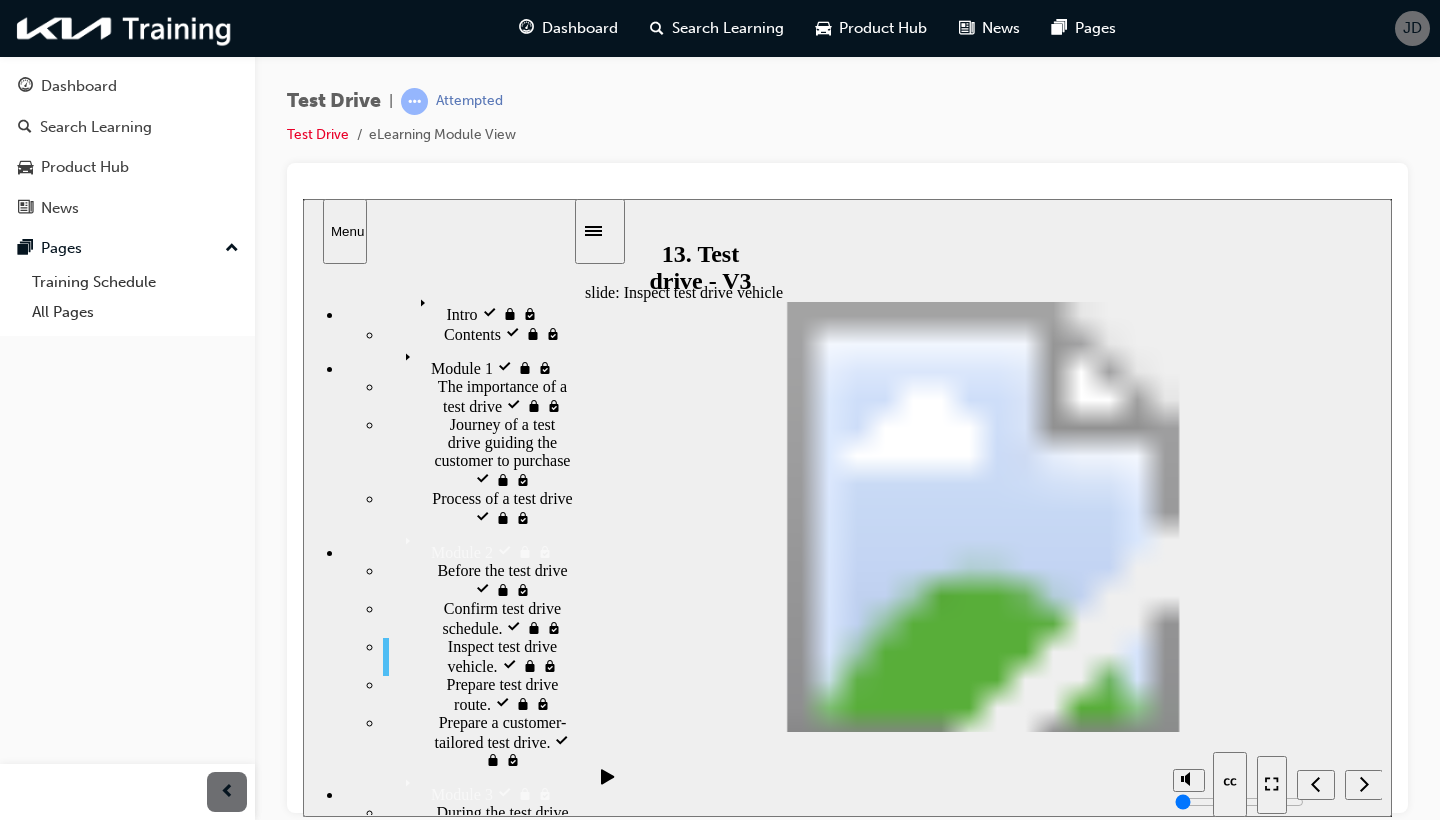 click 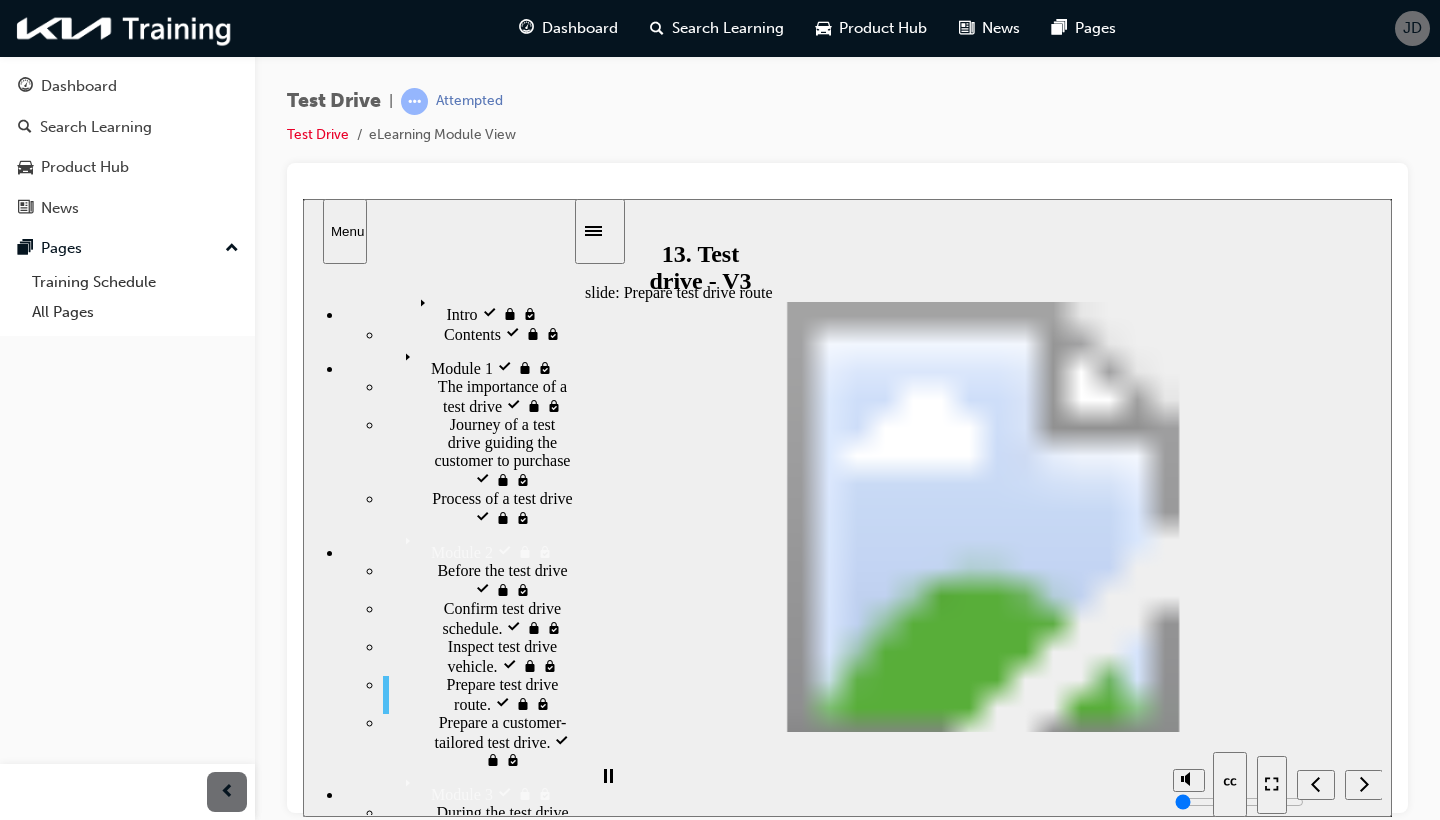 scroll, scrollTop: 0, scrollLeft: 0, axis: both 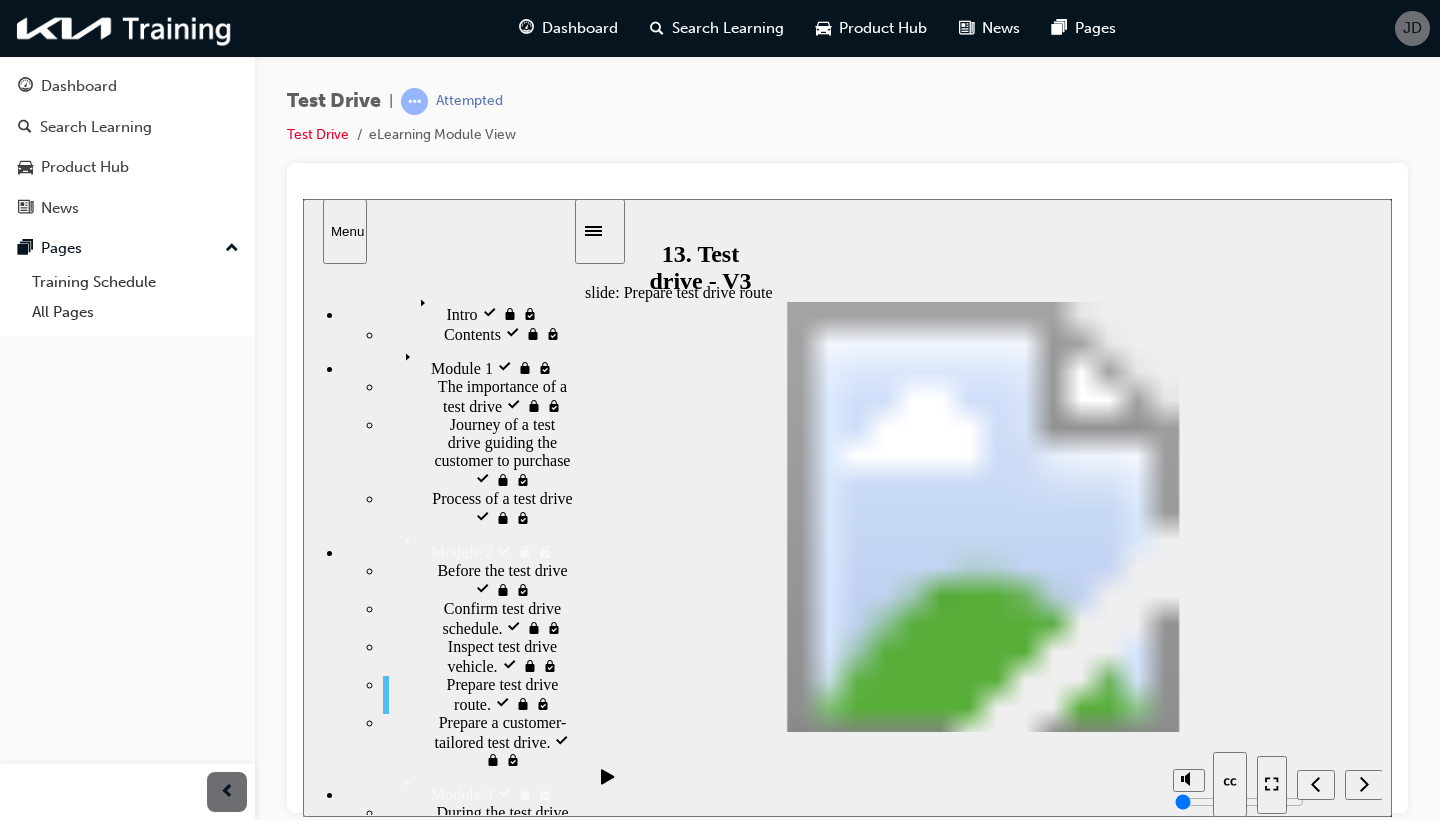 click 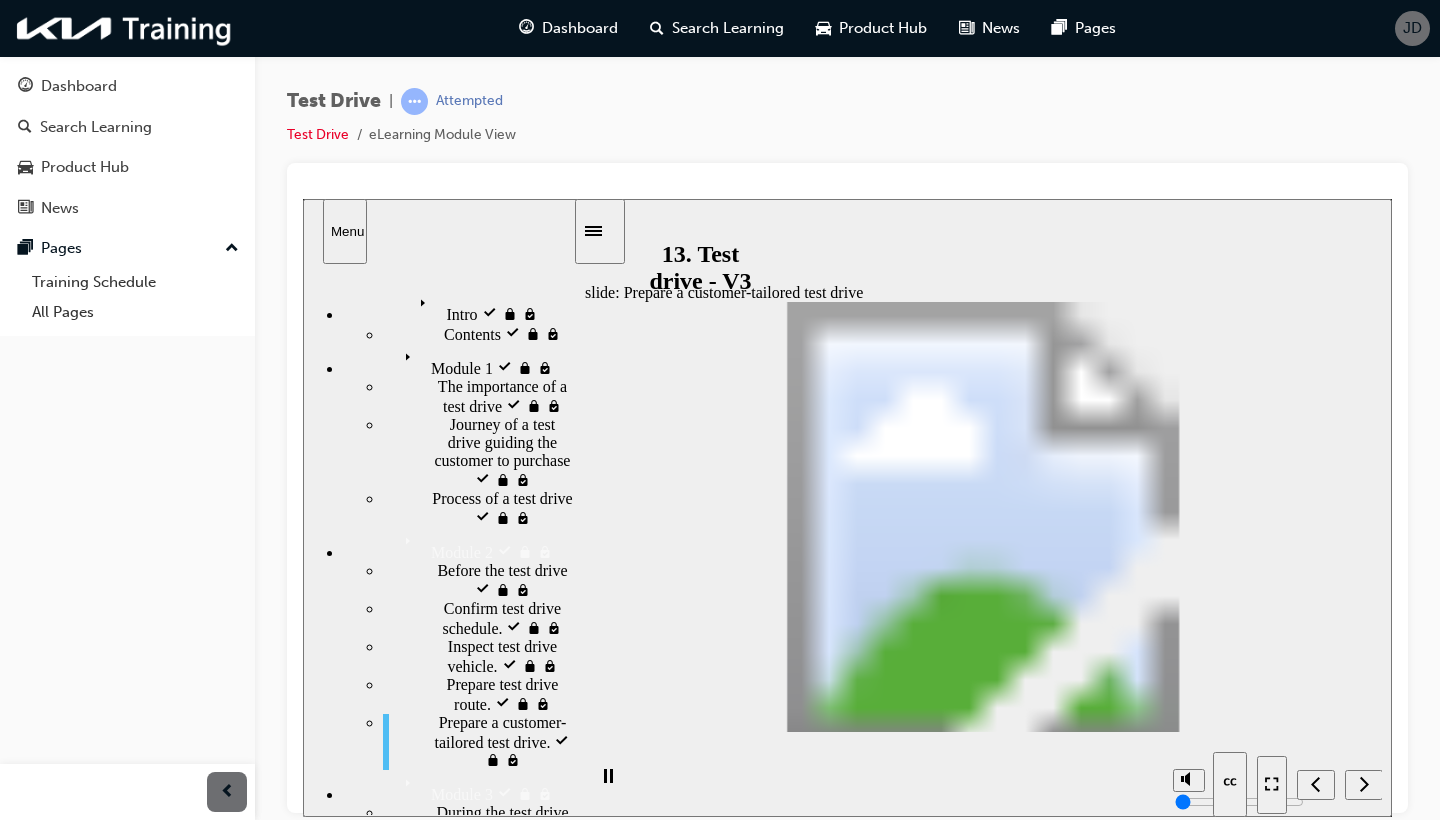 scroll, scrollTop: 0, scrollLeft: 0, axis: both 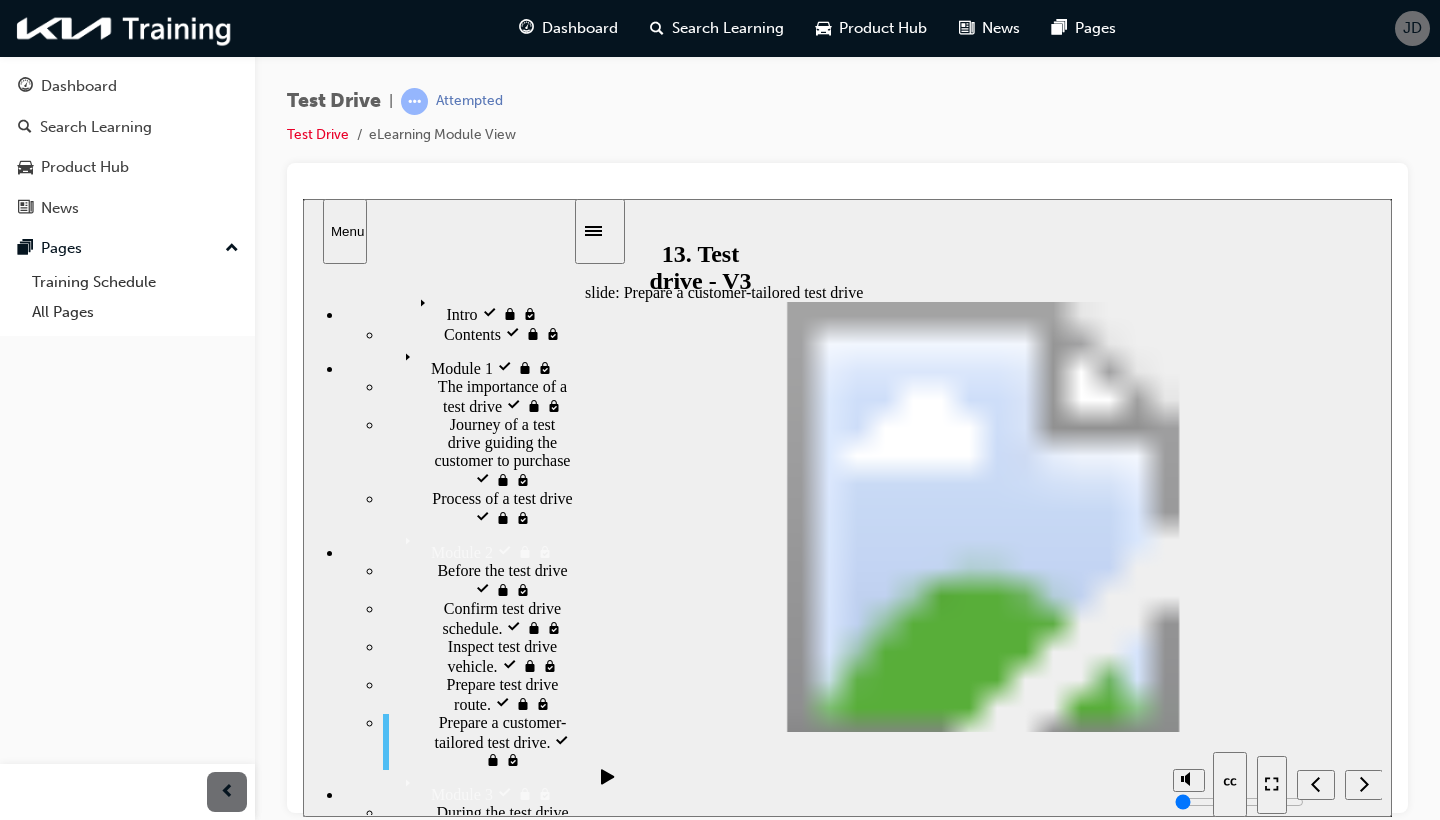 click 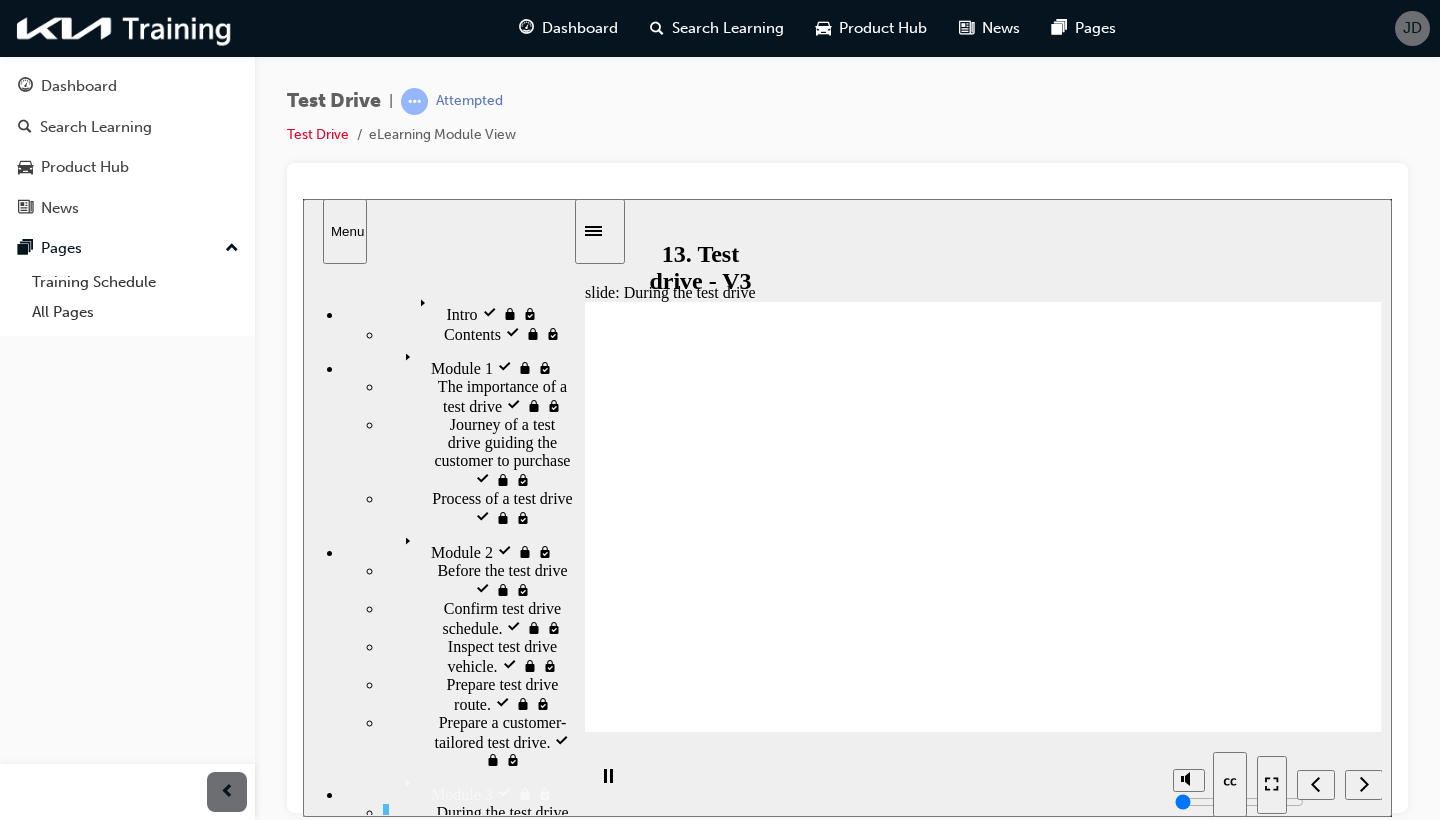 scroll, scrollTop: 0, scrollLeft: 0, axis: both 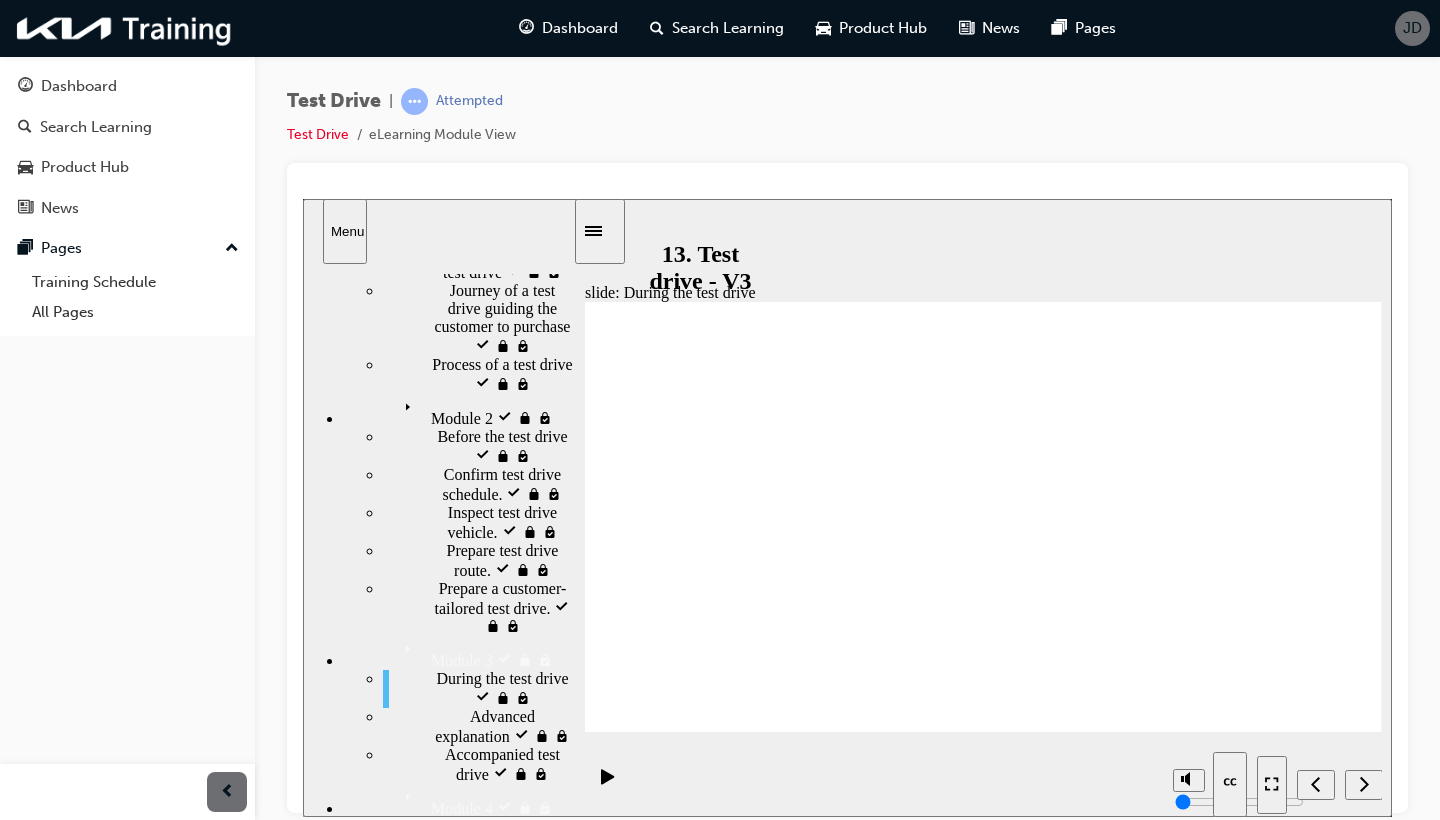 click 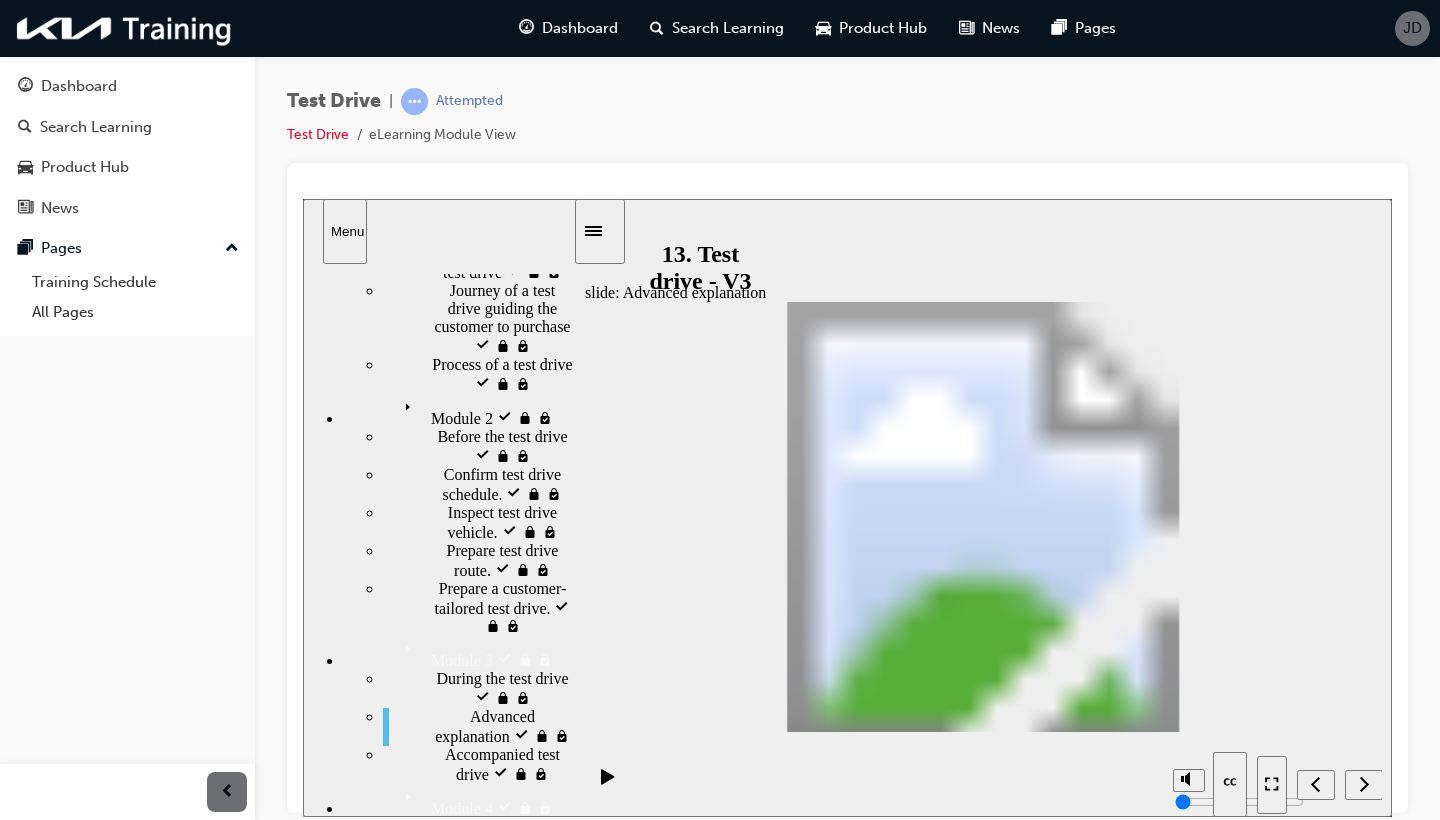 scroll, scrollTop: 0, scrollLeft: 0, axis: both 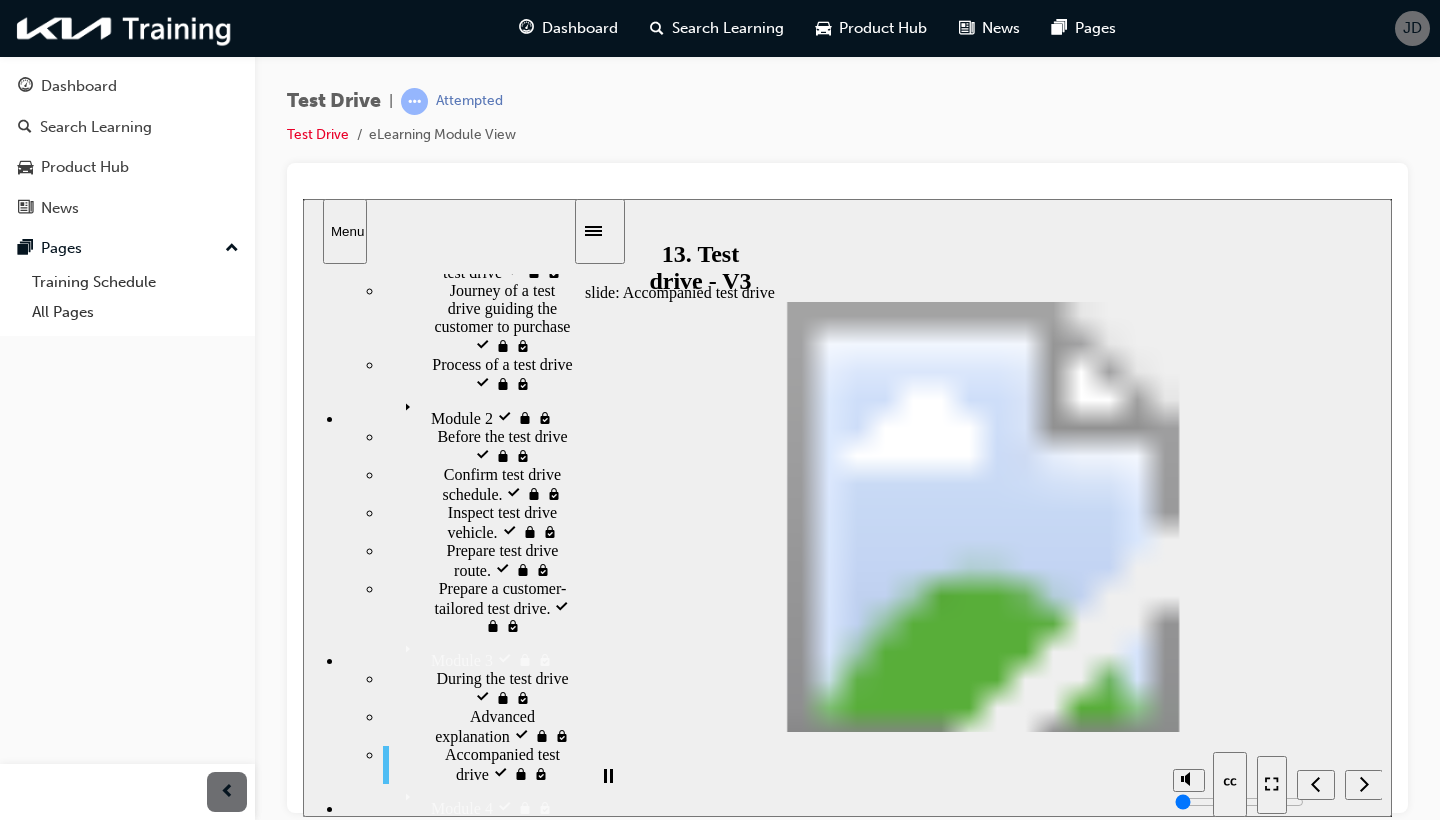 click 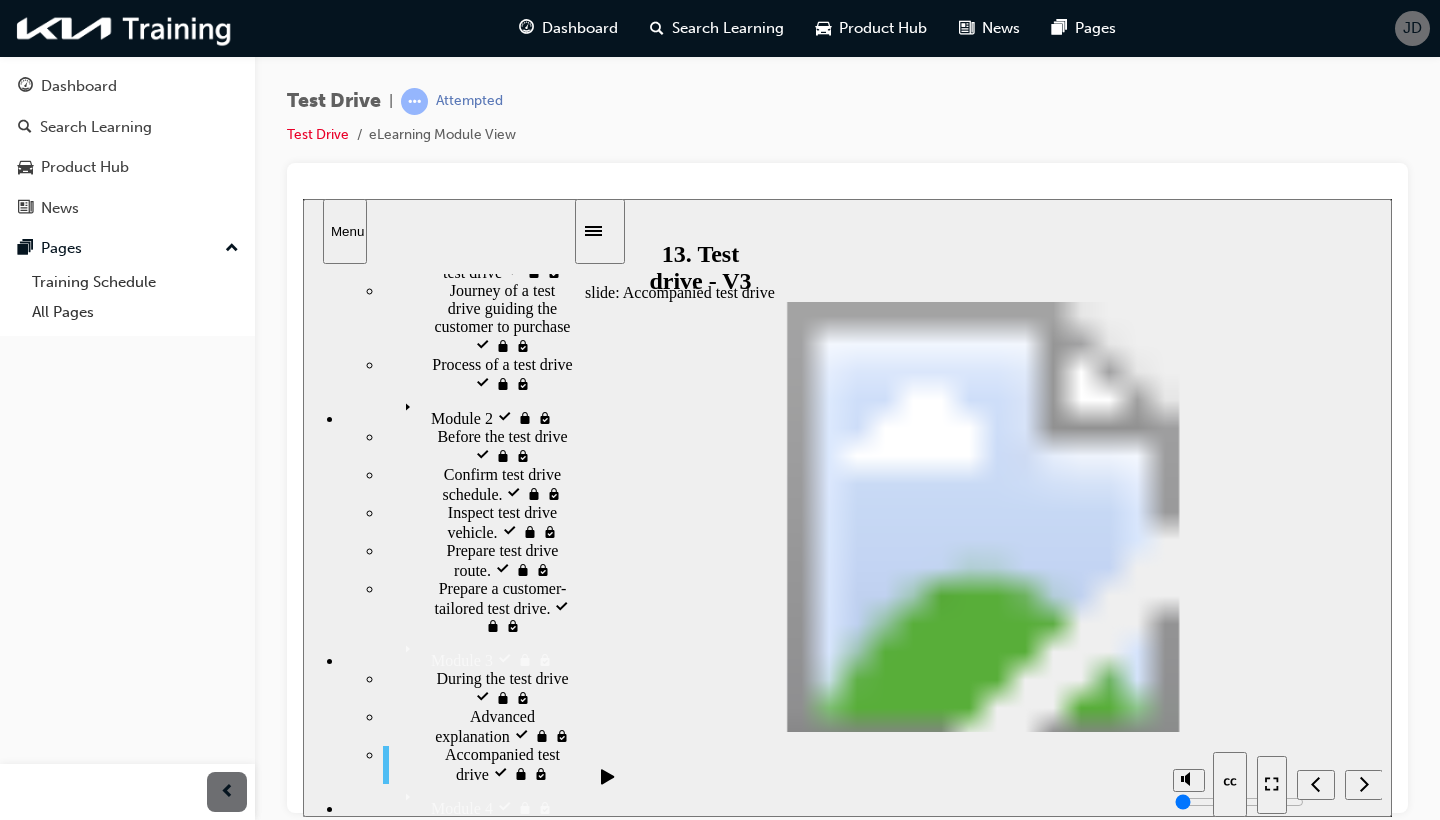 click 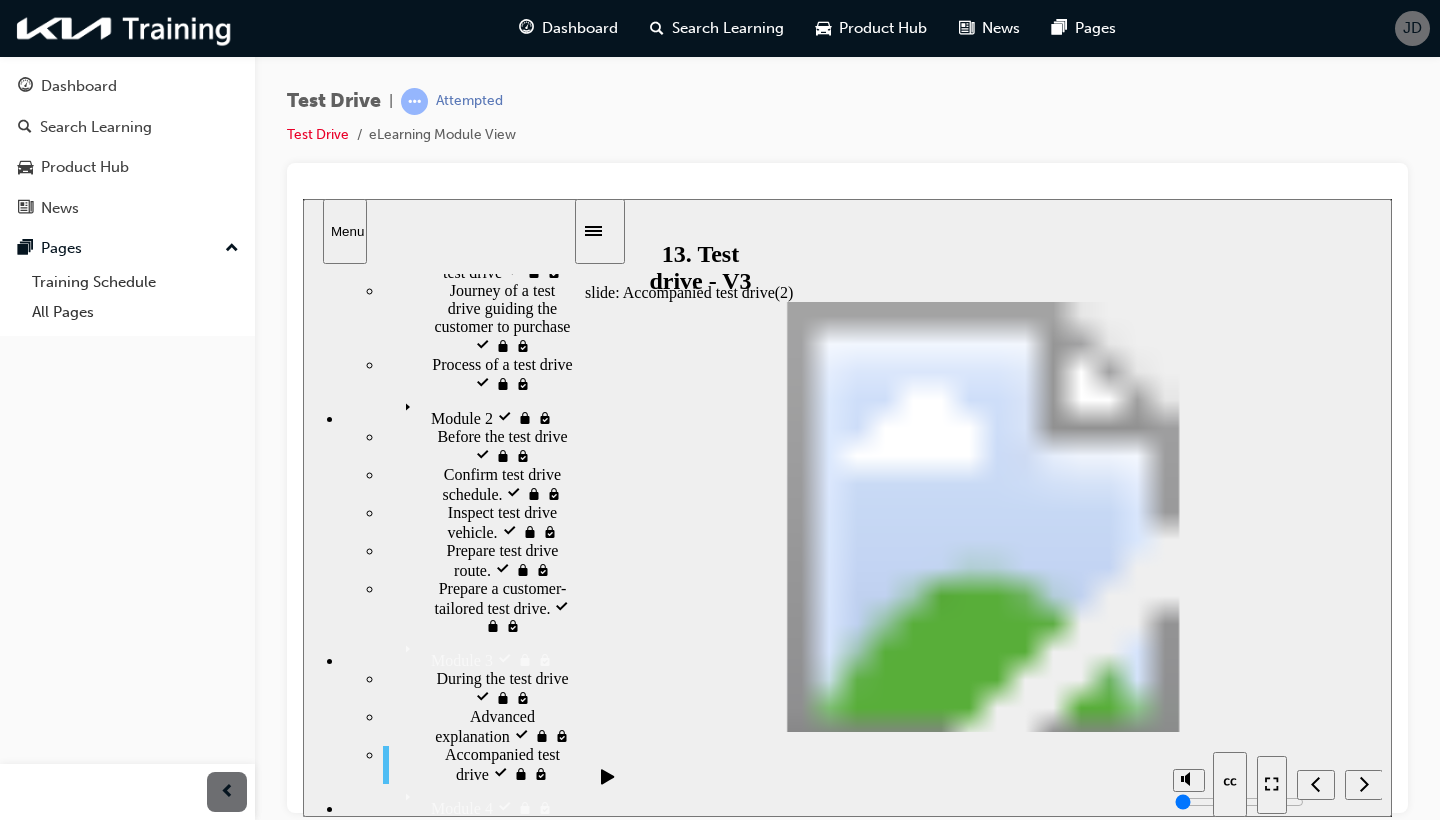 click 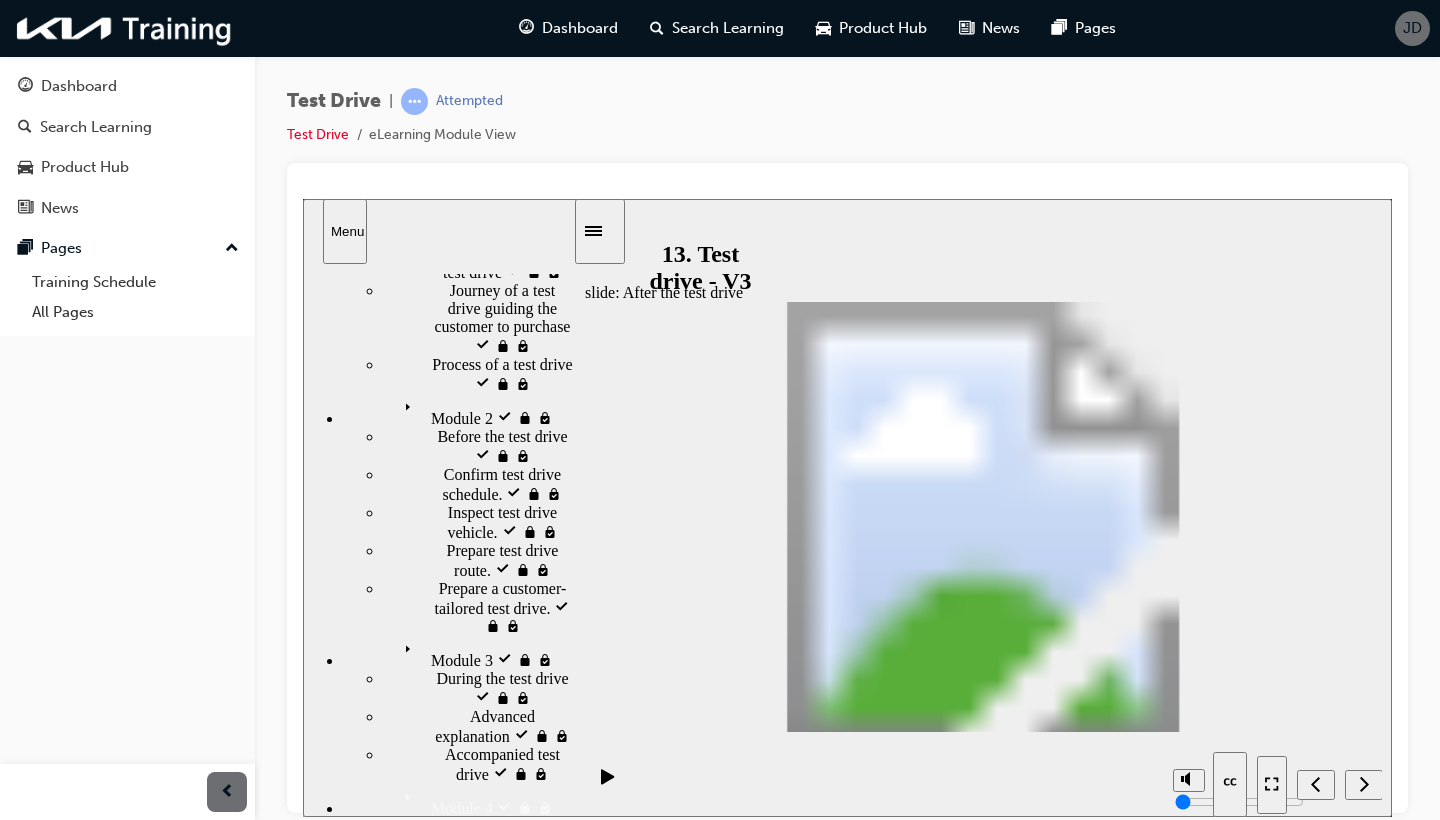 scroll, scrollTop: 4, scrollLeft: 0, axis: vertical 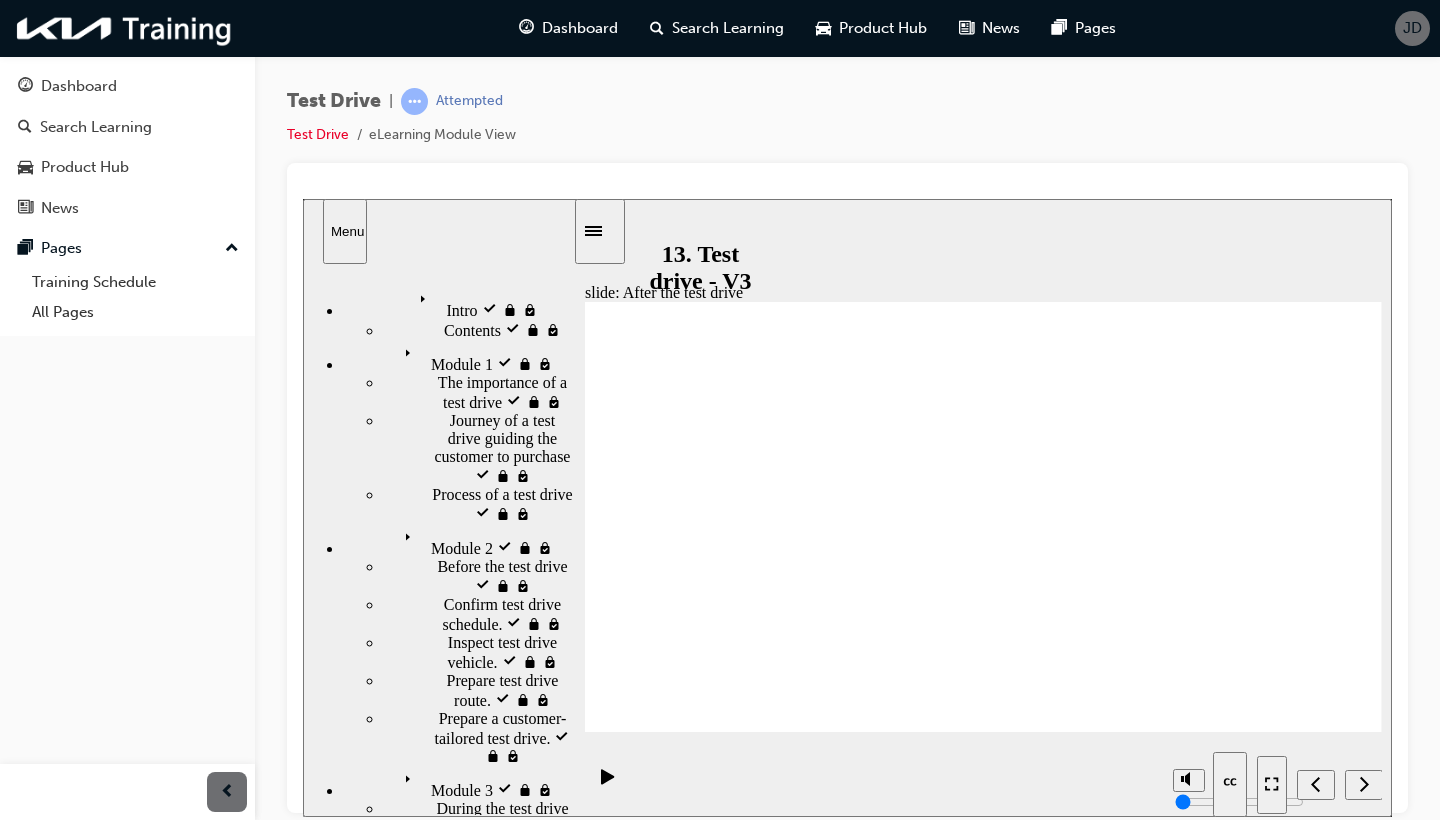 click 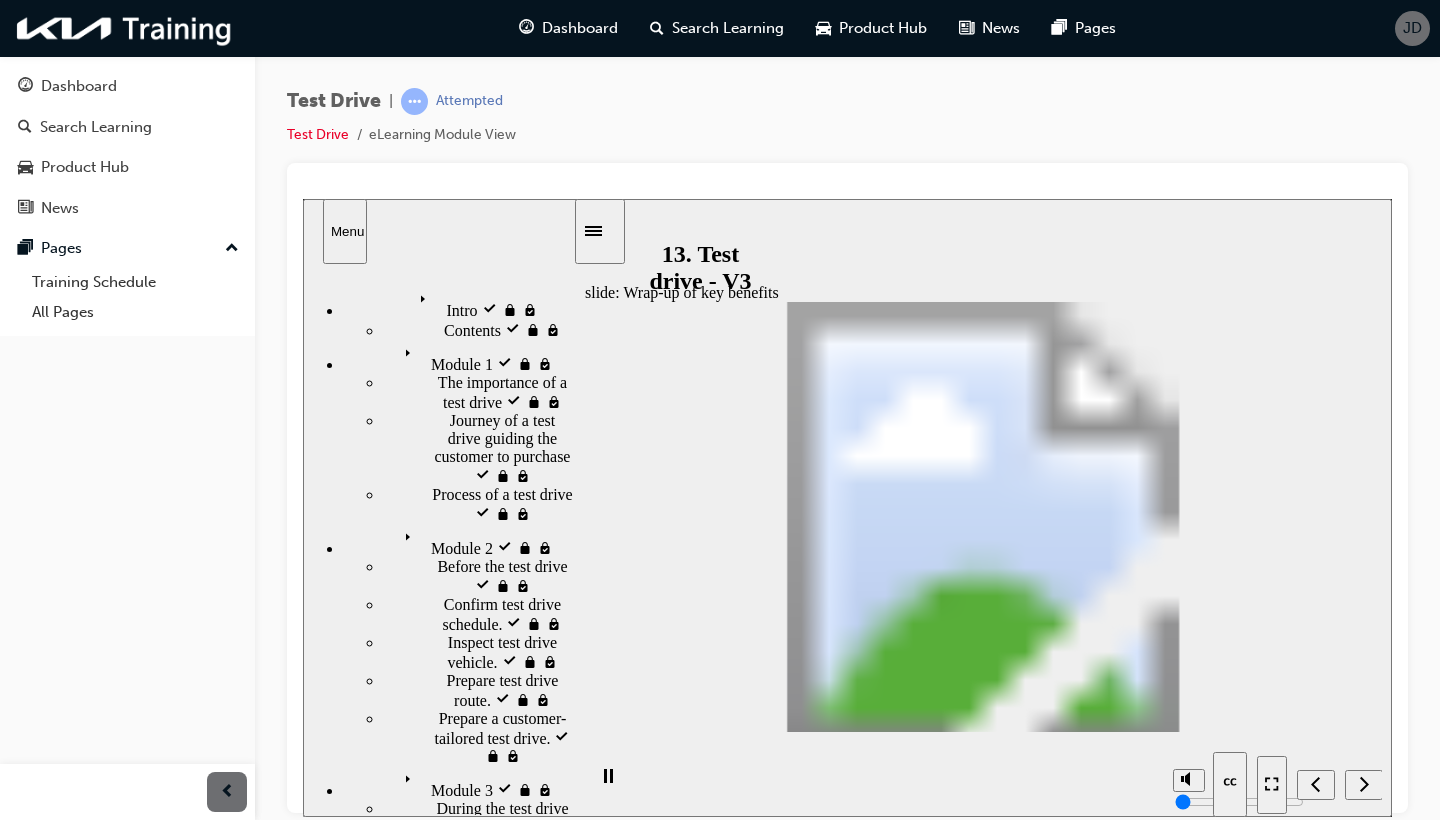 scroll, scrollTop: 0, scrollLeft: 0, axis: both 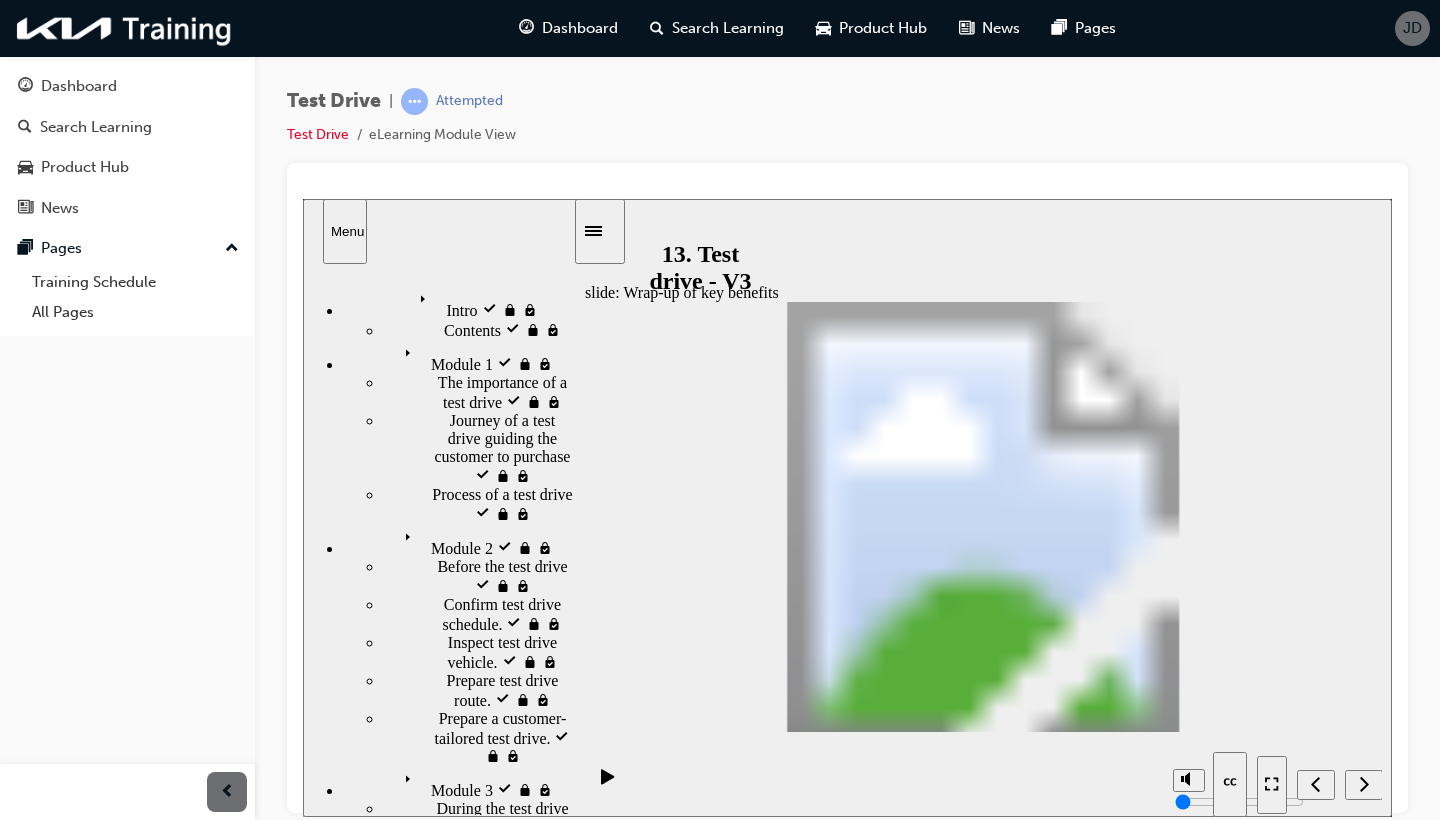 click 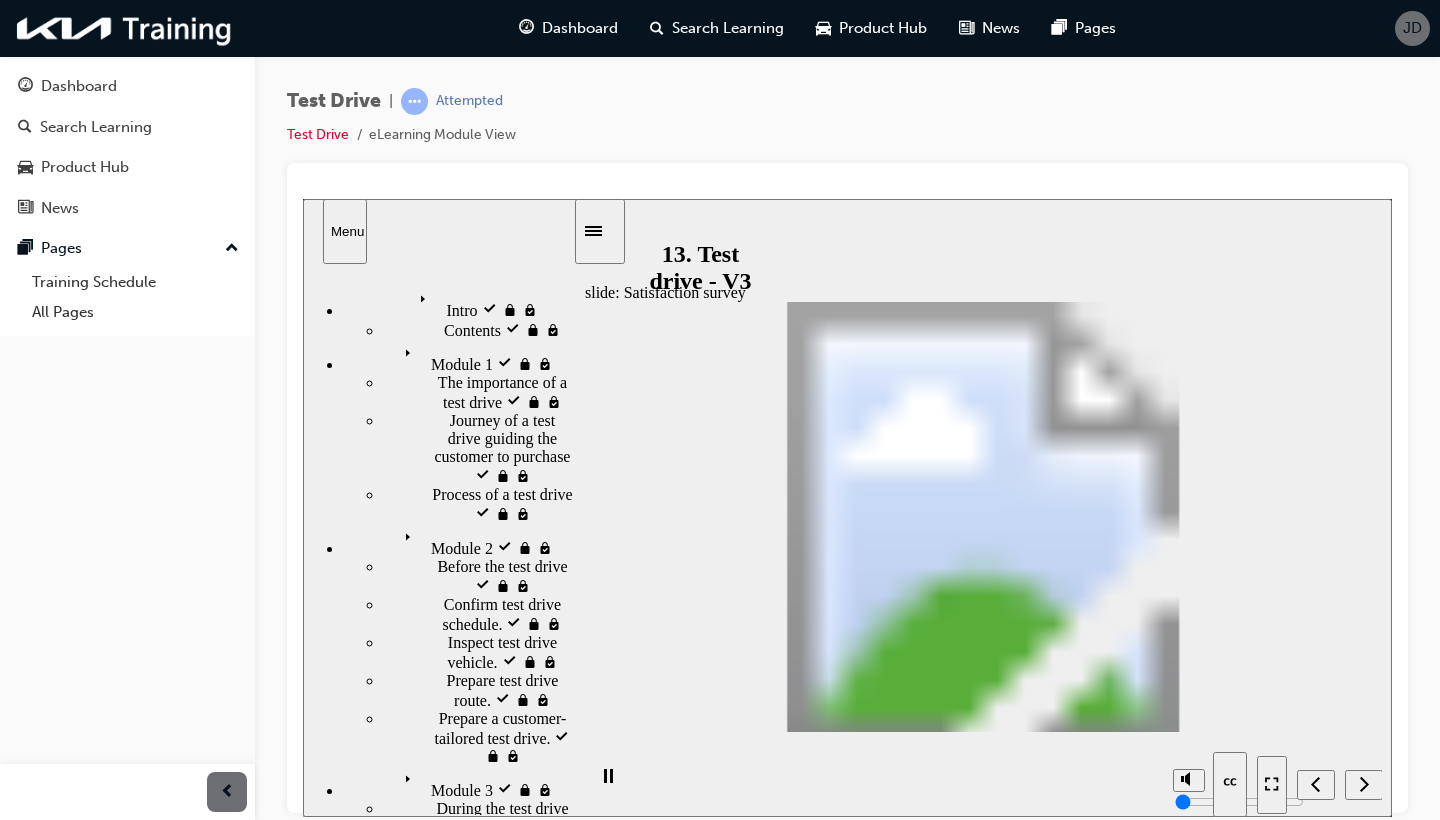 scroll, scrollTop: 0, scrollLeft: 0, axis: both 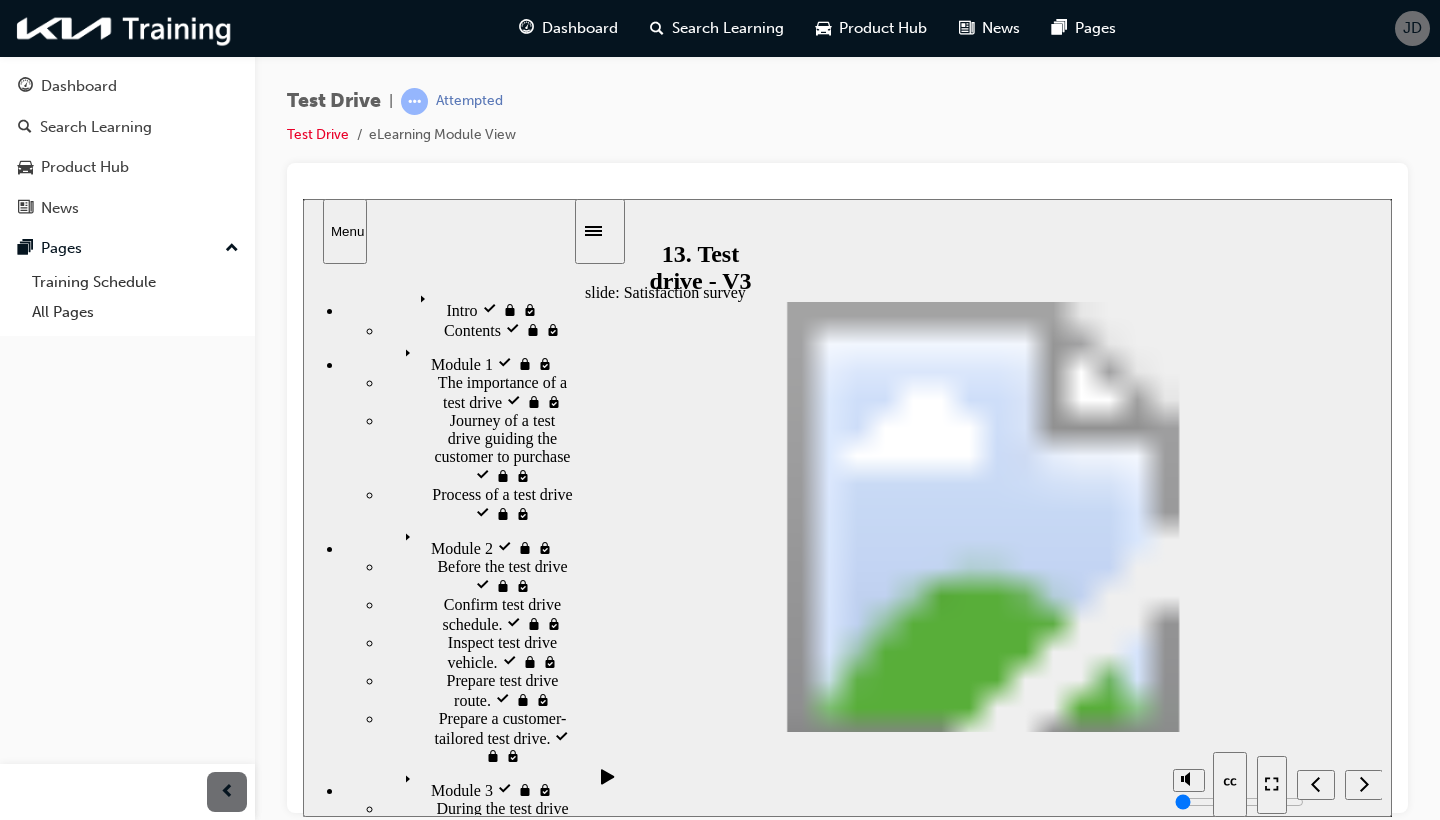 click 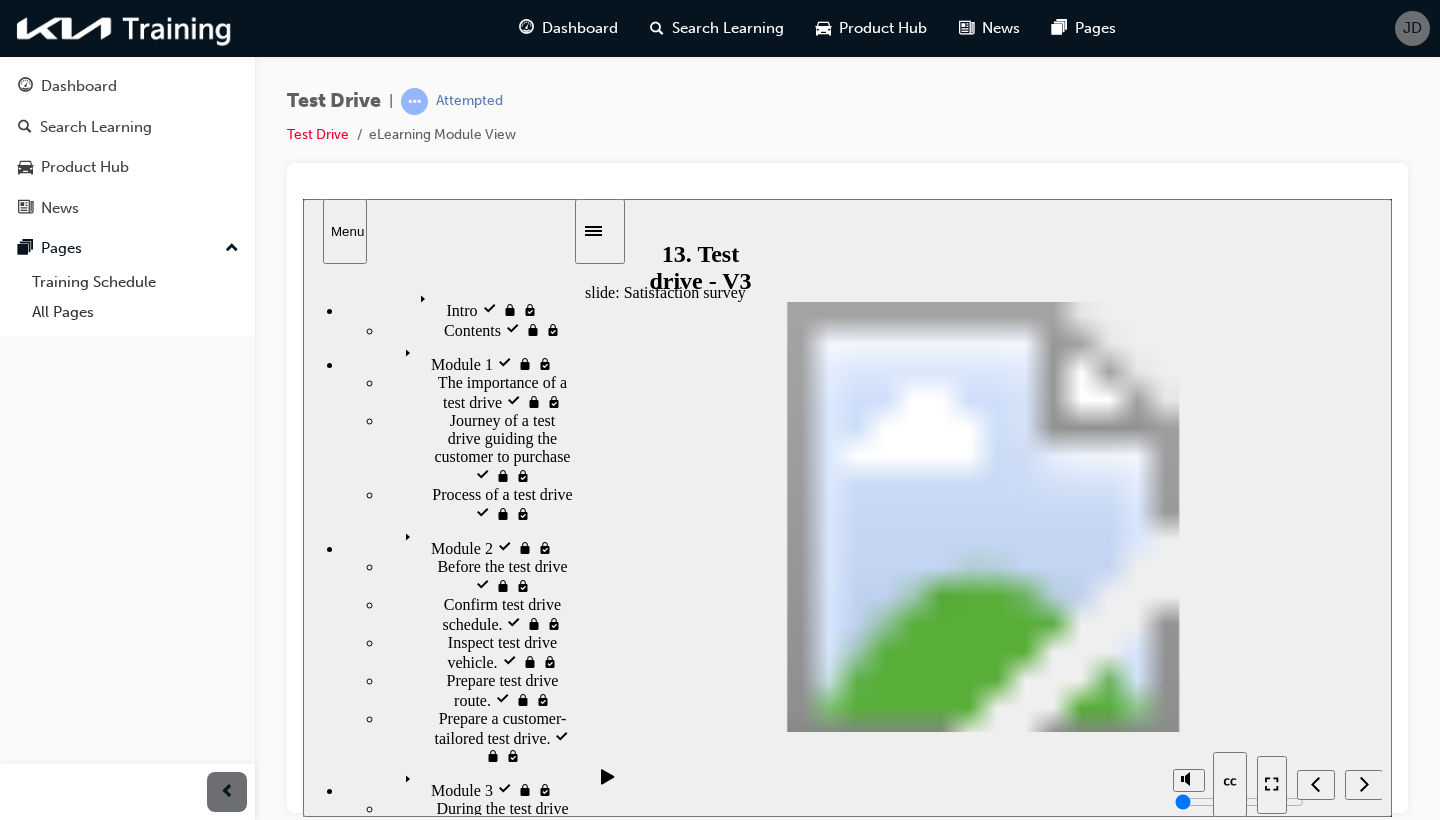 click 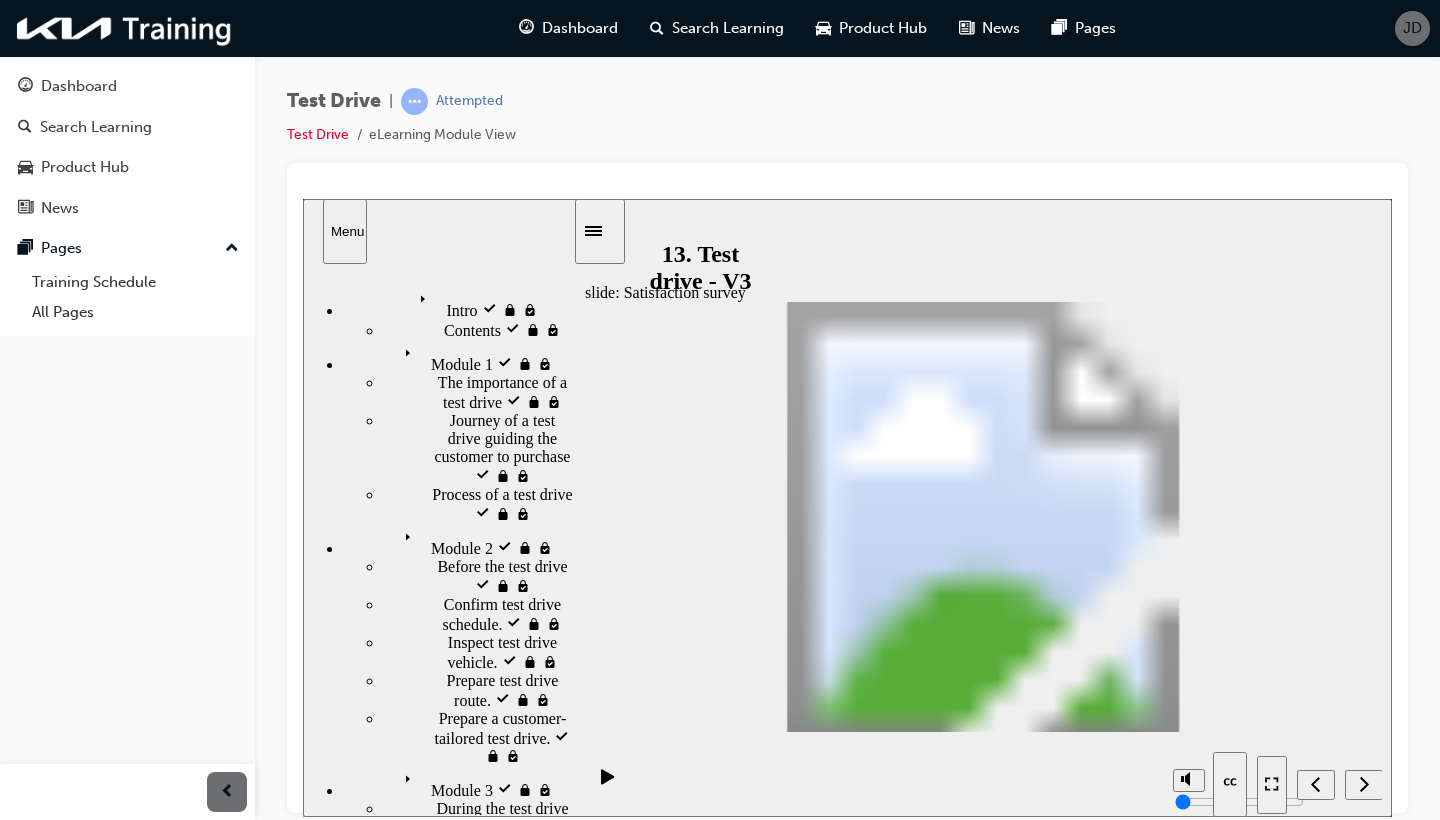 click 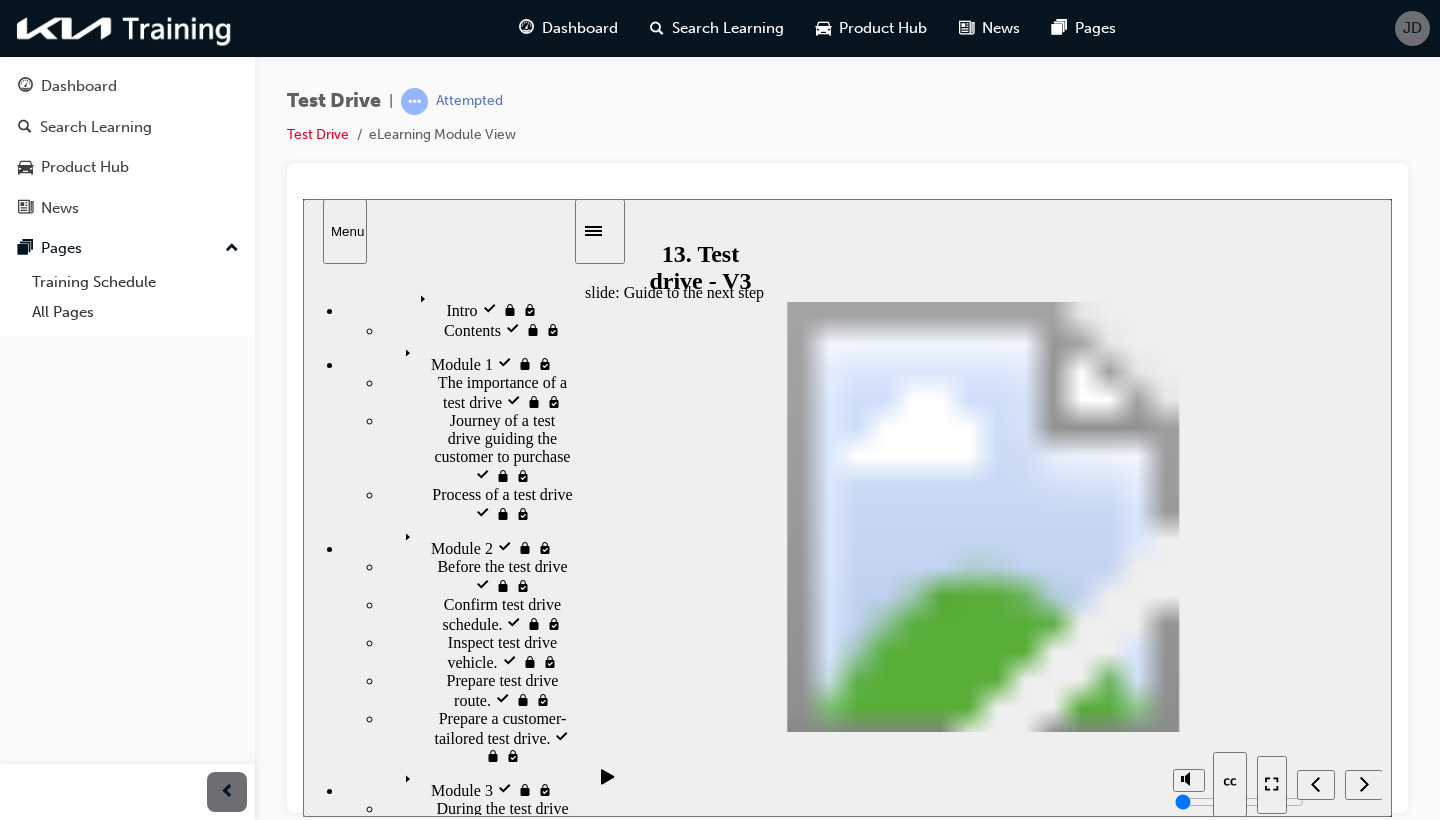 click 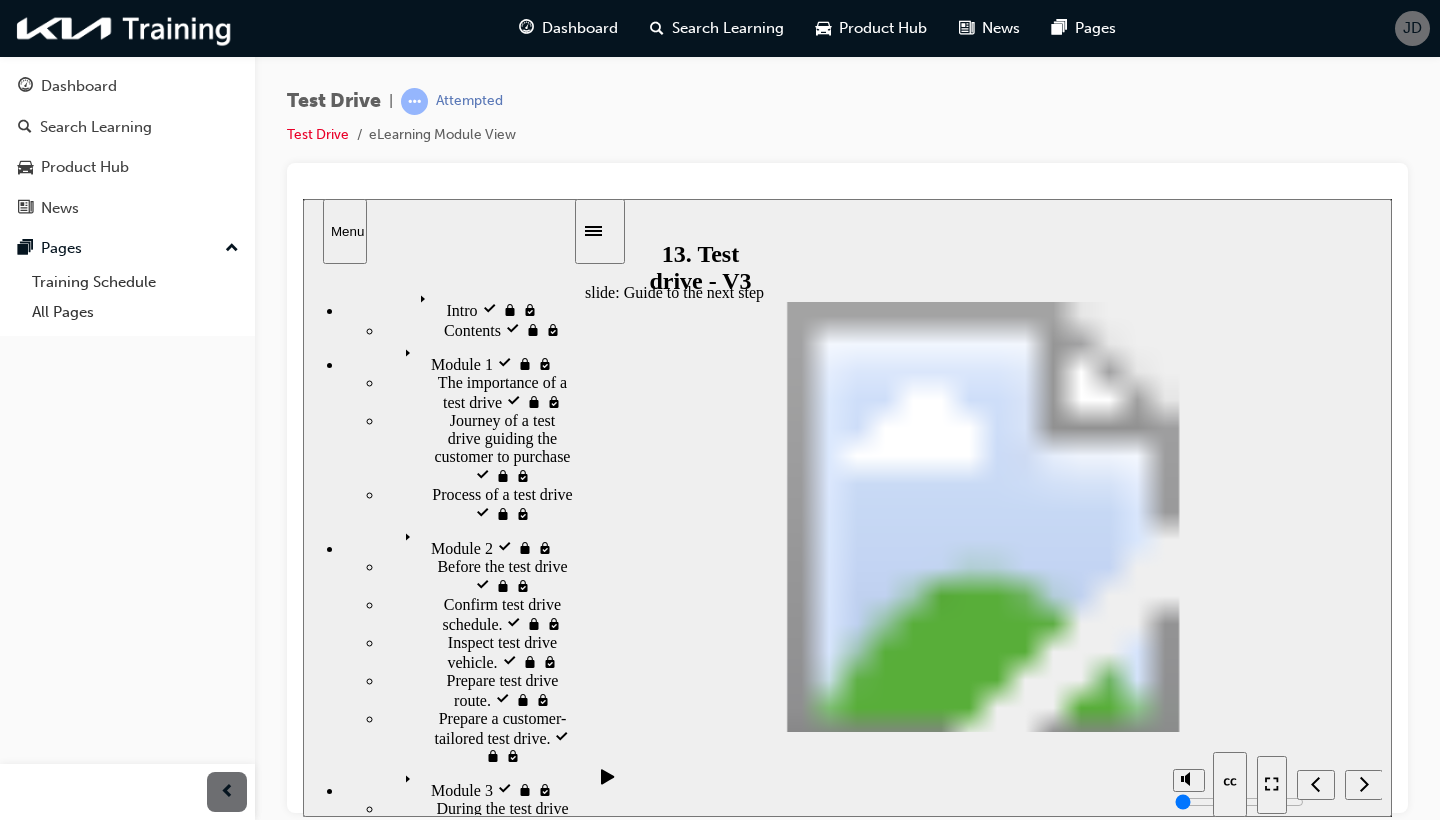 click 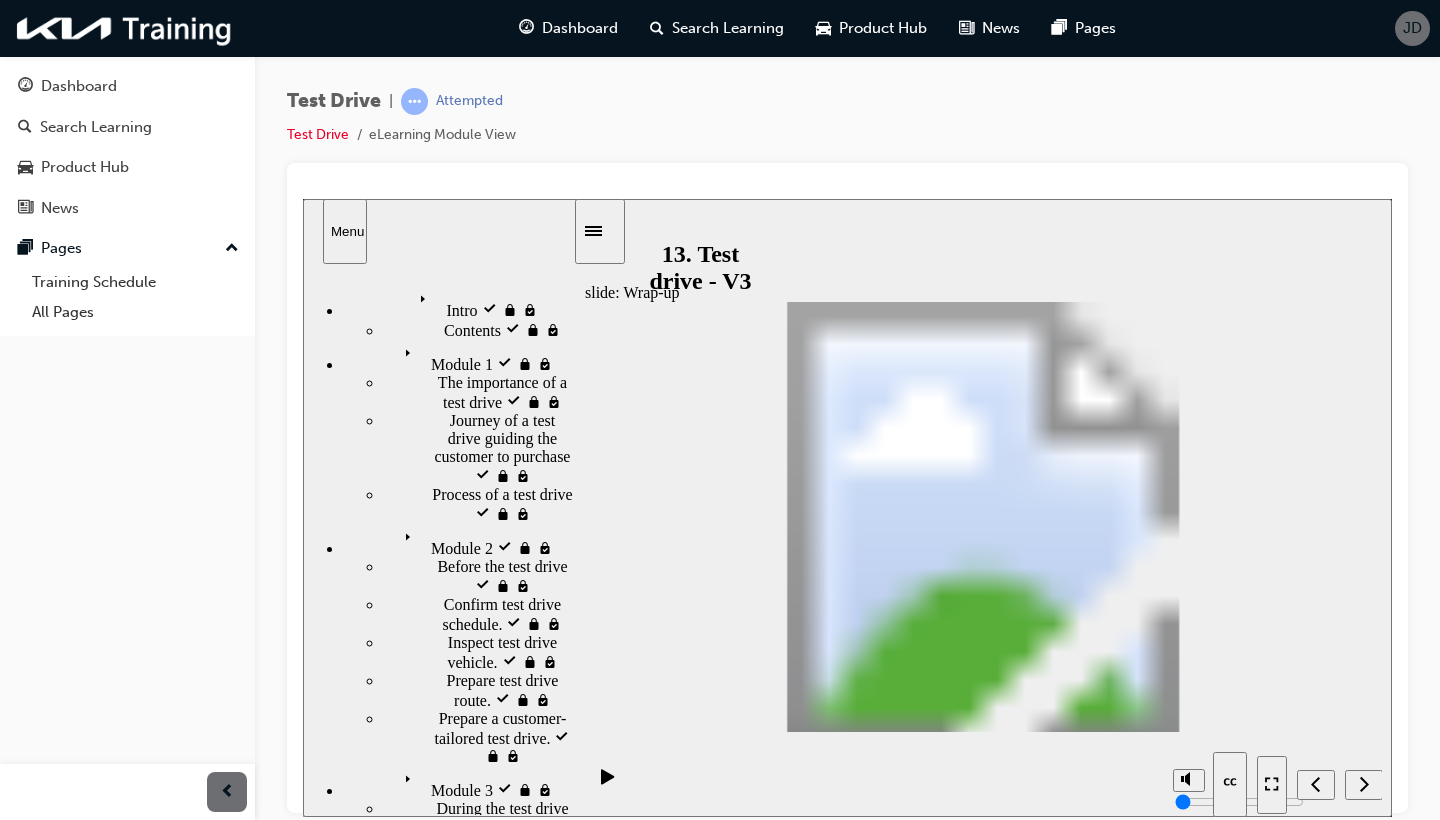 scroll, scrollTop: 0, scrollLeft: 0, axis: both 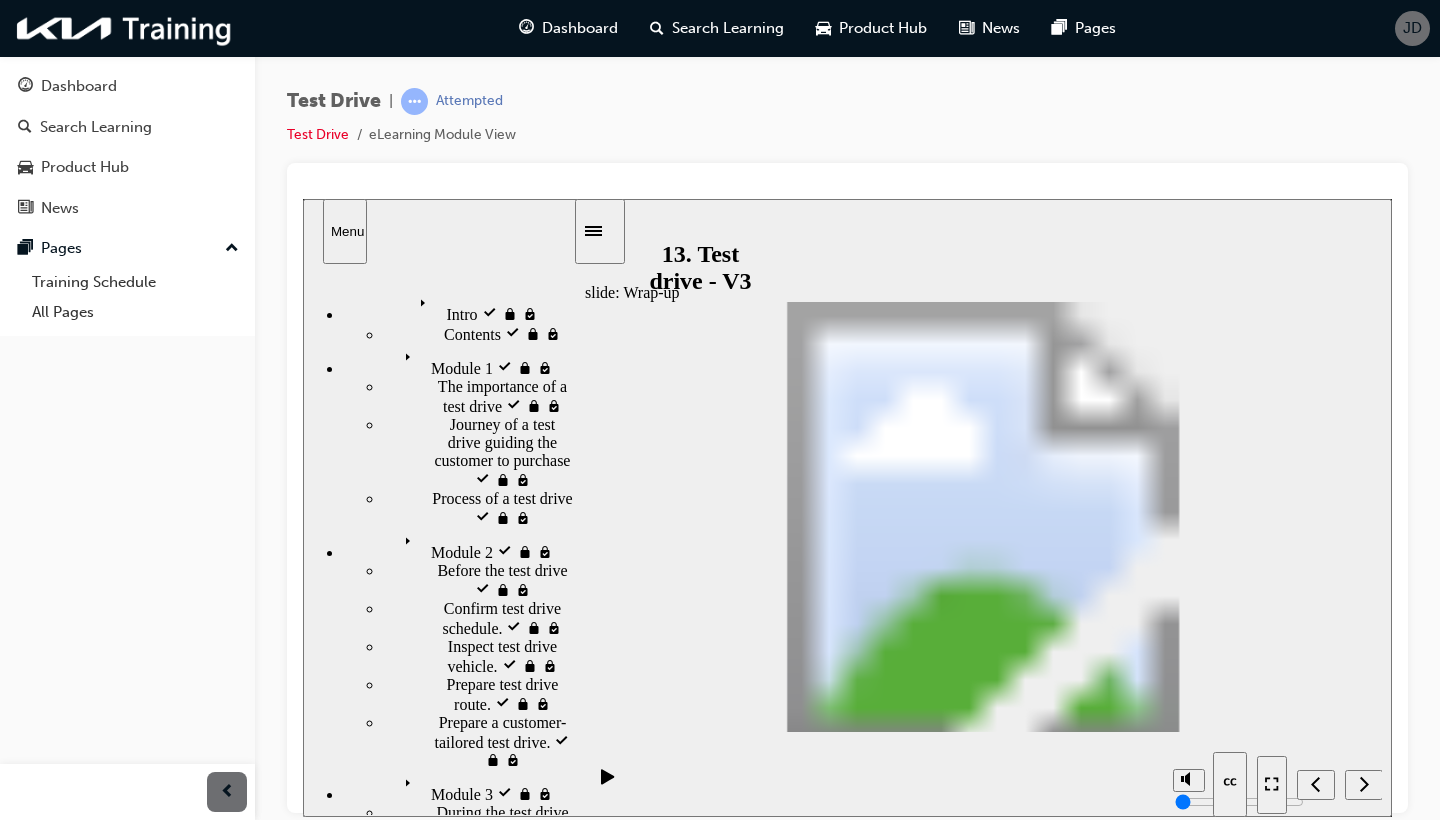 click 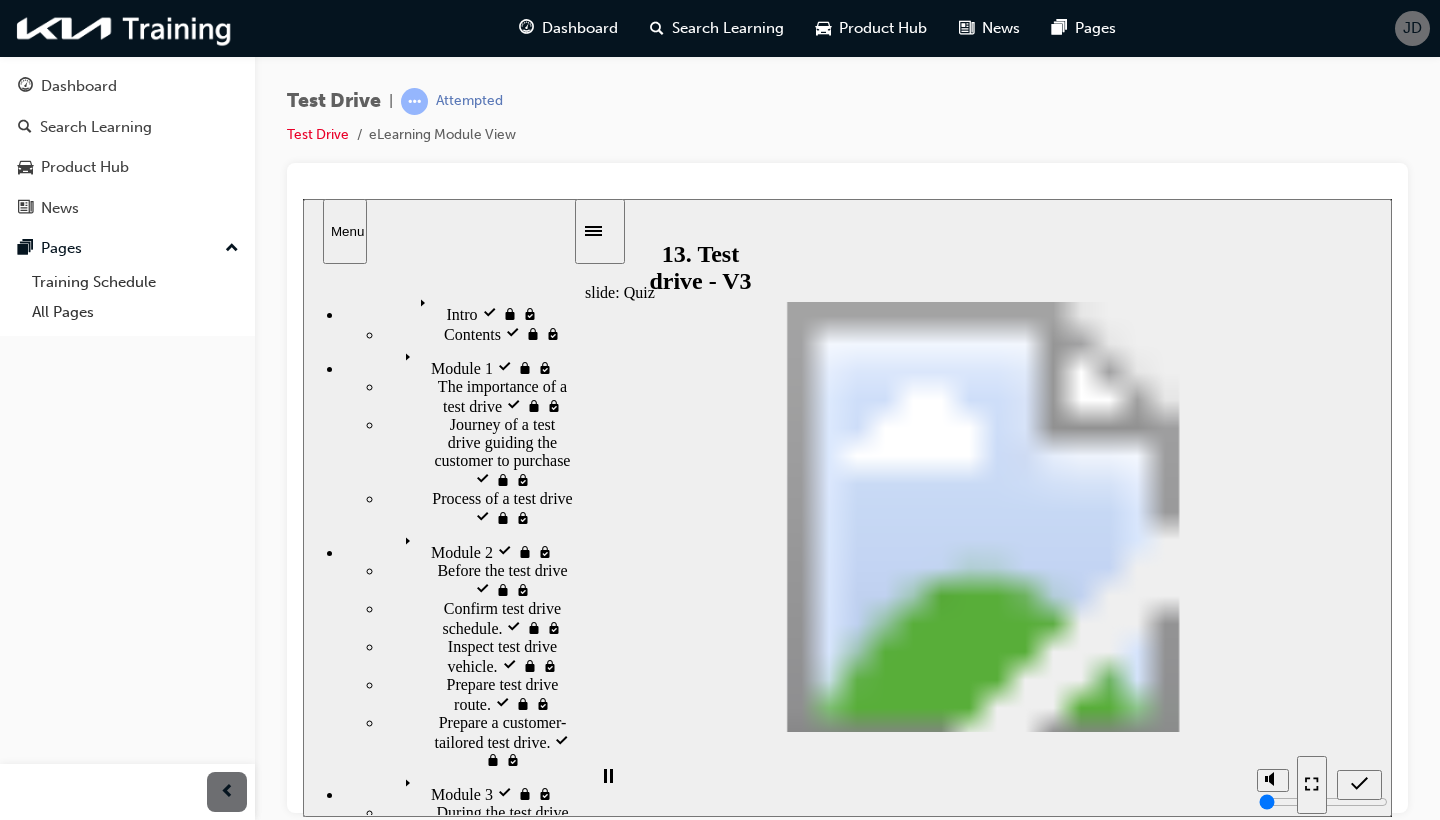 click 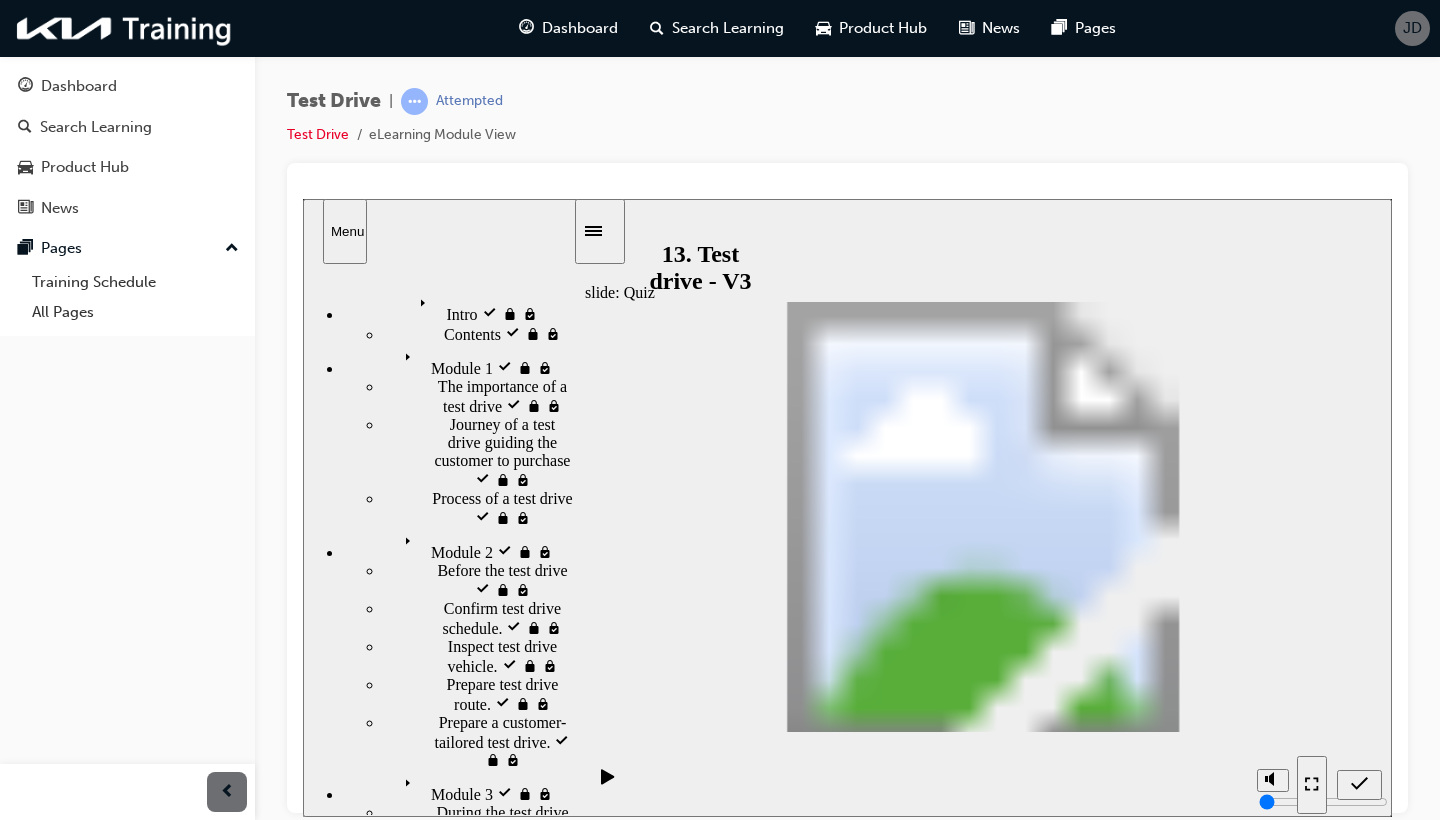 click 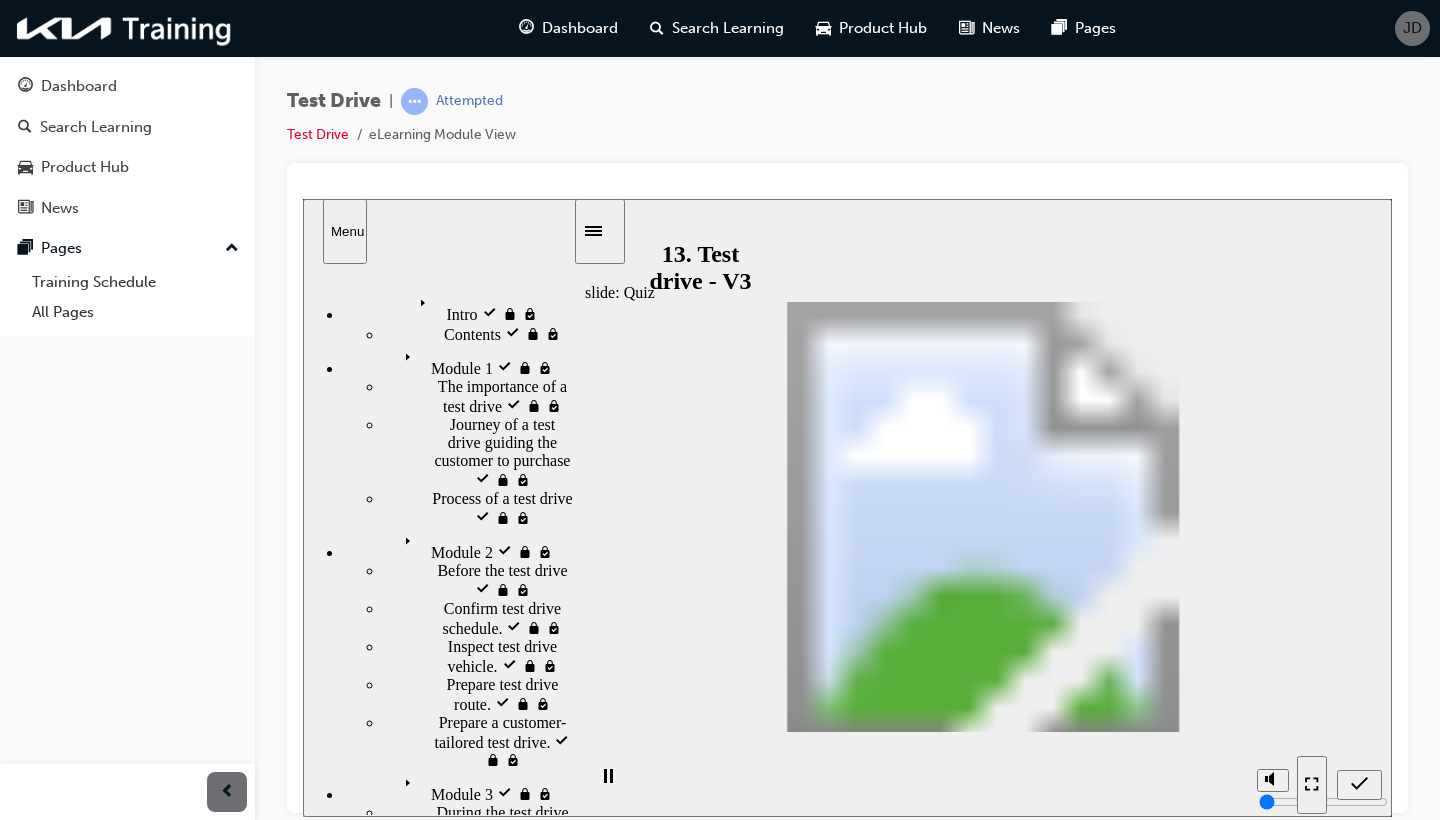 click 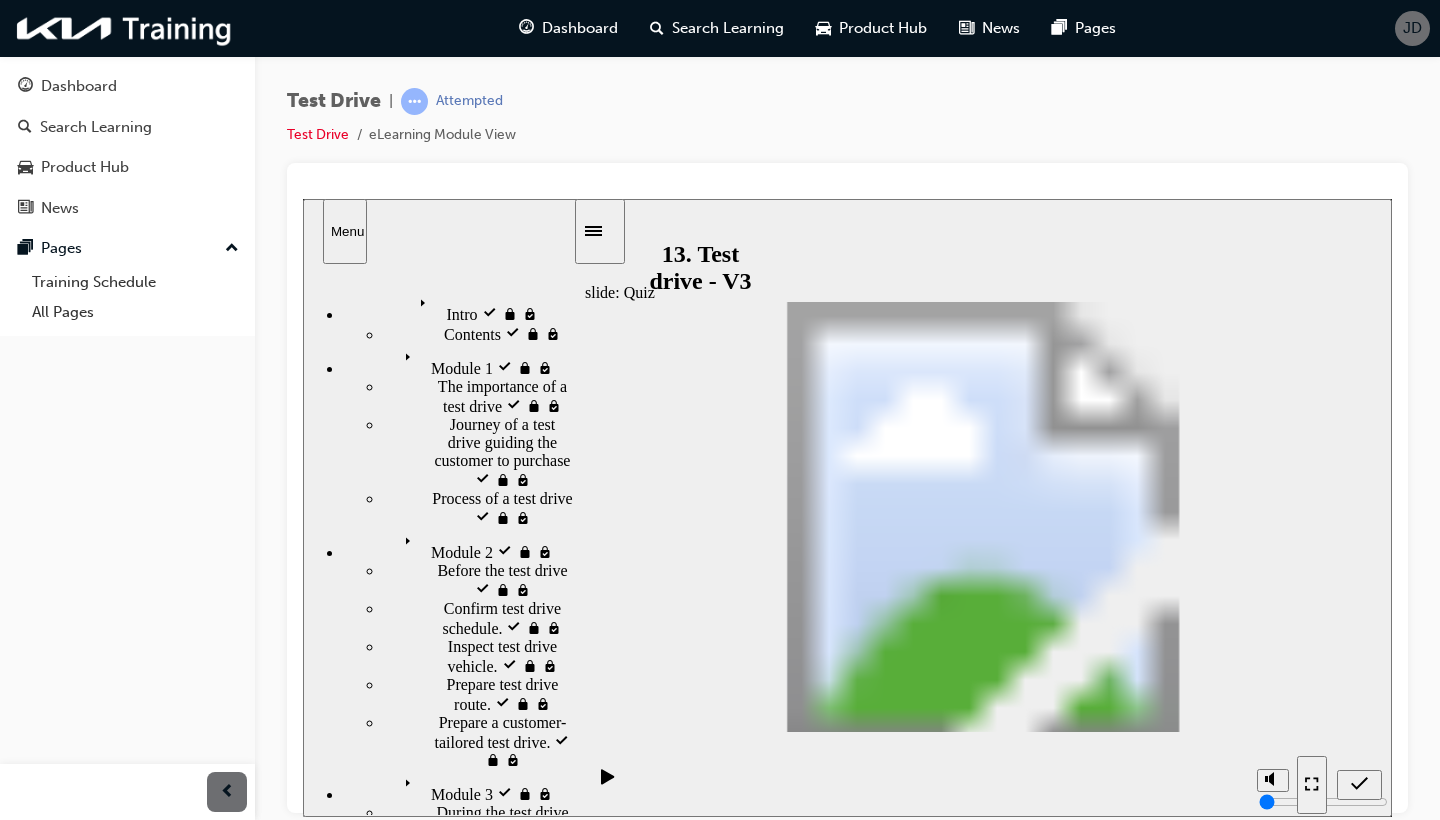 click 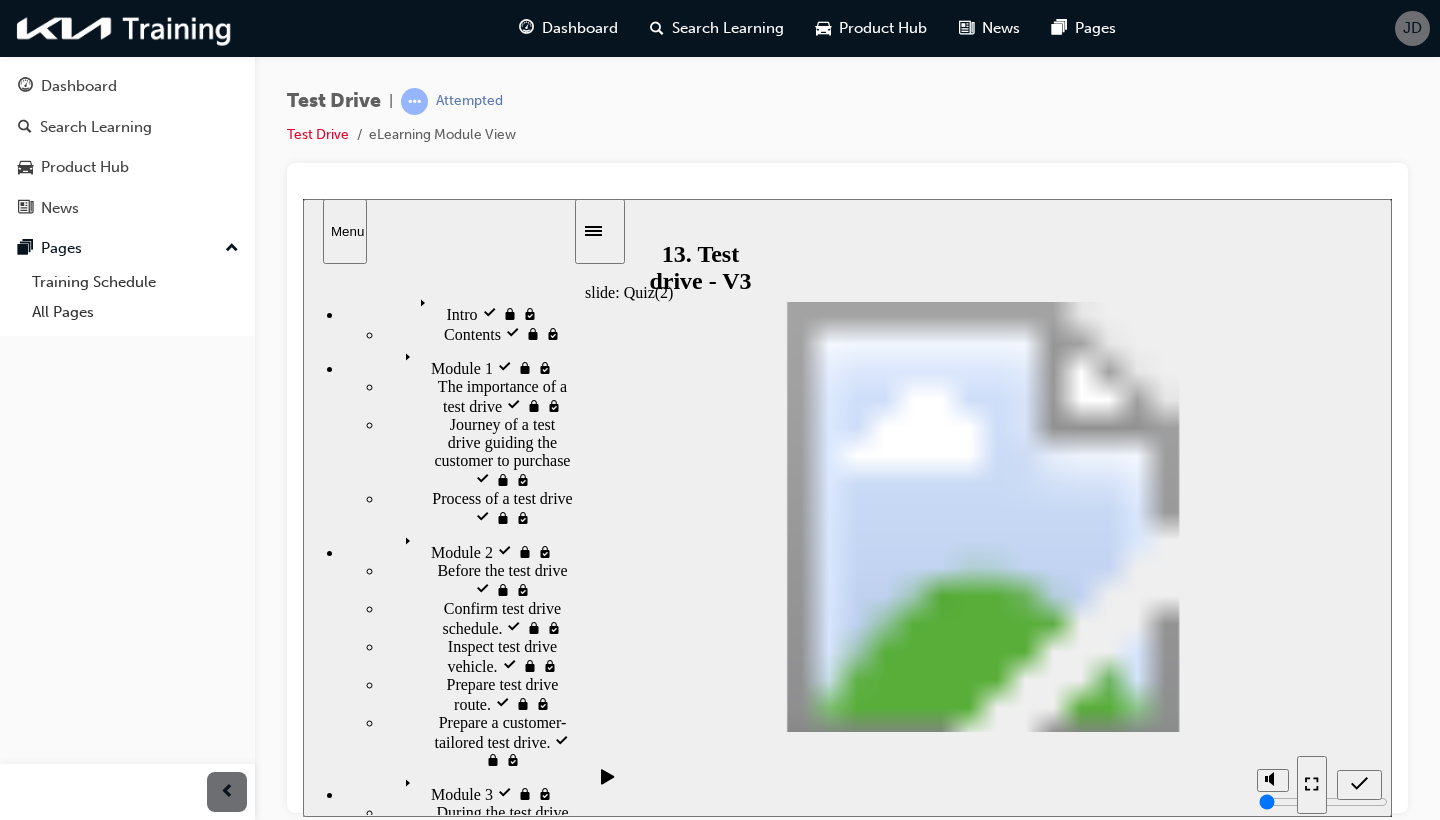 drag, startPoint x: 1195, startPoint y: 496, endPoint x: 775, endPoint y: 483, distance: 420.20114 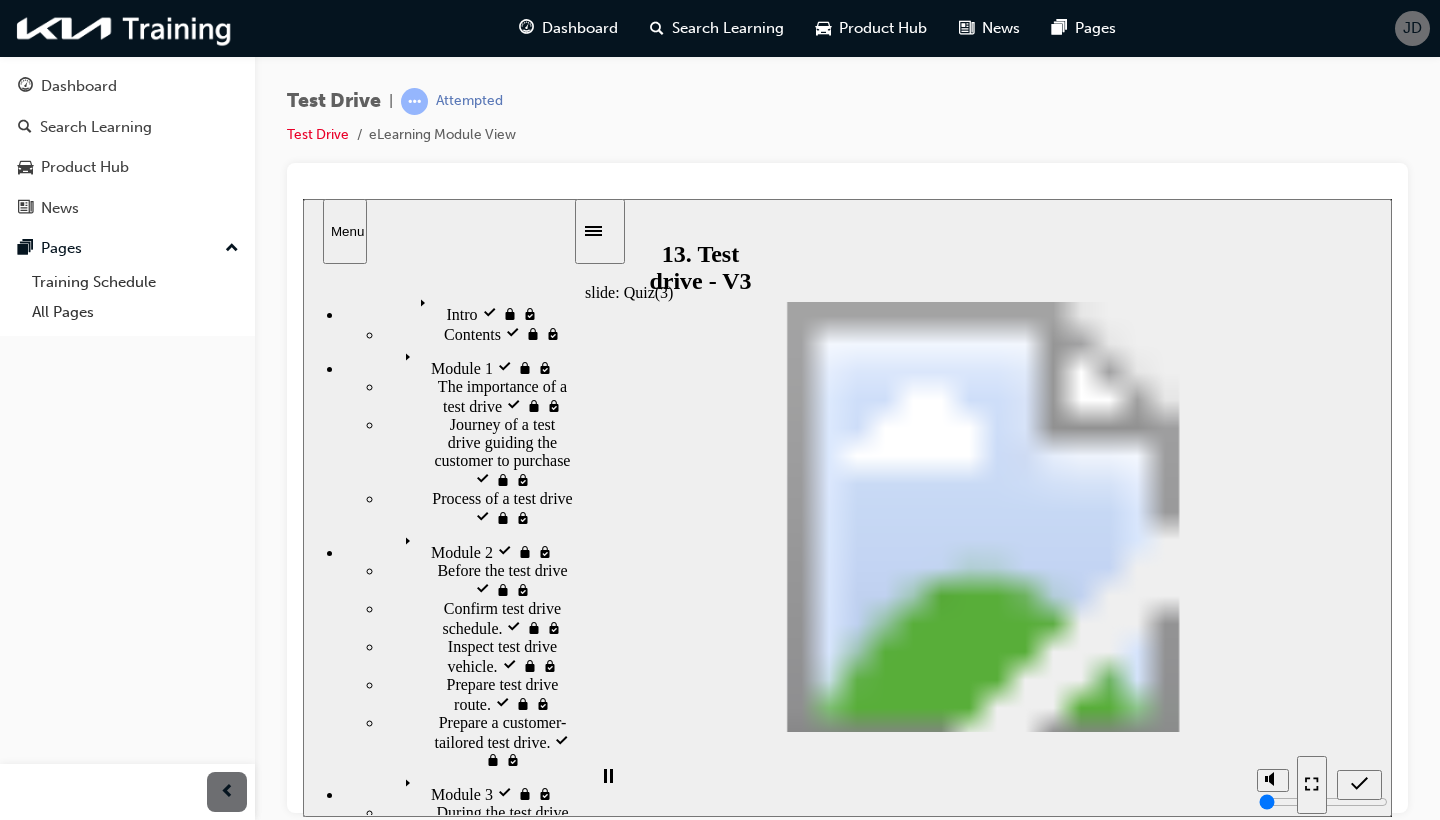 click 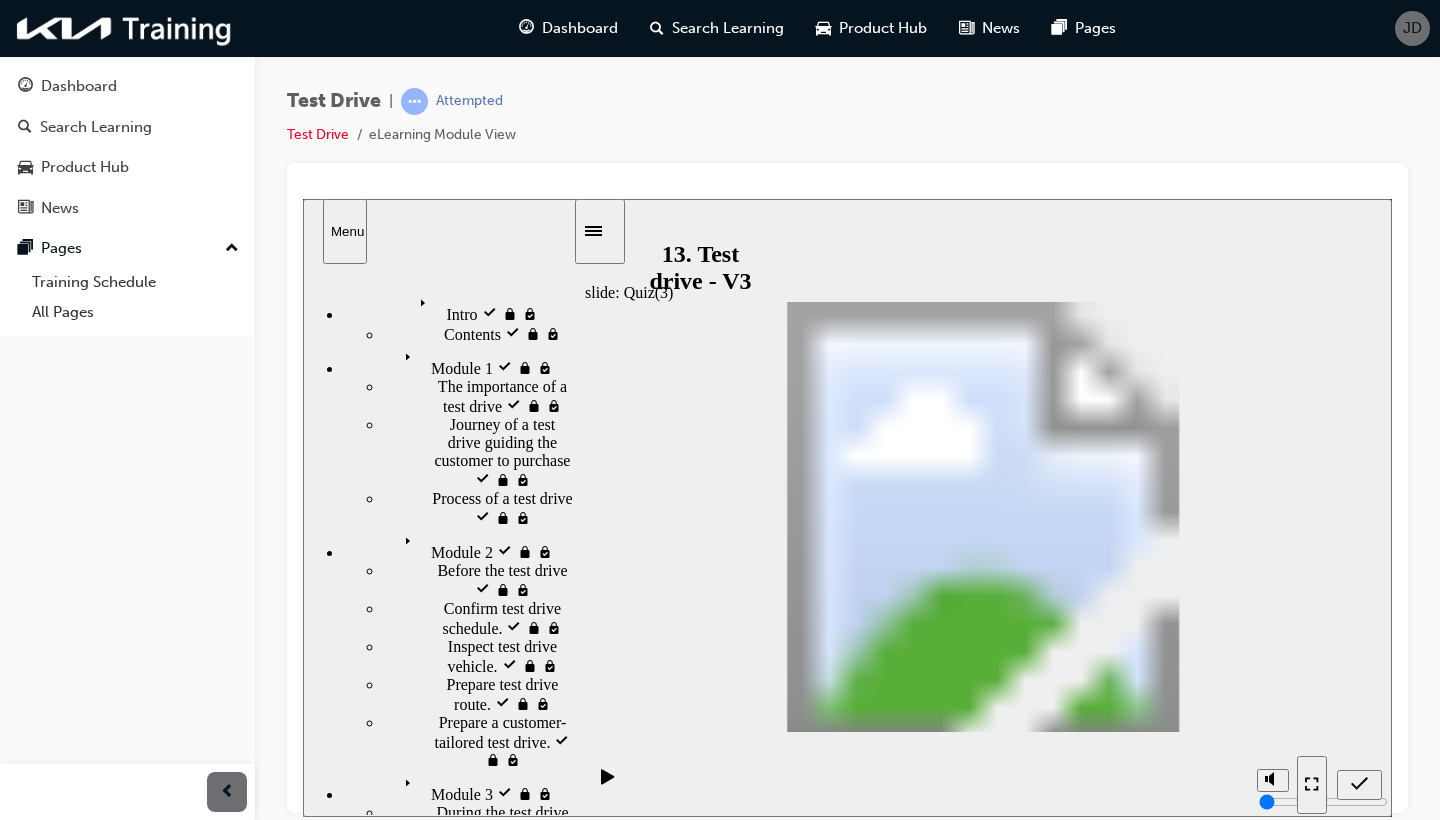 click 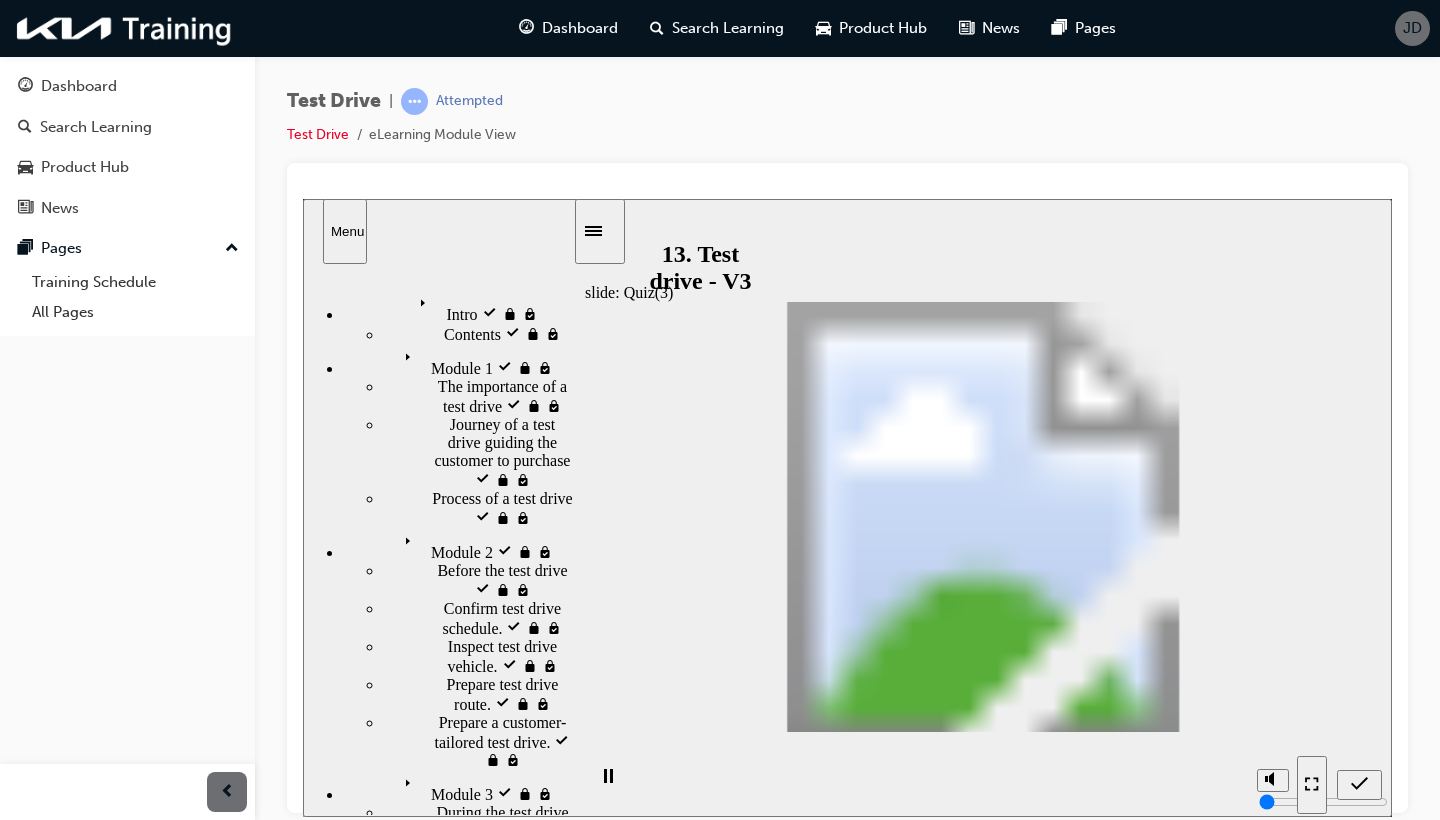 click 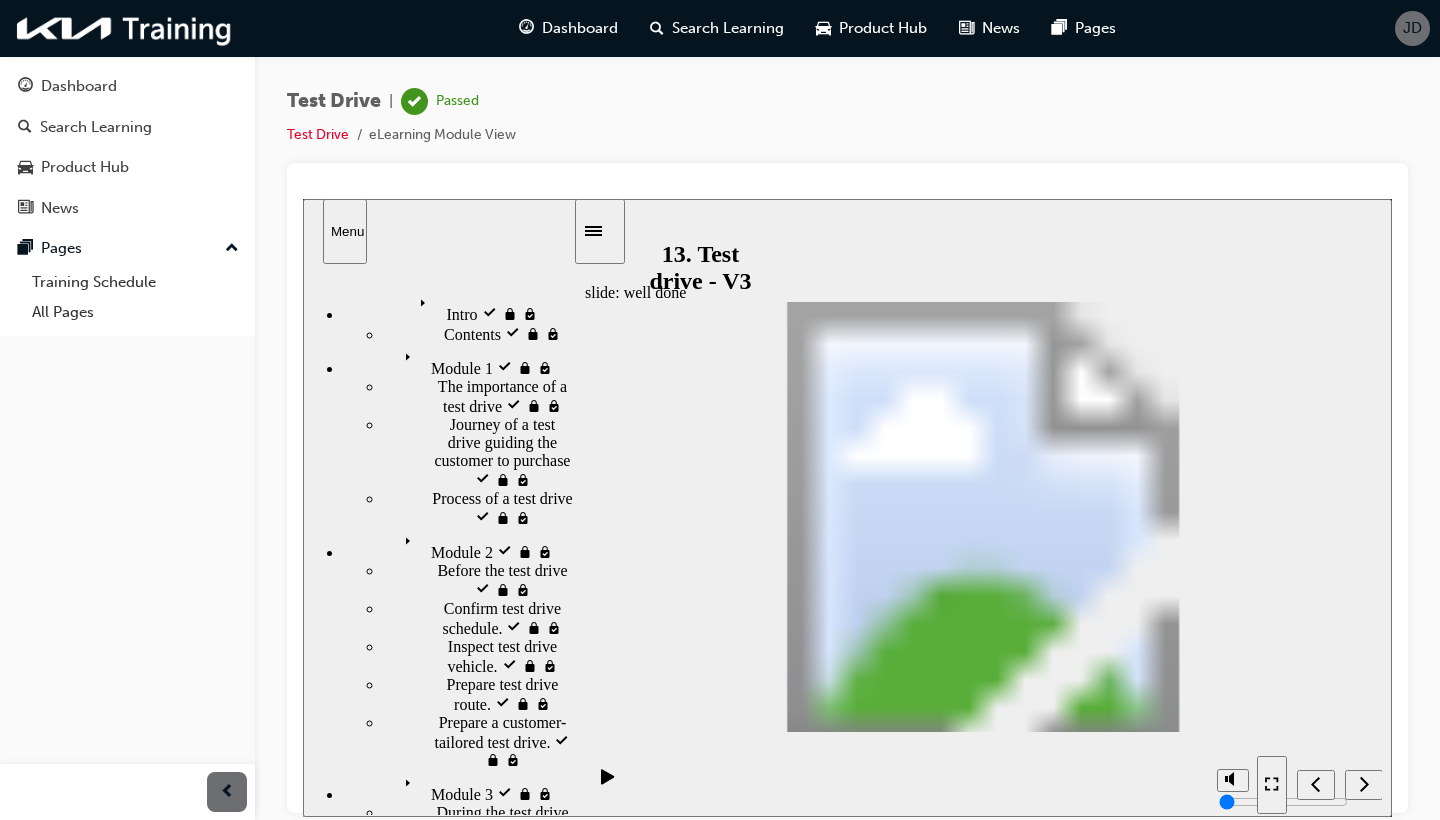 click 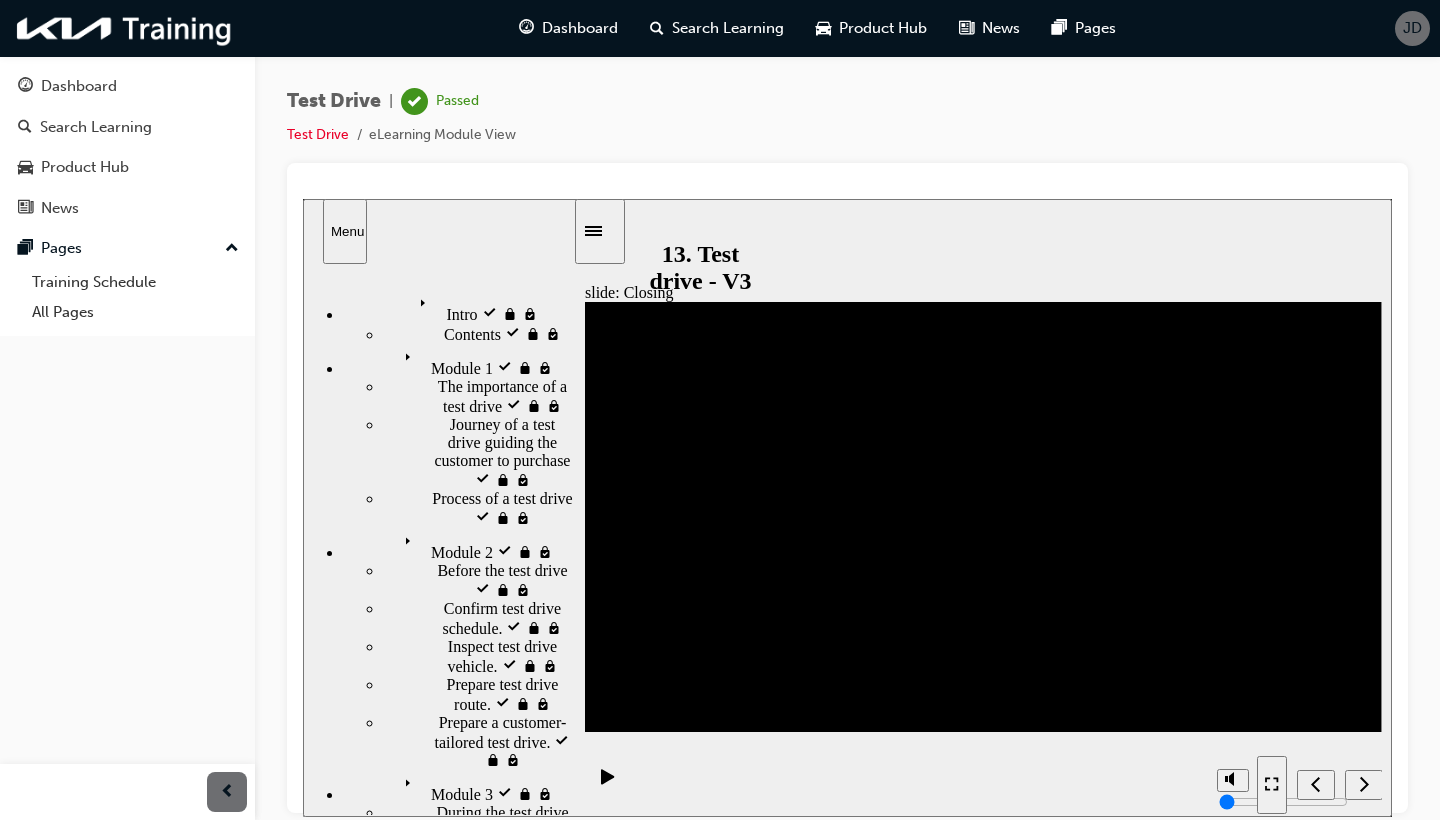 scroll, scrollTop: 0, scrollLeft: 0, axis: both 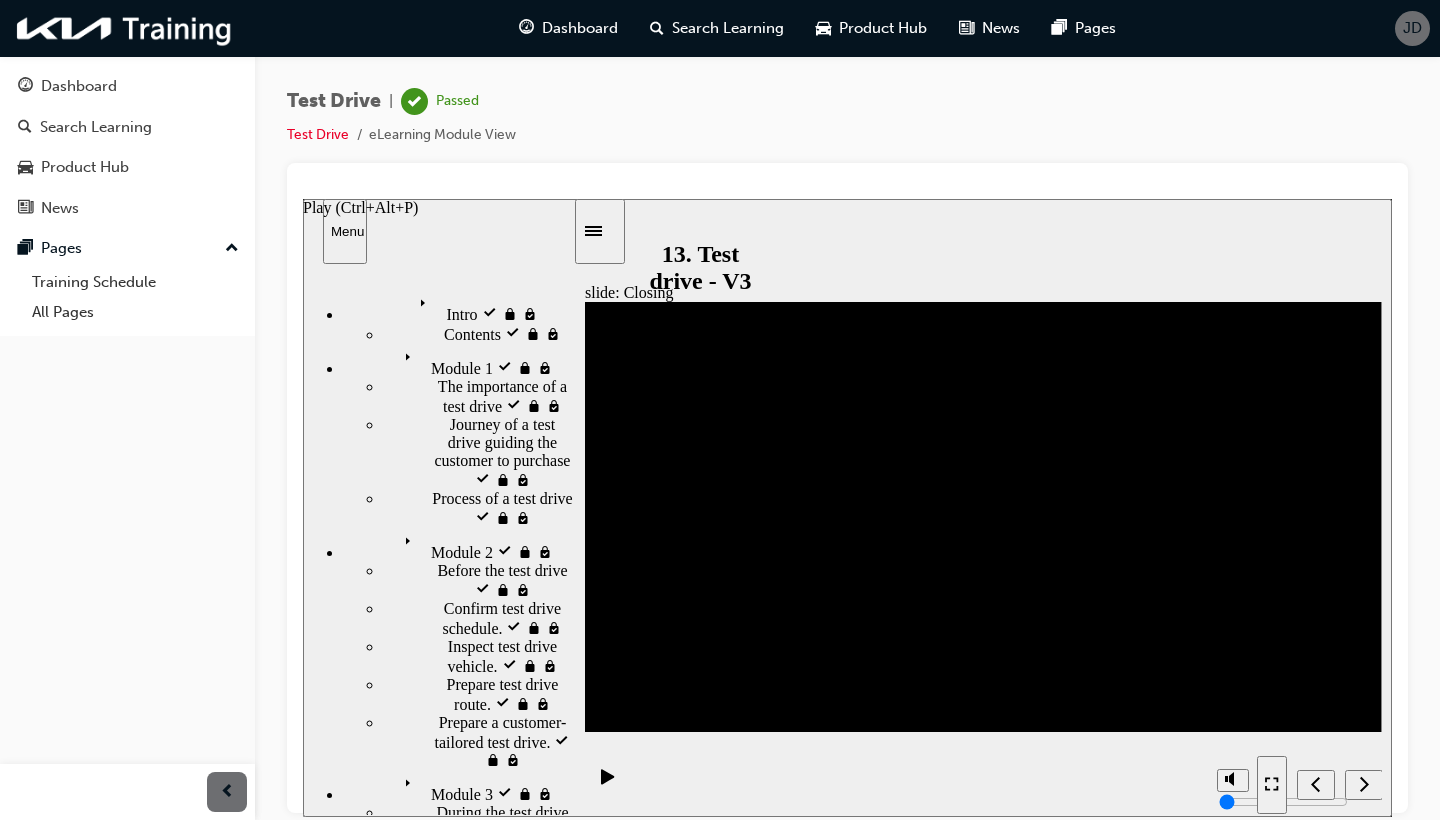 click 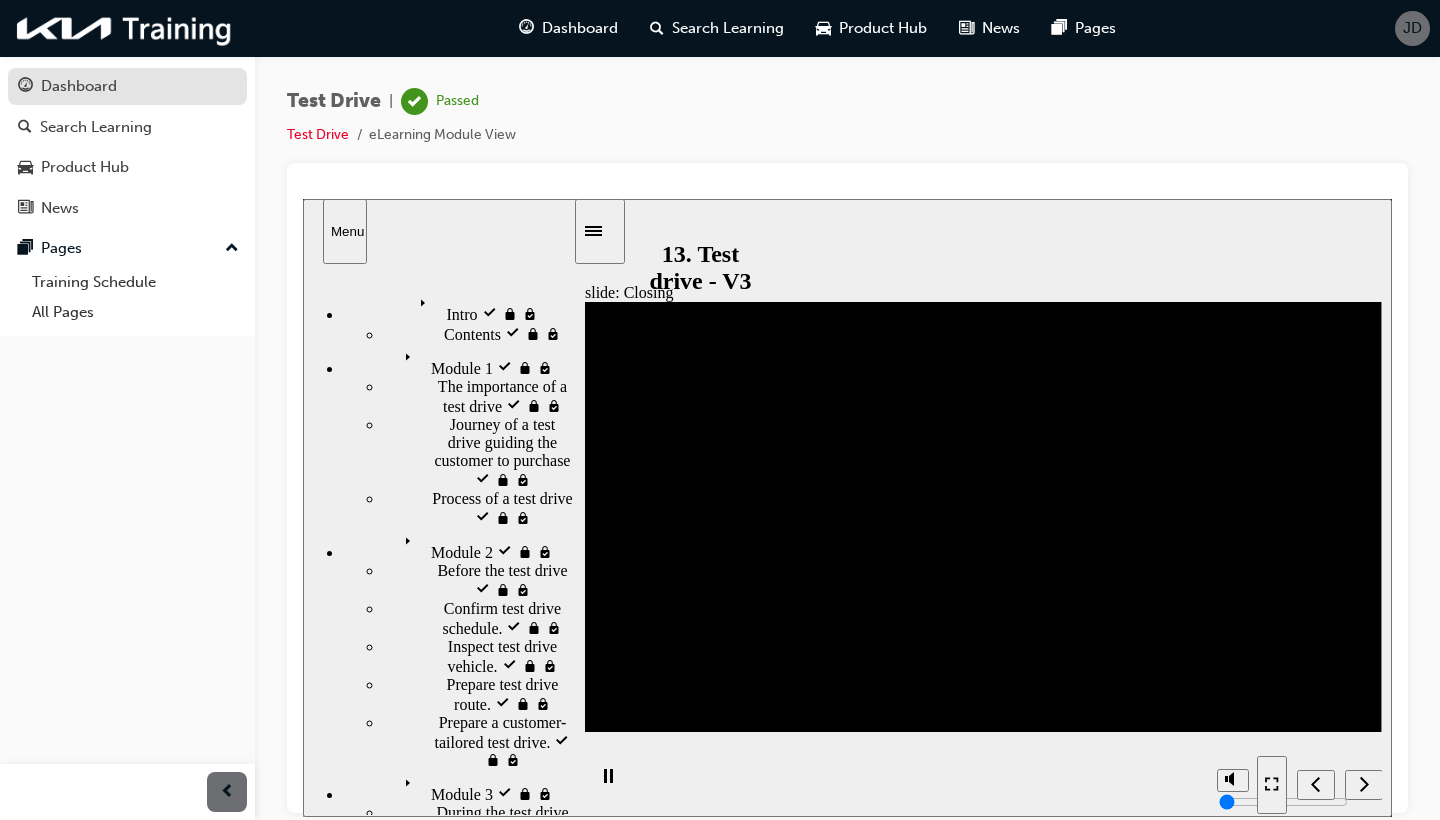 click on "Dashboard" at bounding box center [79, 86] 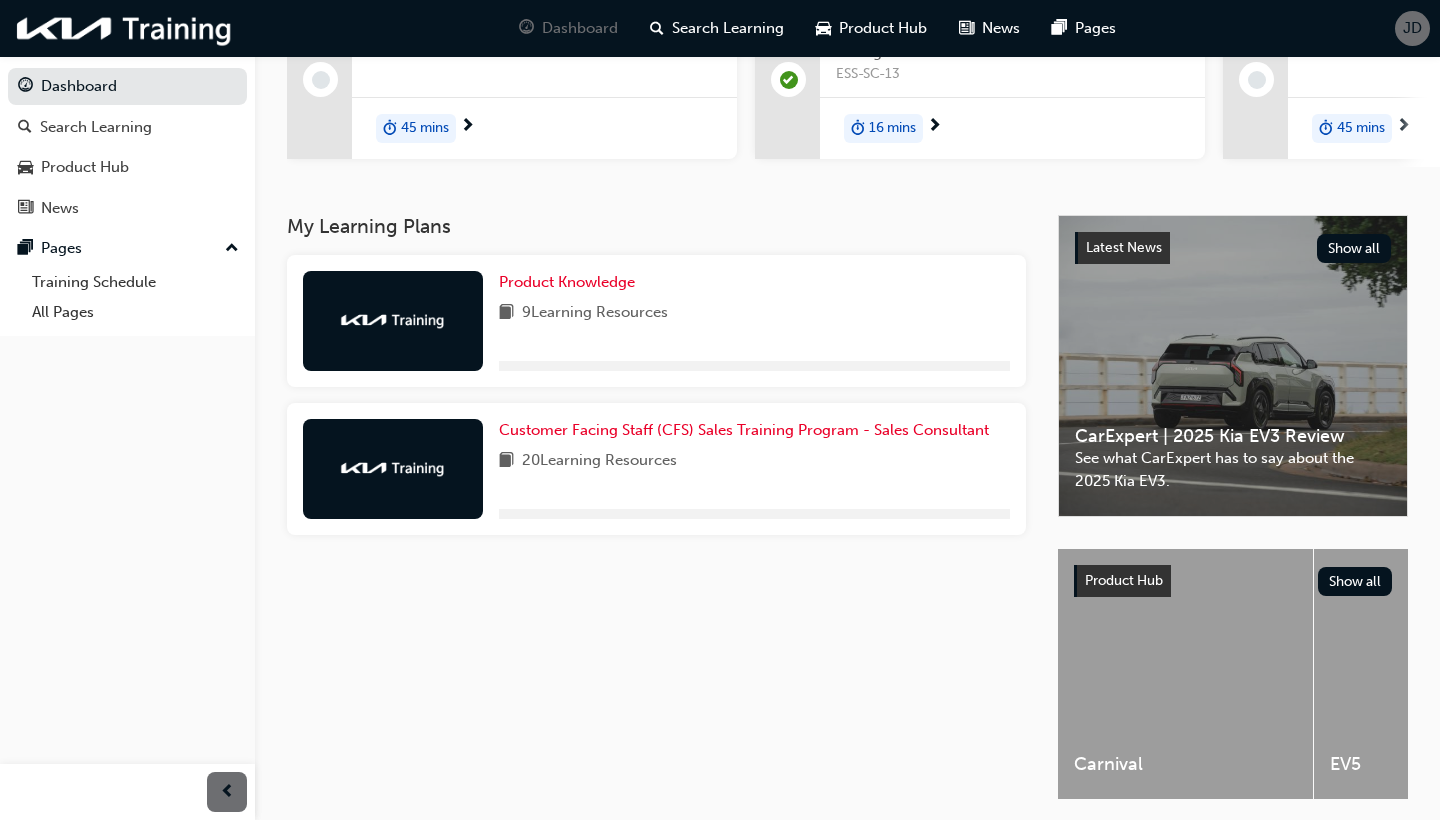 scroll, scrollTop: 295, scrollLeft: 0, axis: vertical 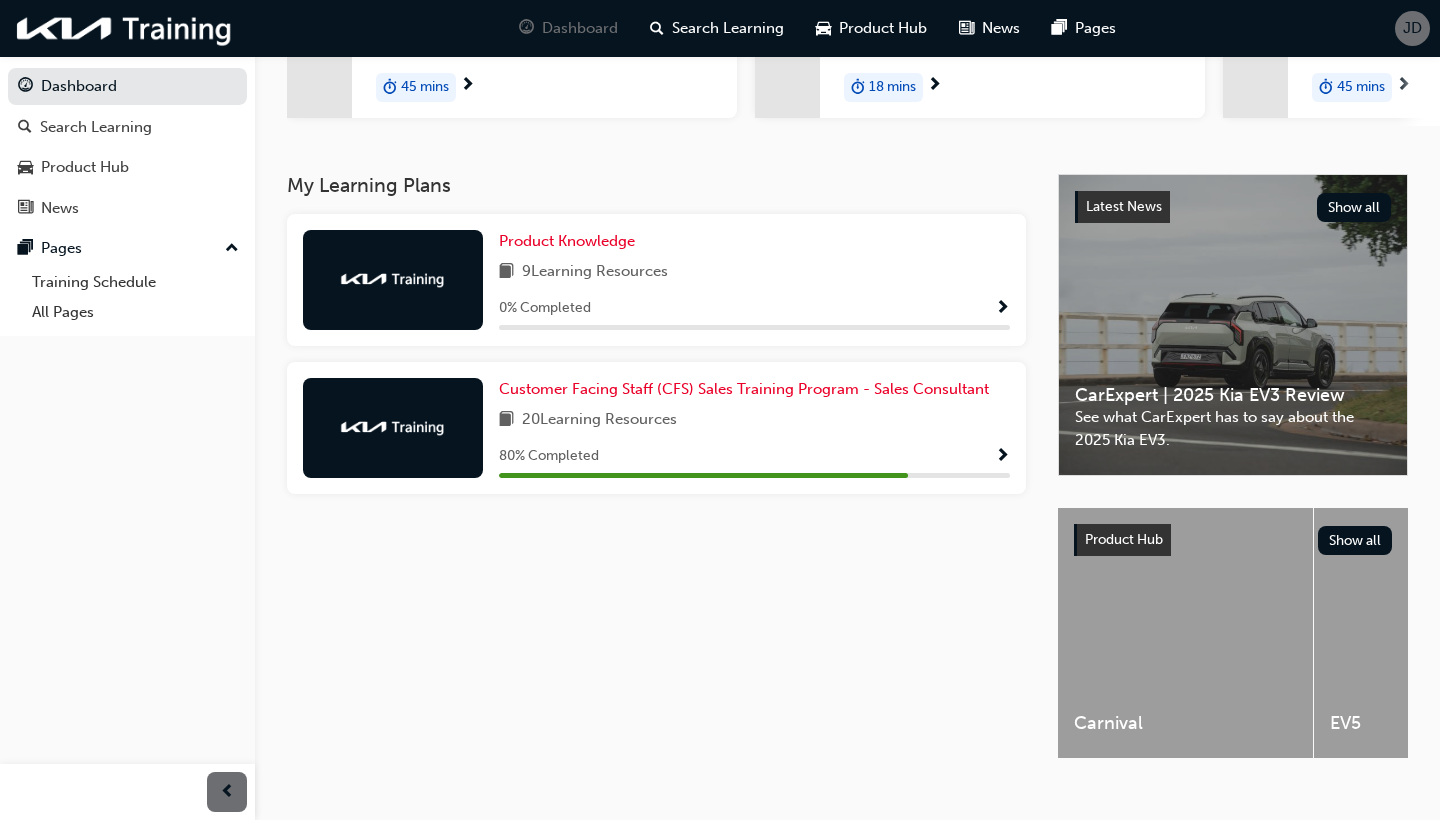 click at bounding box center (1002, 457) 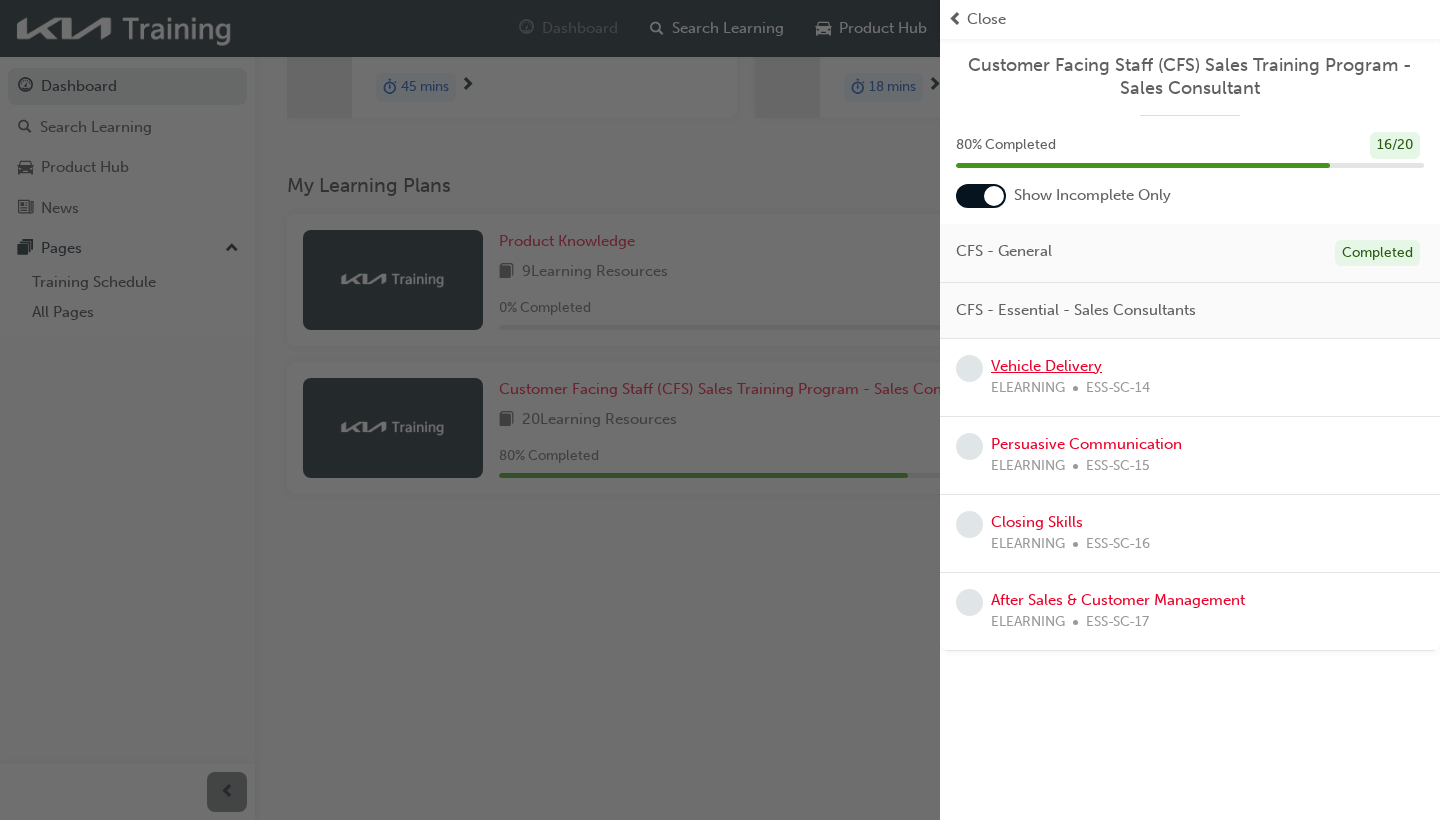 click on "Vehicle Delivery" at bounding box center (1046, 366) 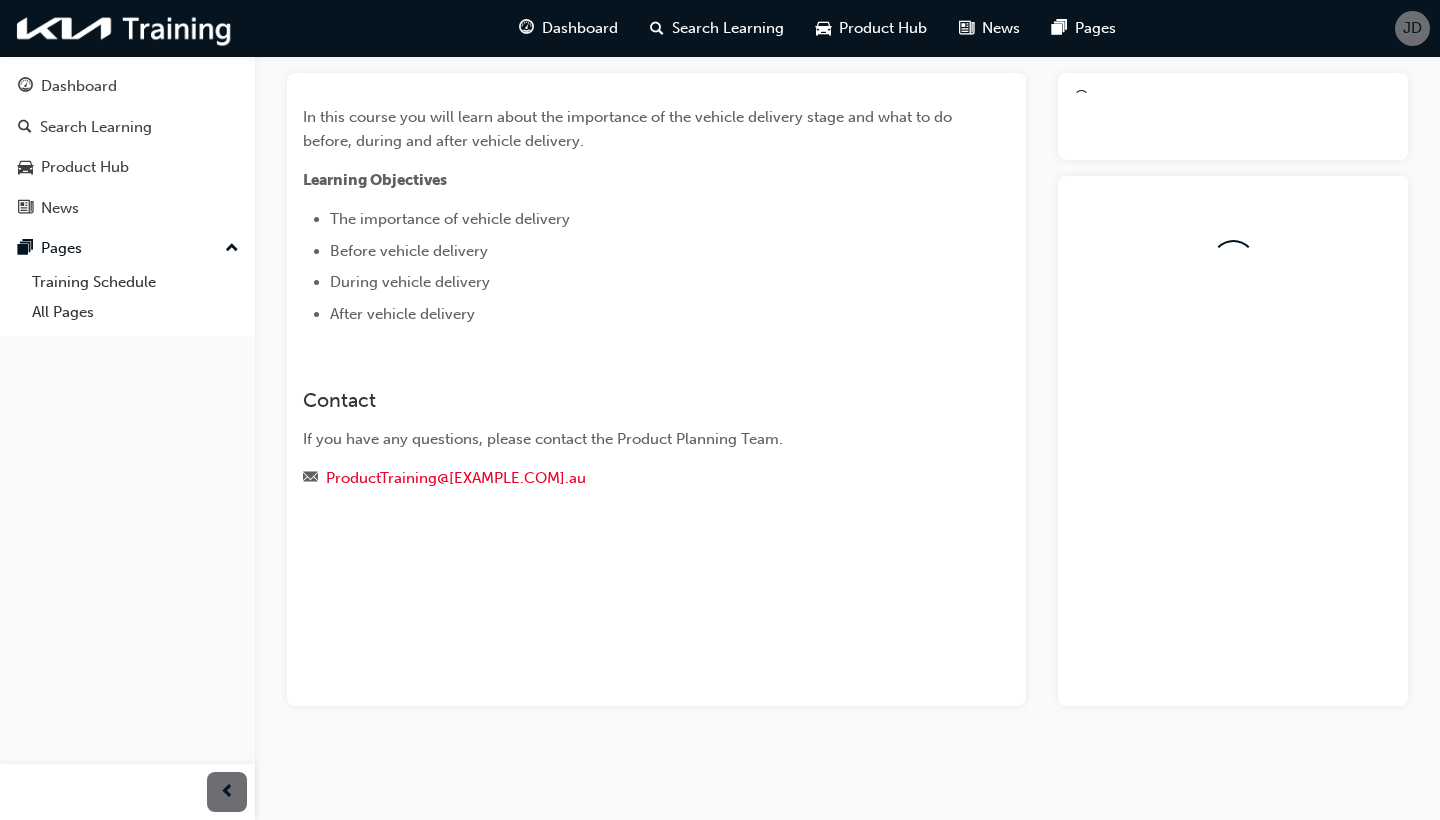 scroll, scrollTop: 104, scrollLeft: 0, axis: vertical 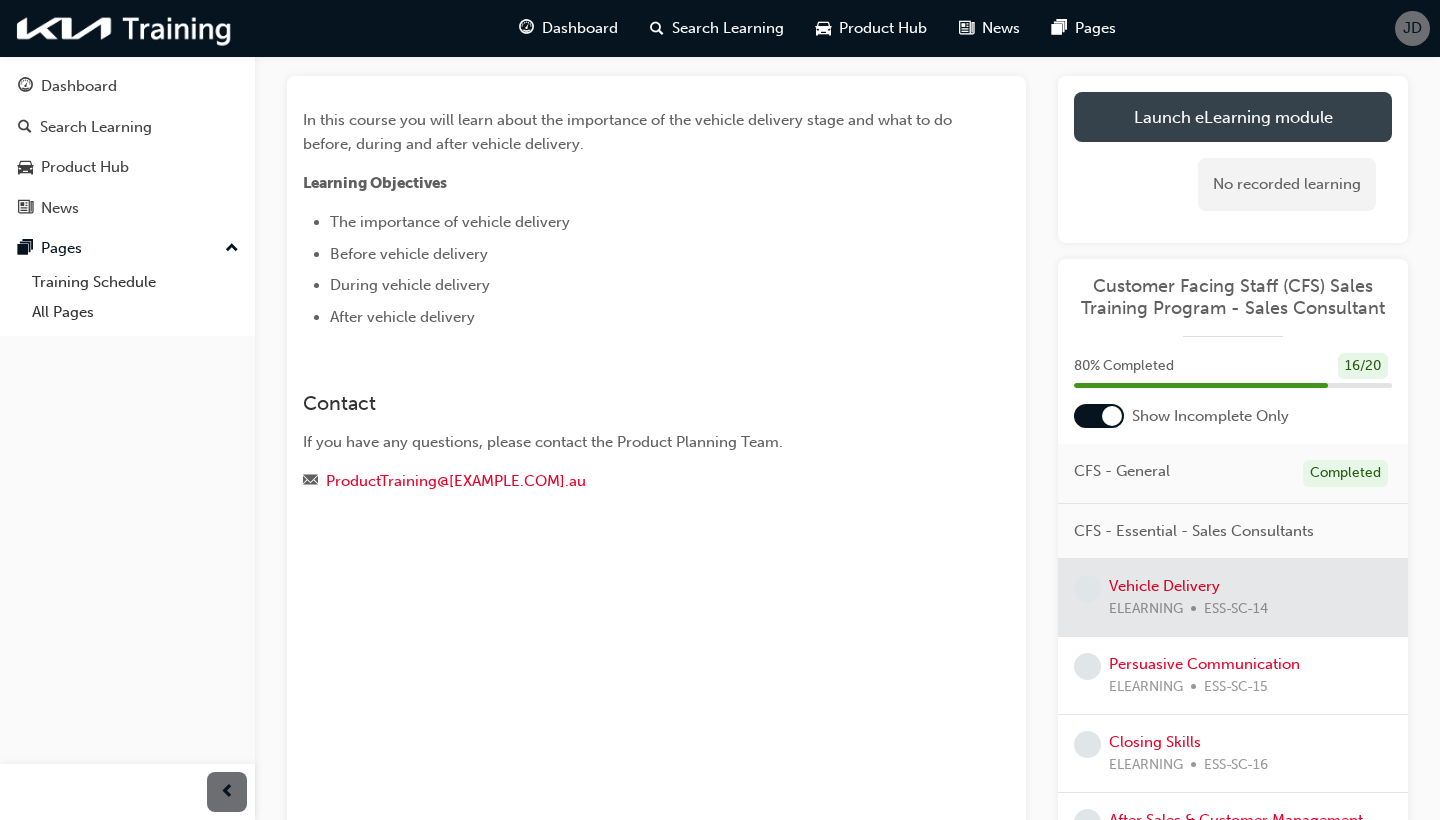 click on "Launch eLearning module" at bounding box center (1233, 117) 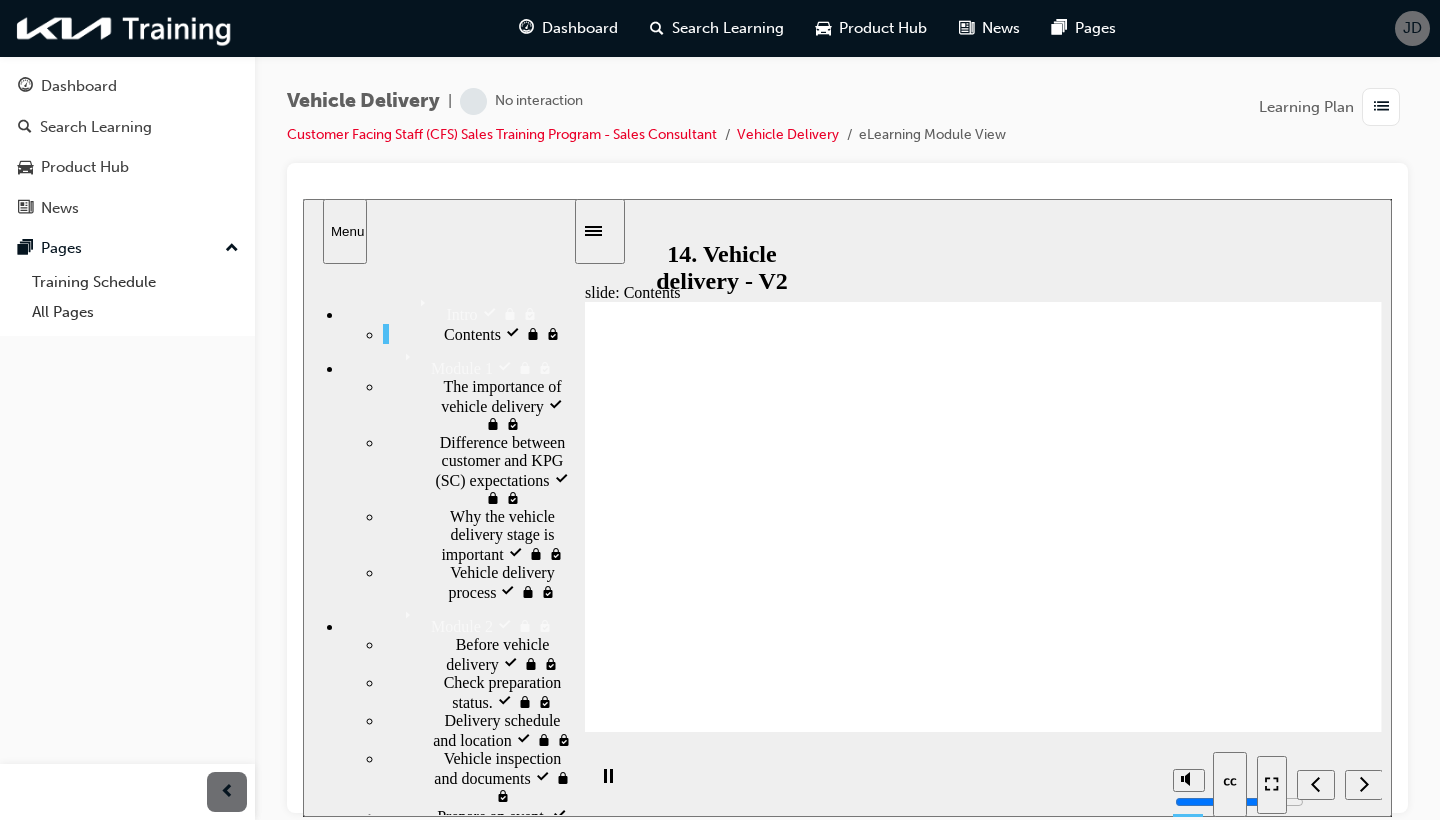 scroll, scrollTop: 0, scrollLeft: 0, axis: both 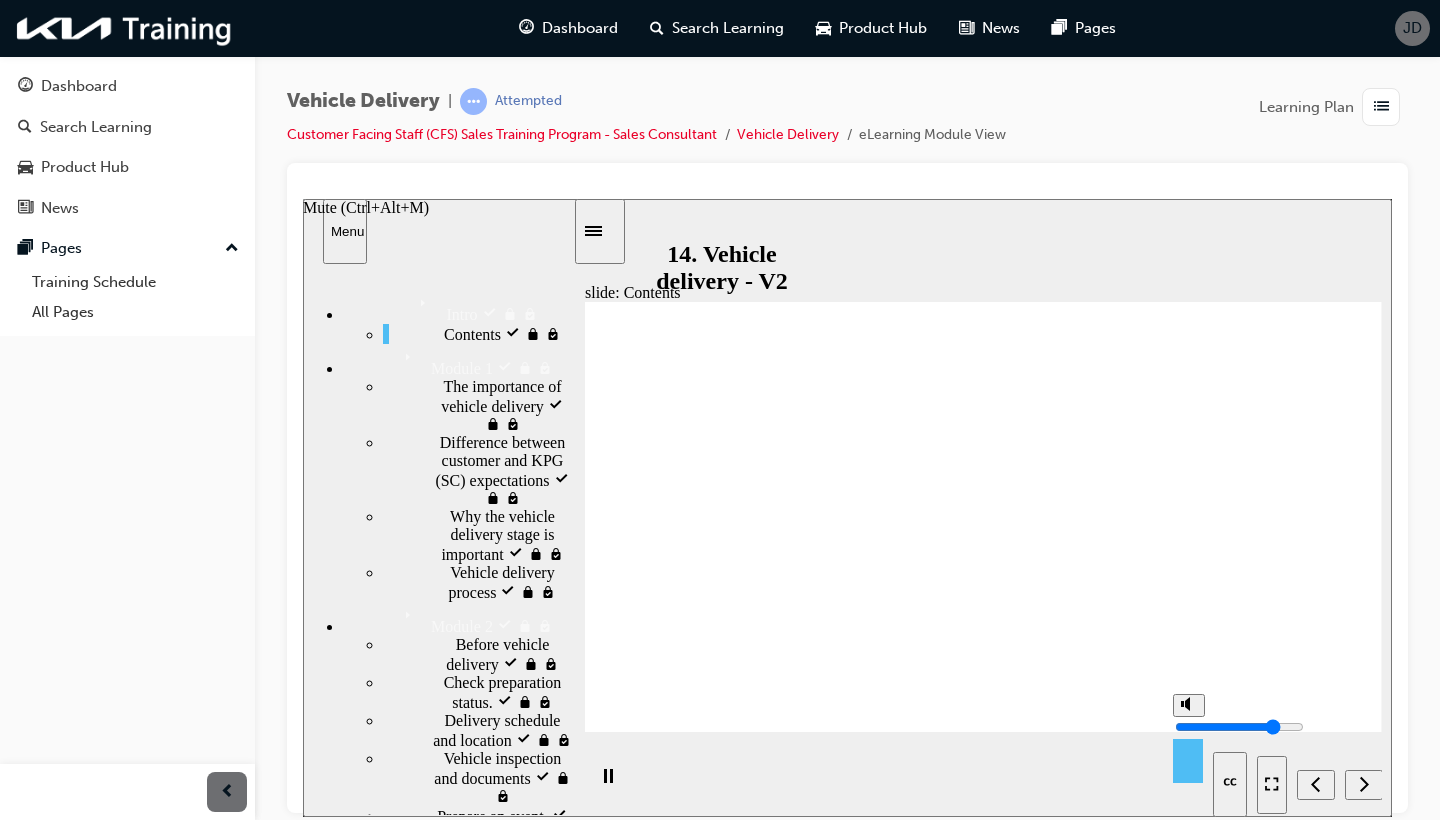 click at bounding box center (1189, 704) 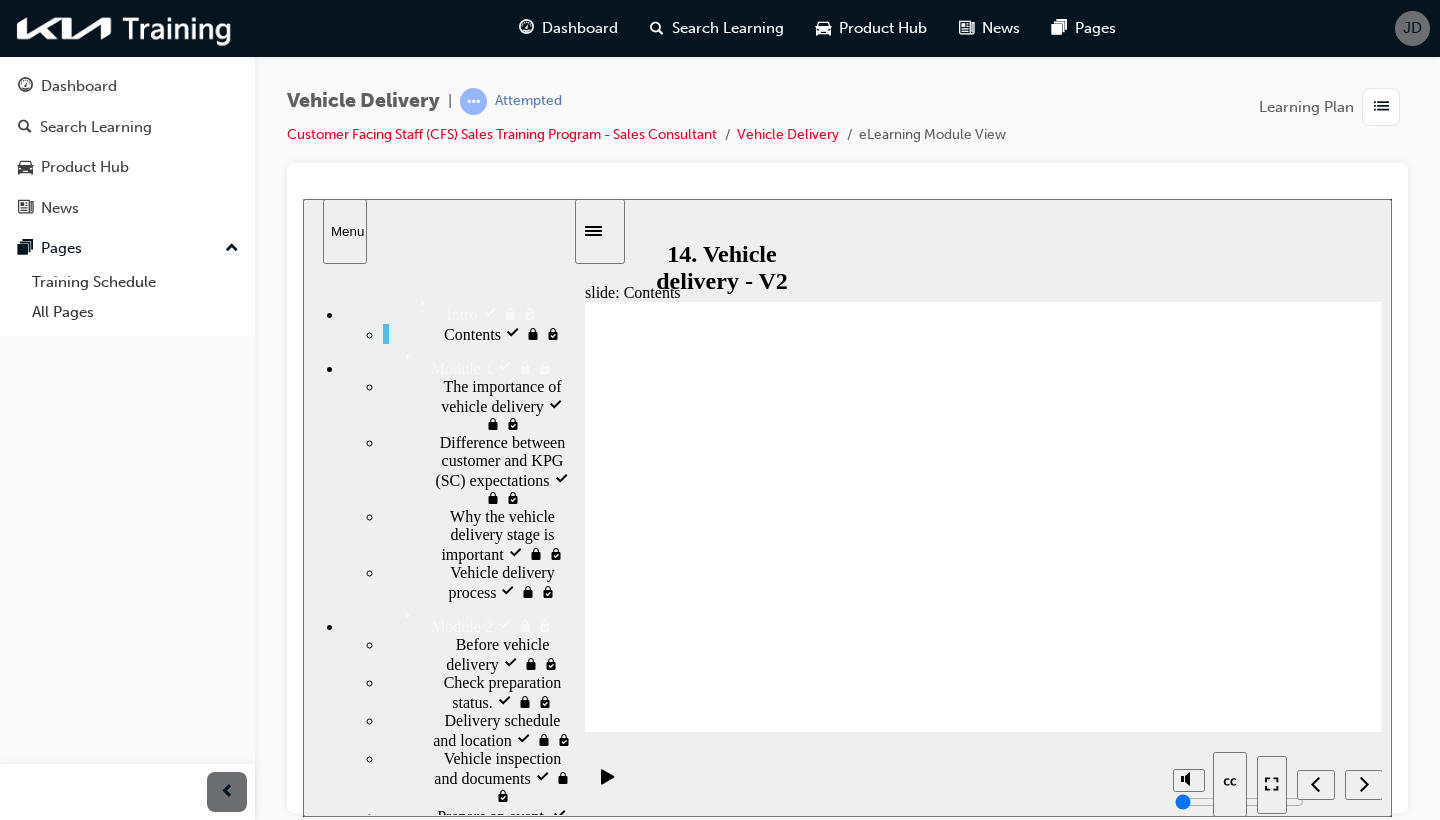 click 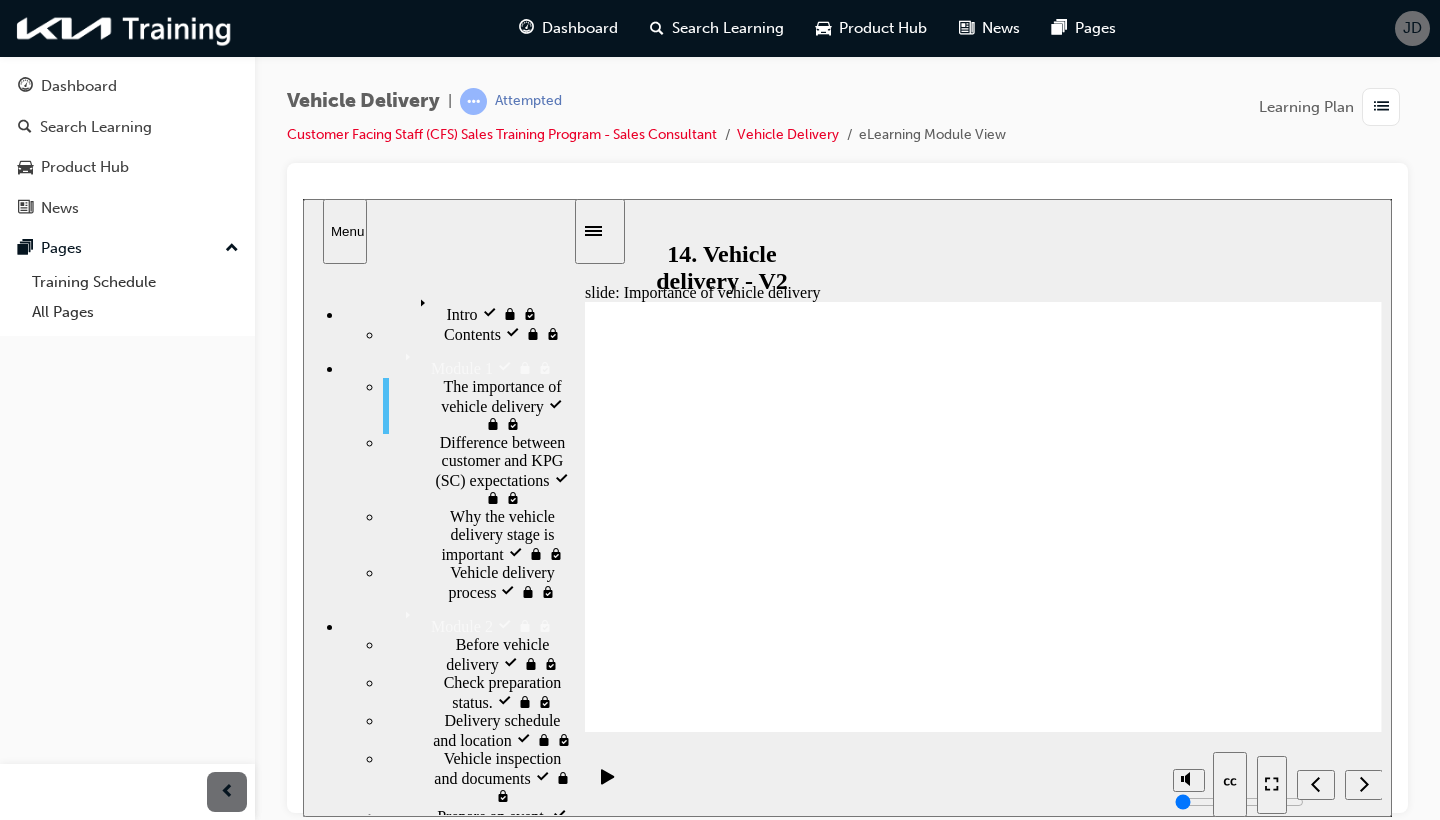 click 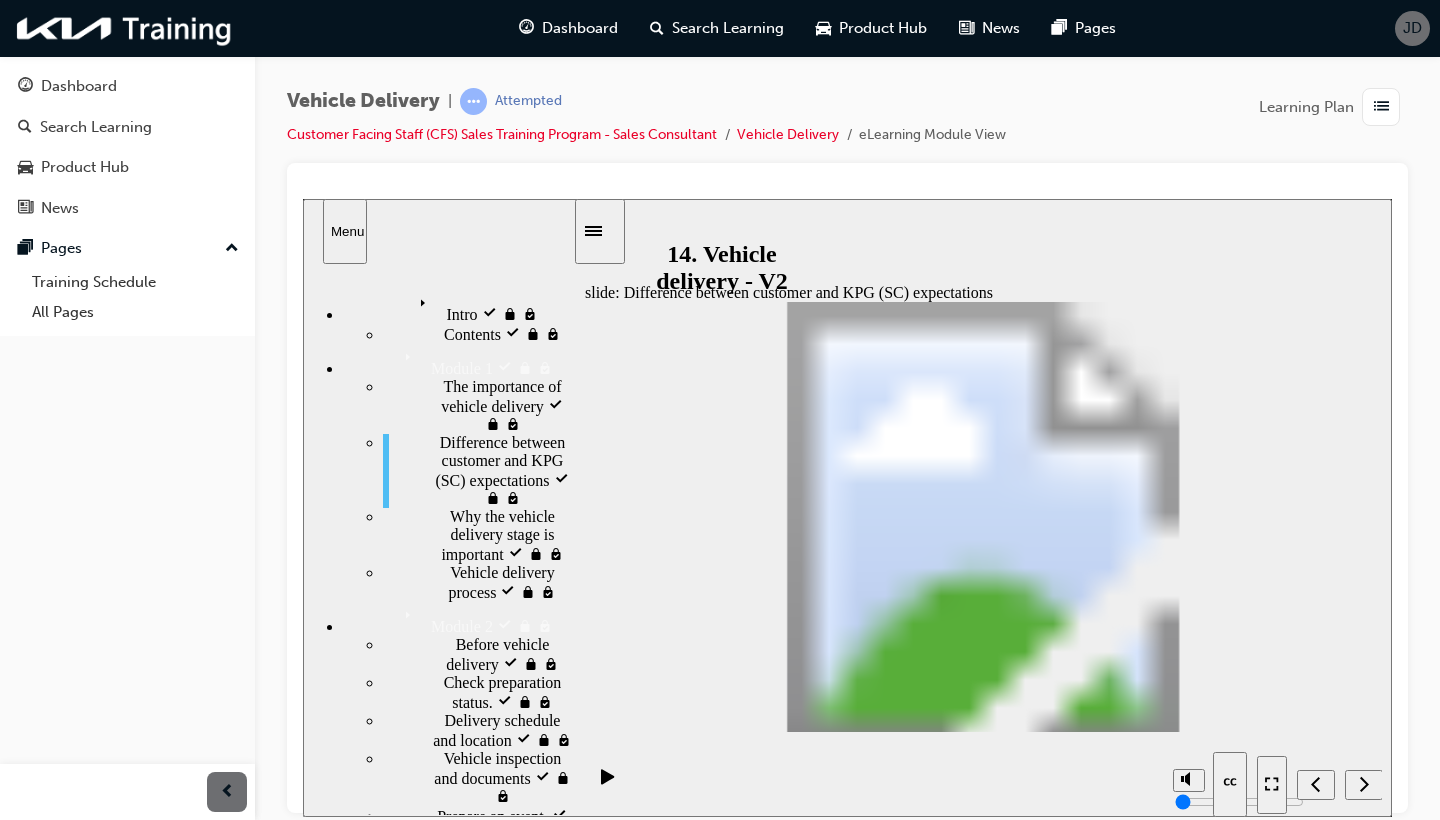 click 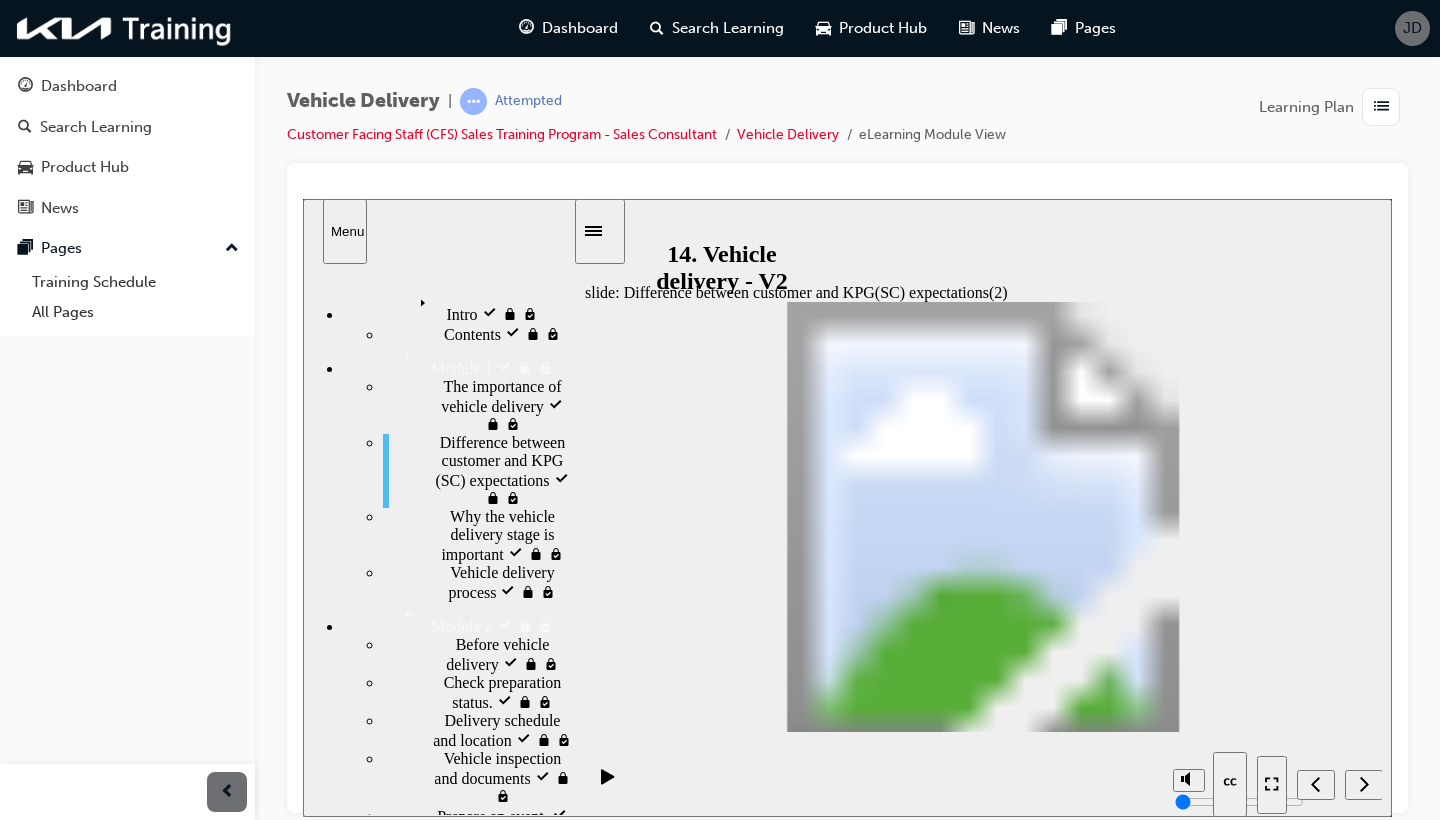 click 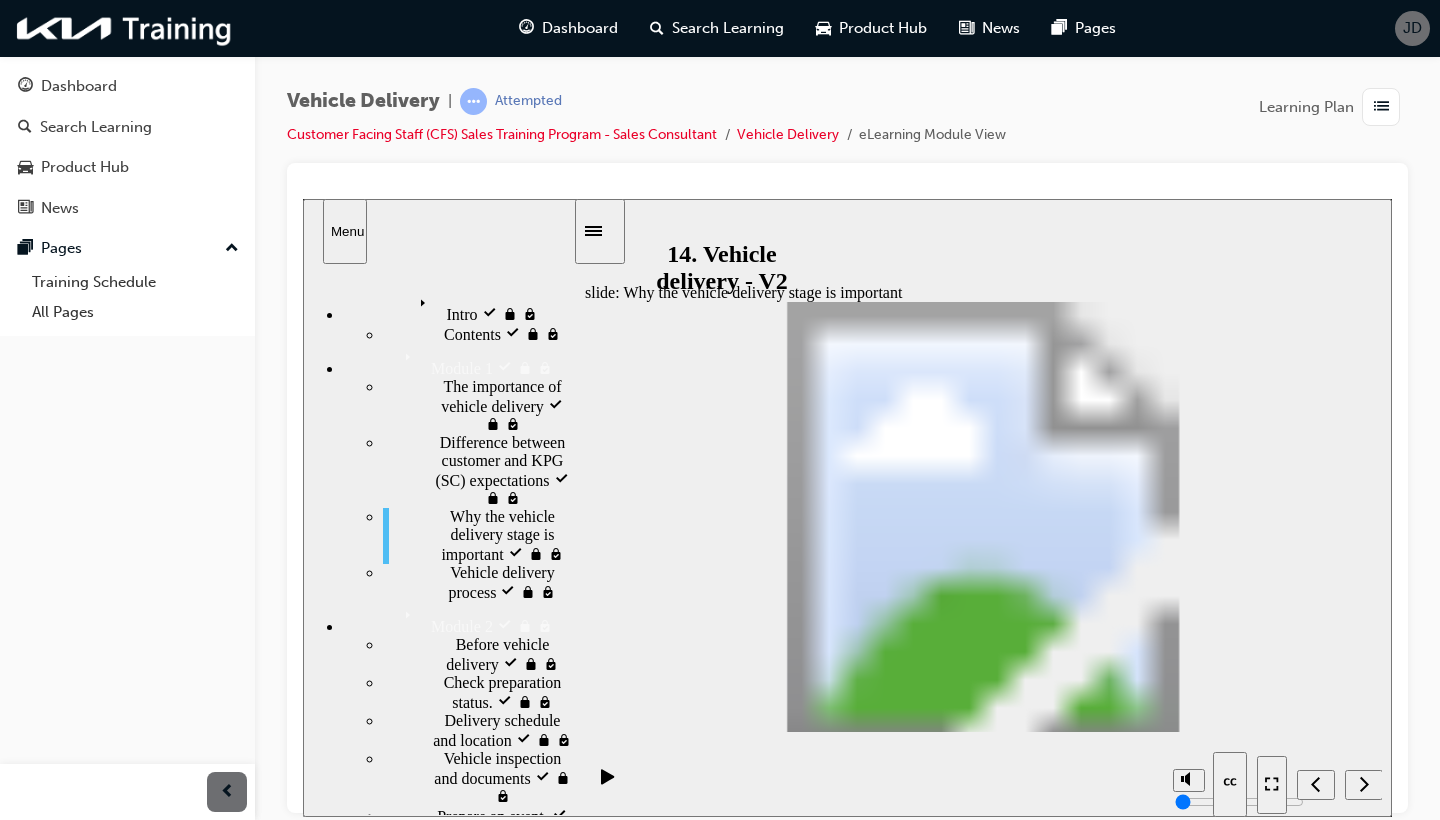 click 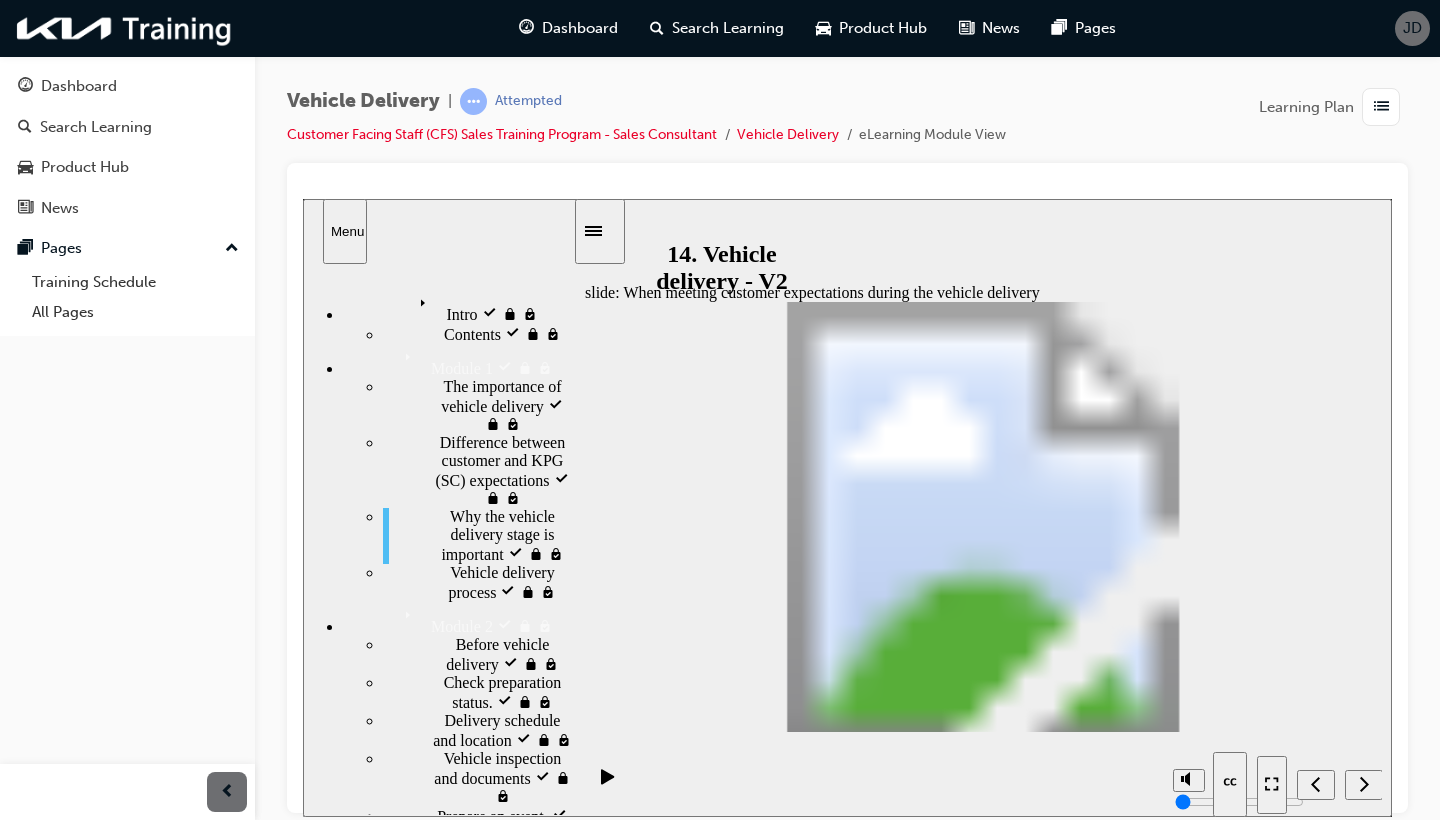 click 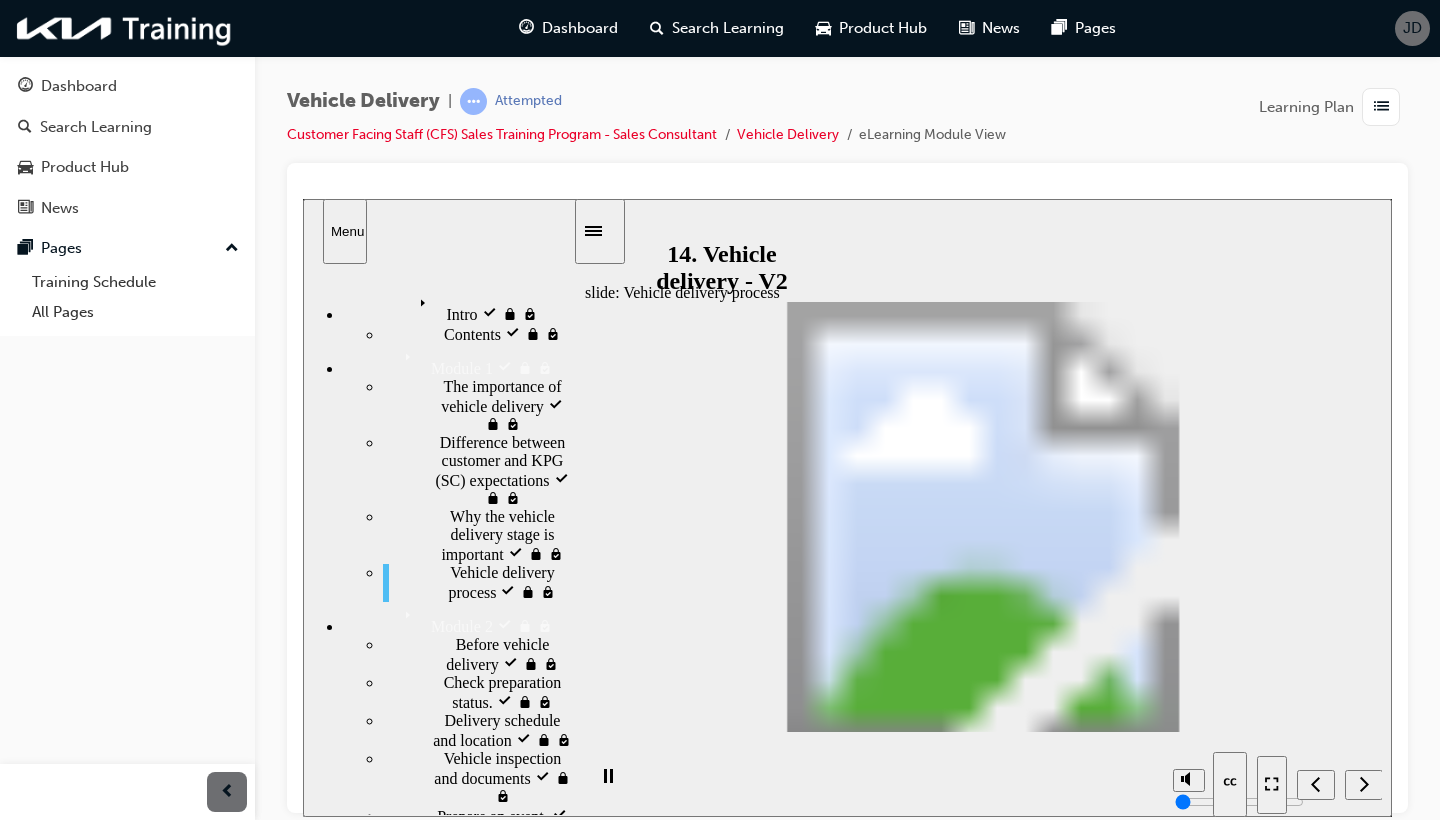 scroll, scrollTop: 0, scrollLeft: 0, axis: both 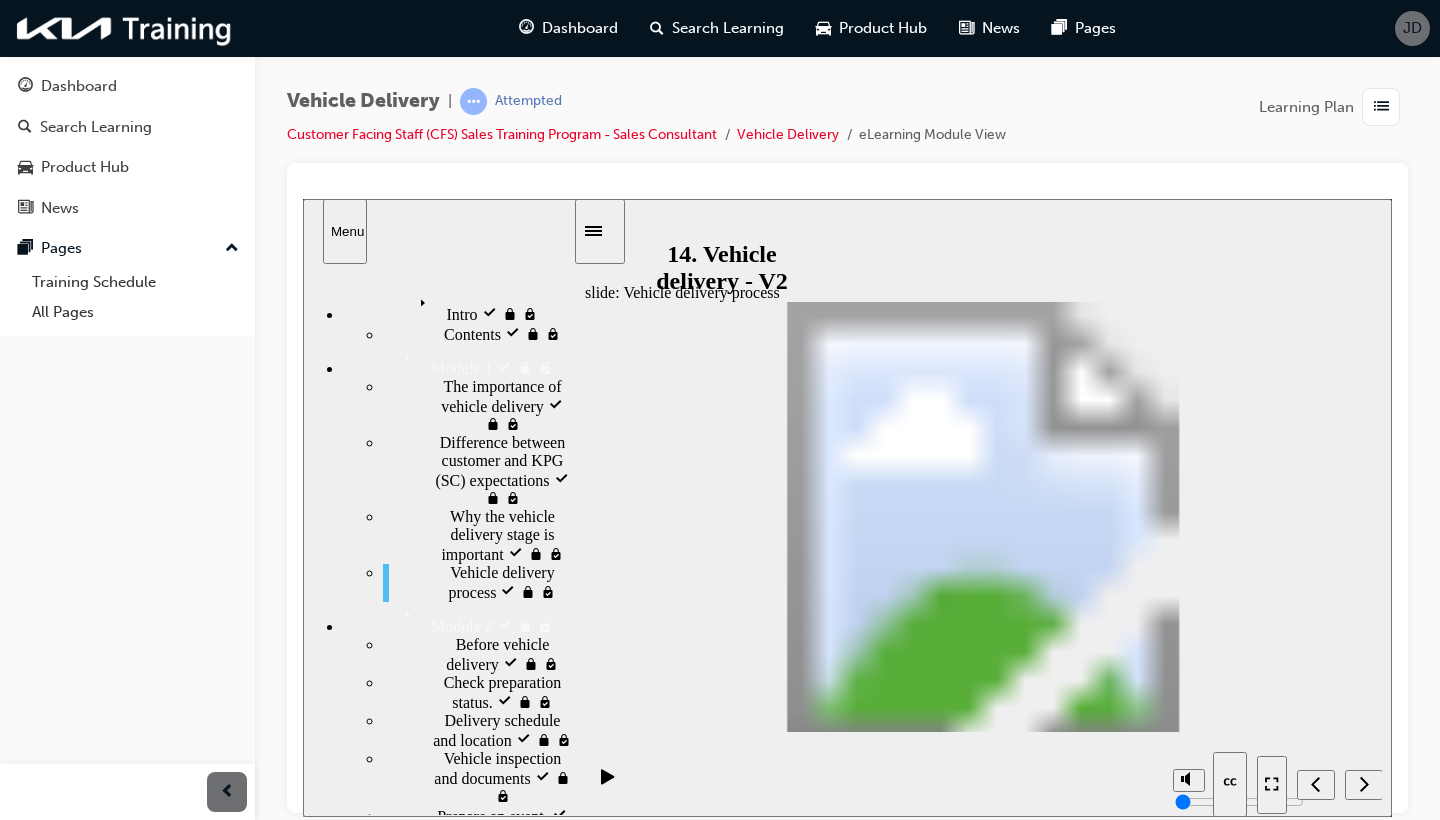 click 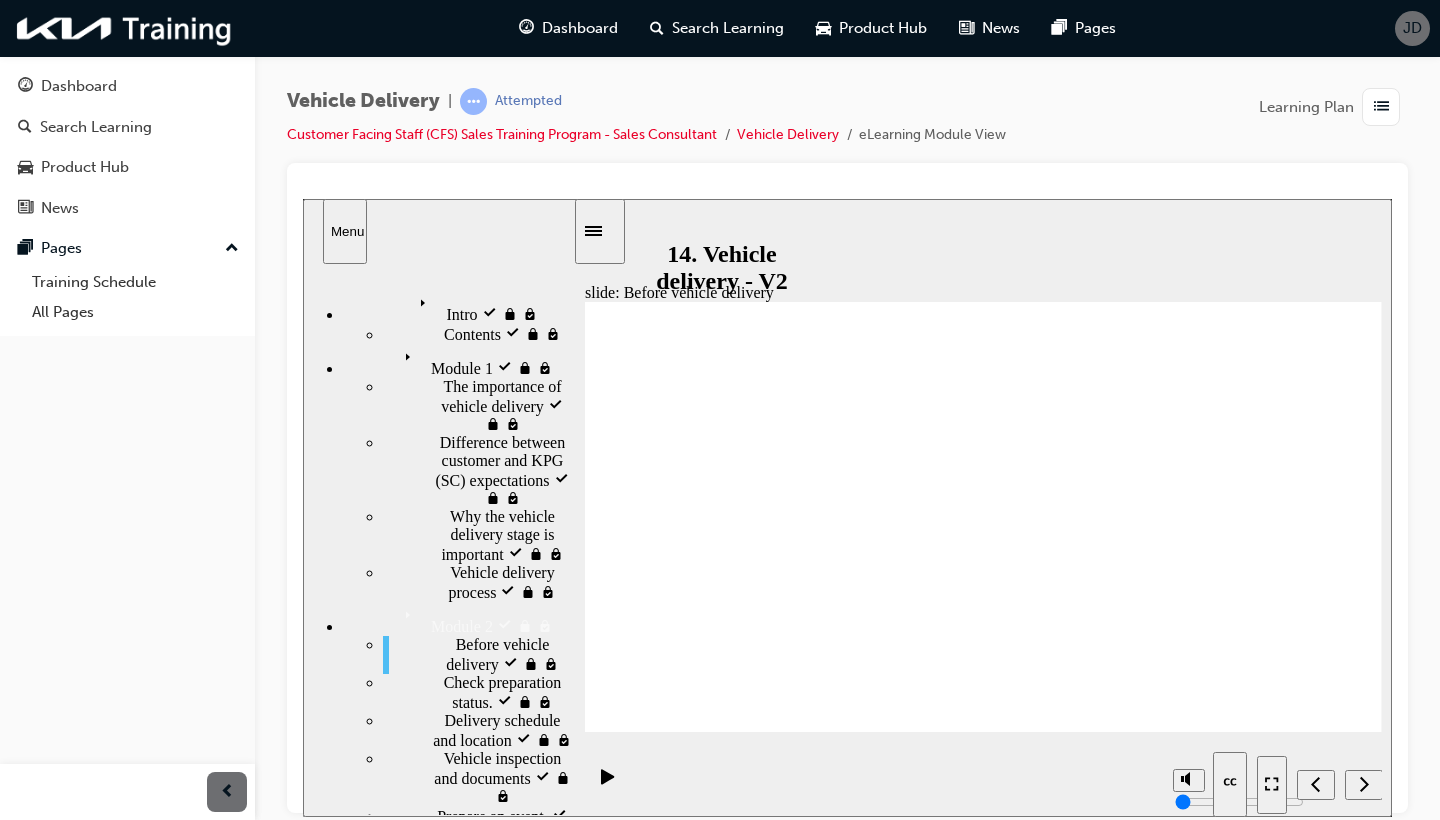 click 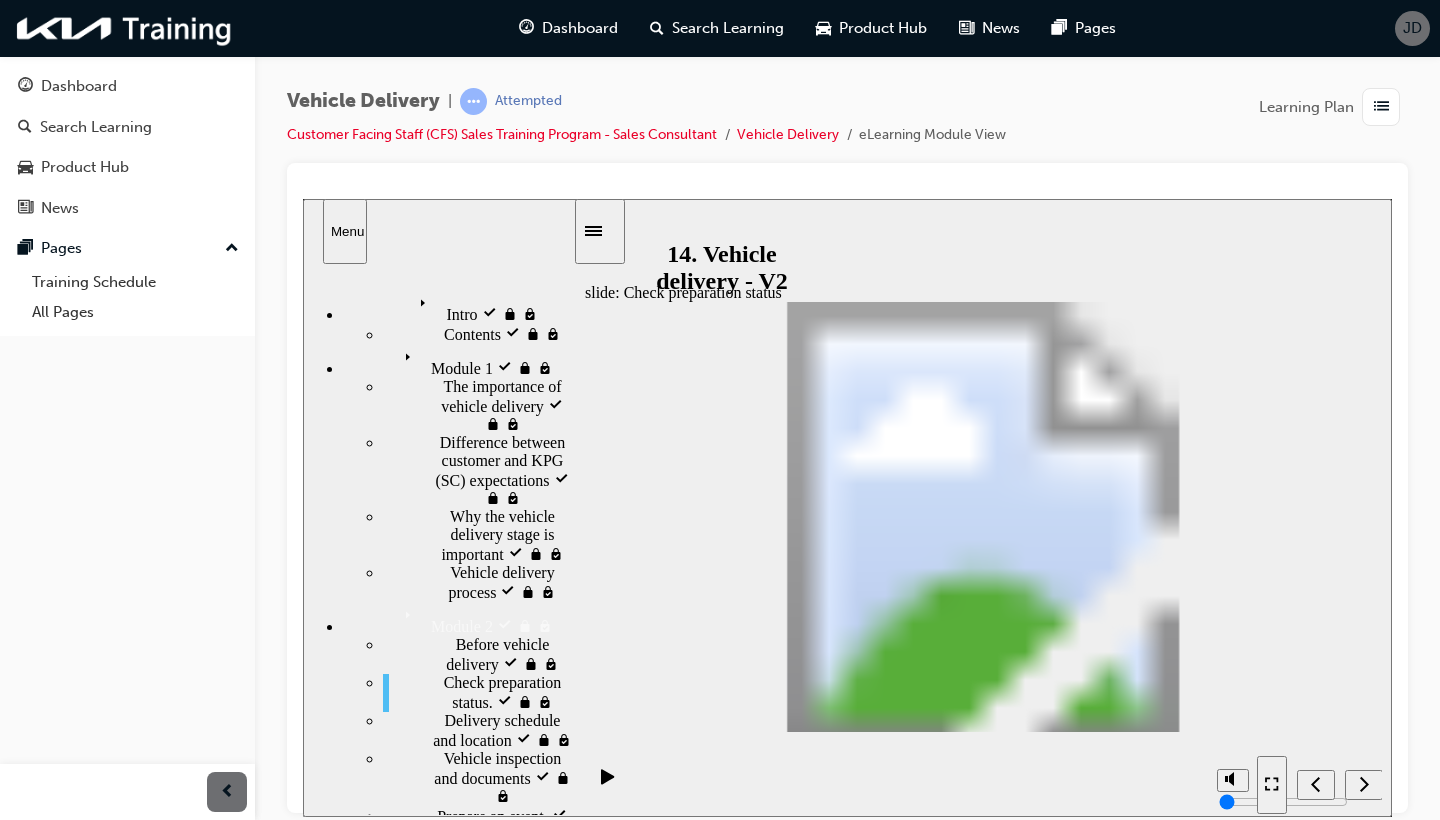 click 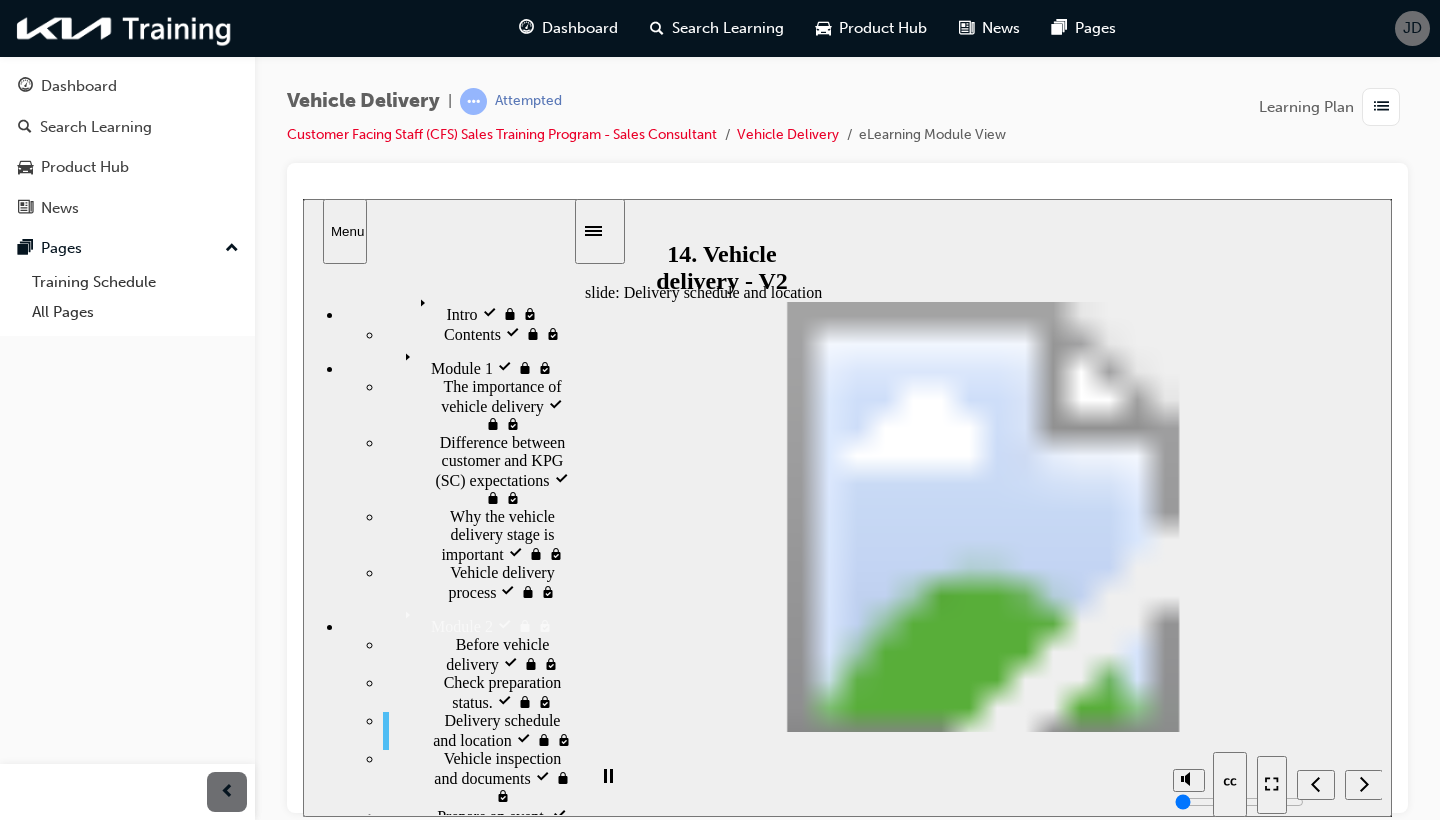click 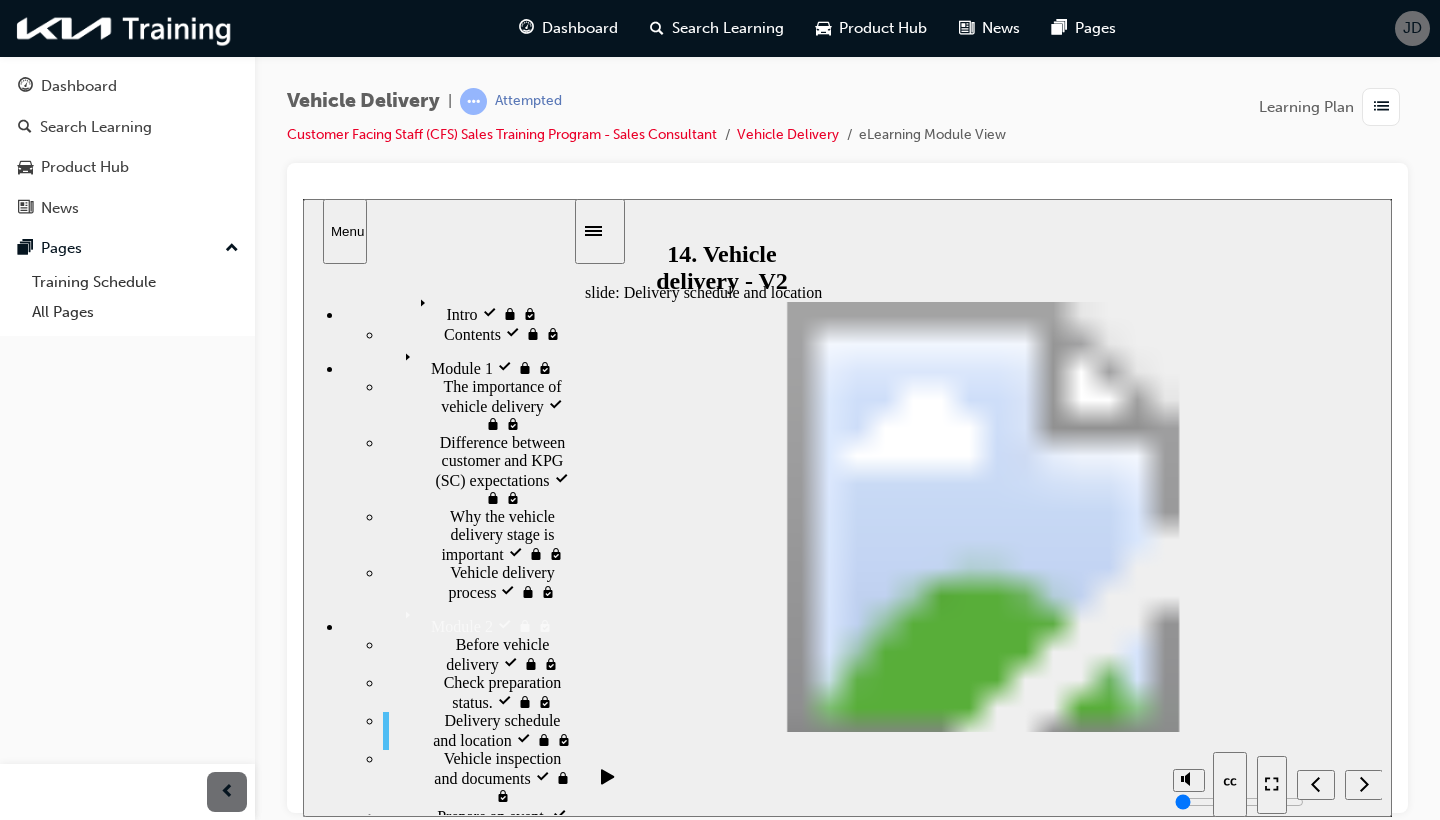 click 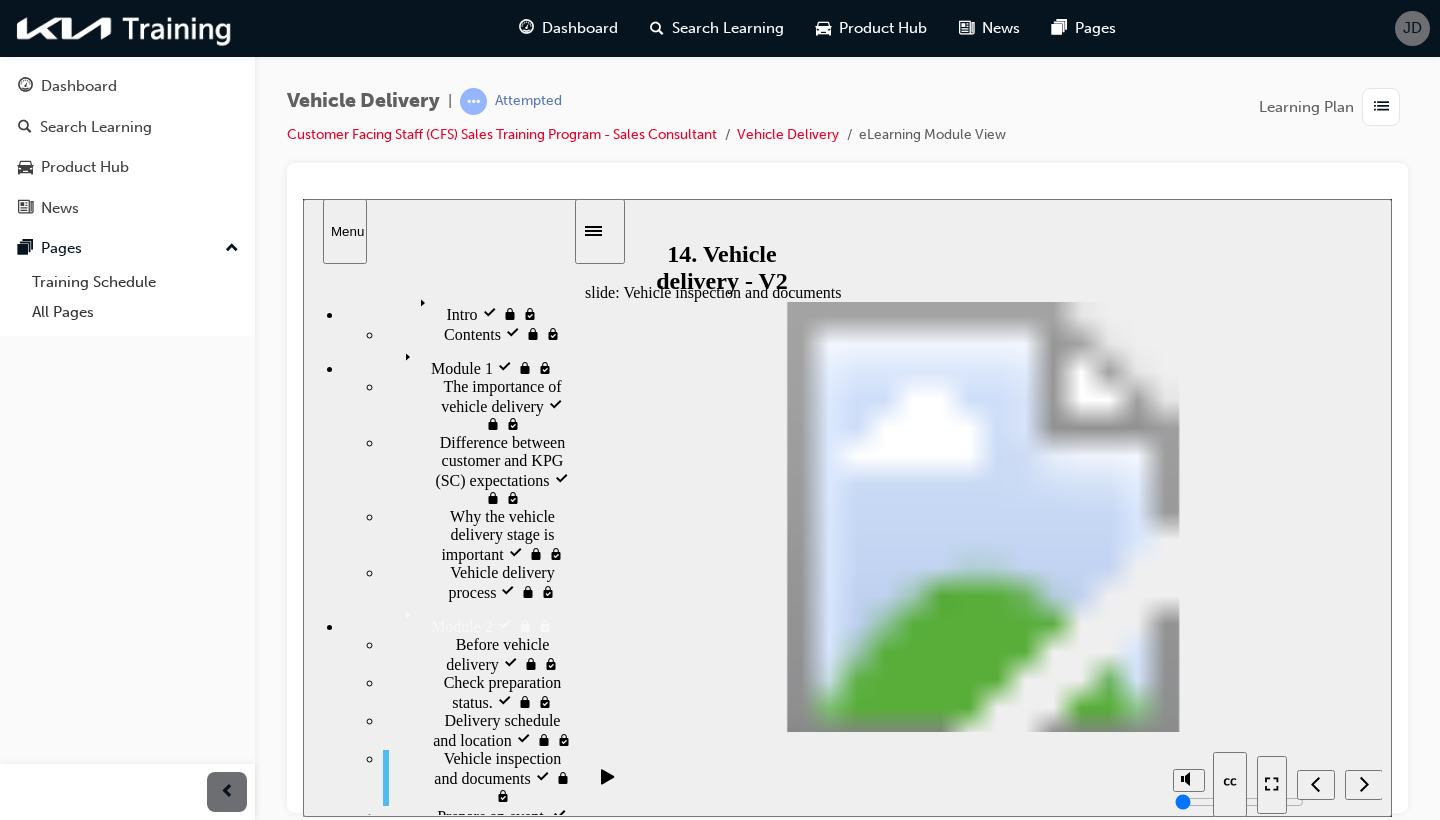 click 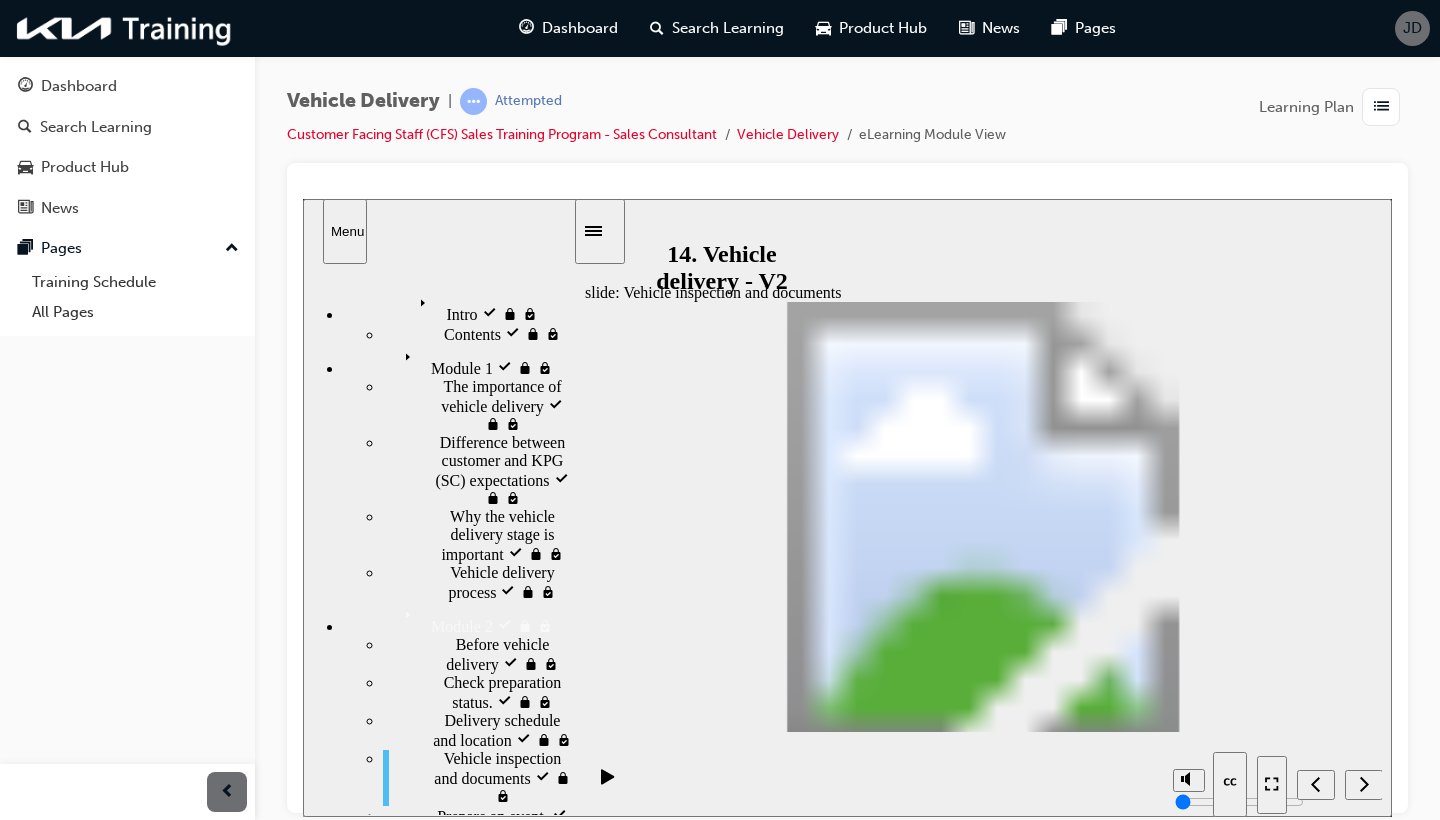 click at bounding box center [983, 1309] 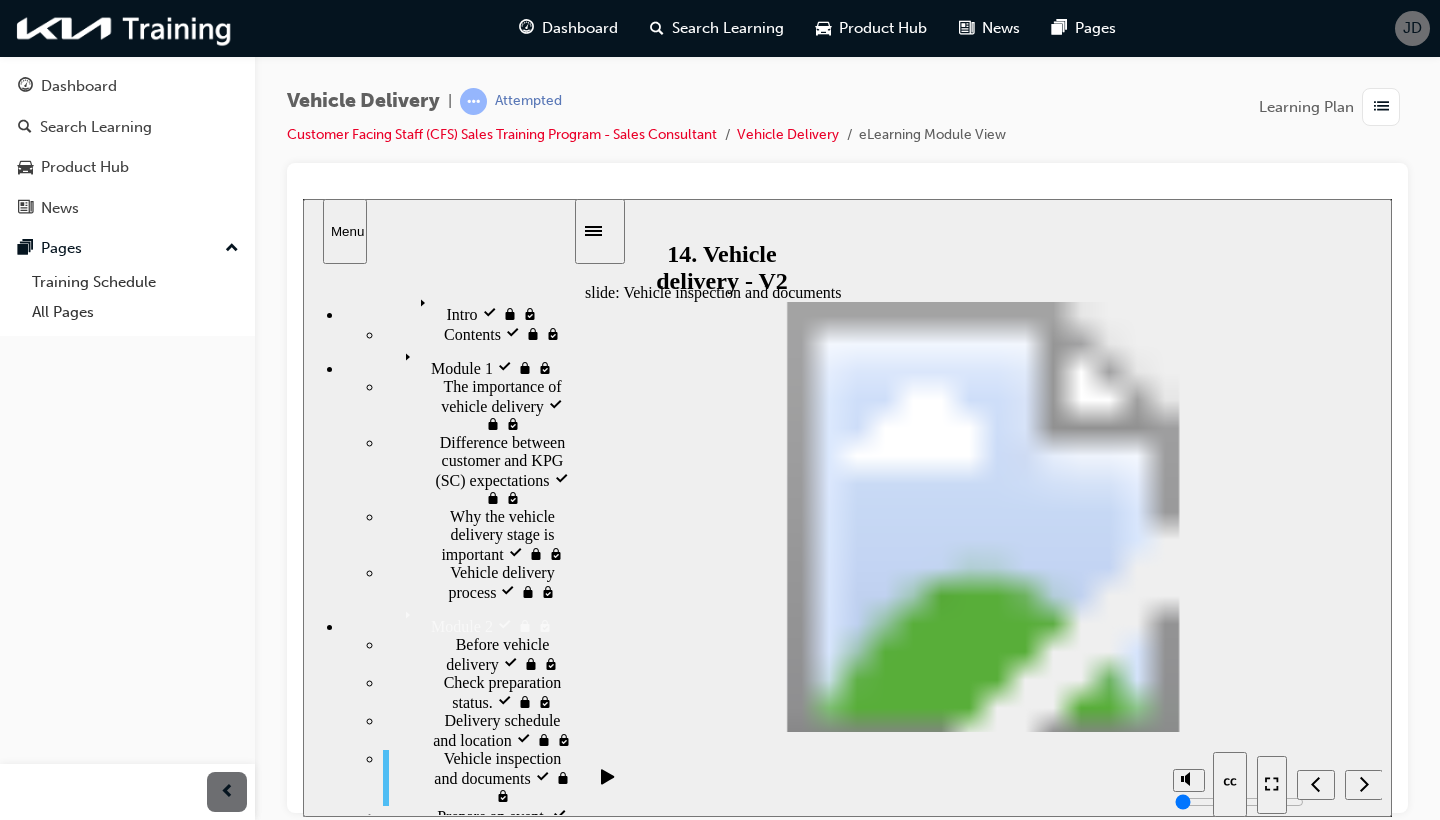click 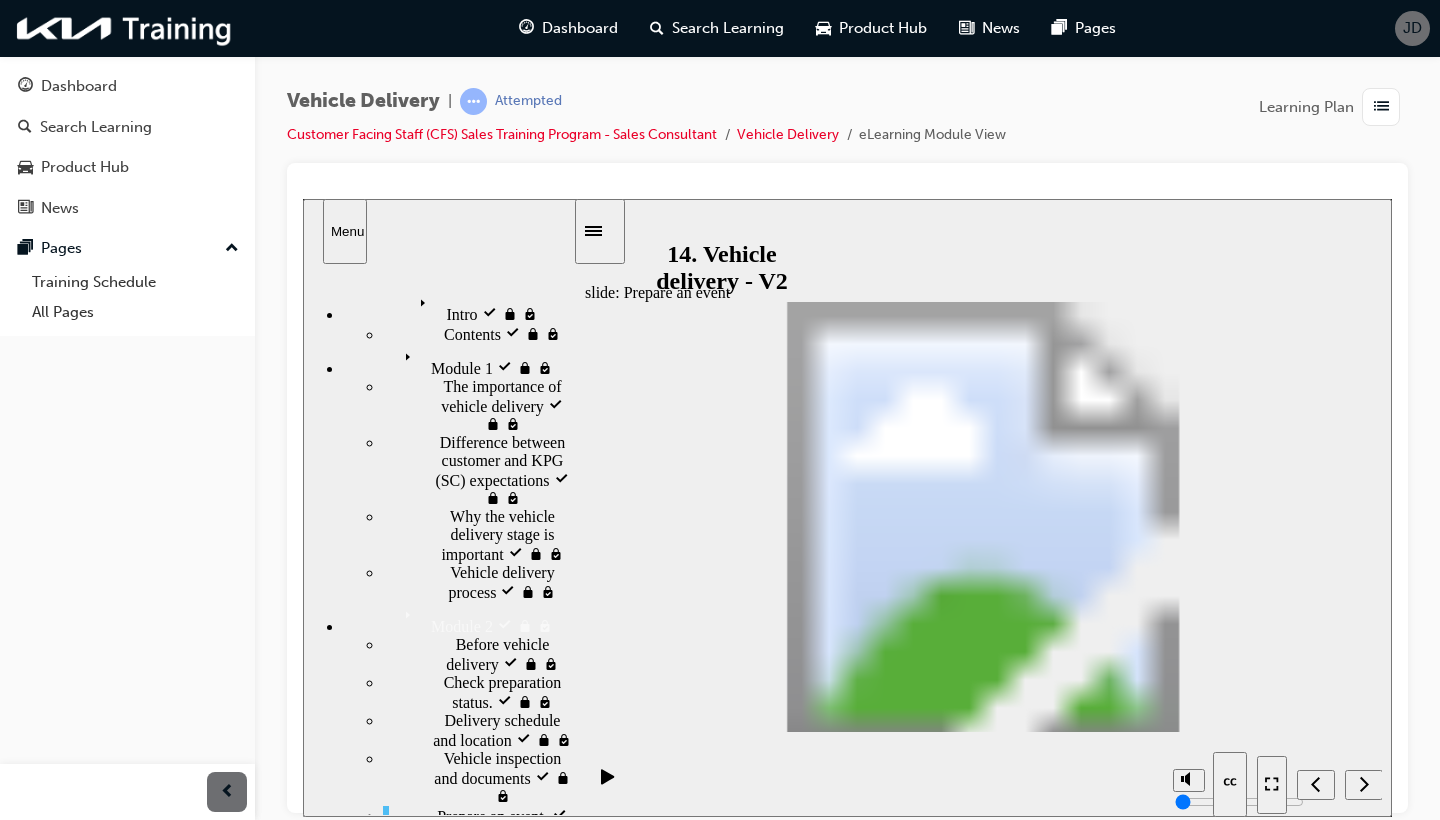 click 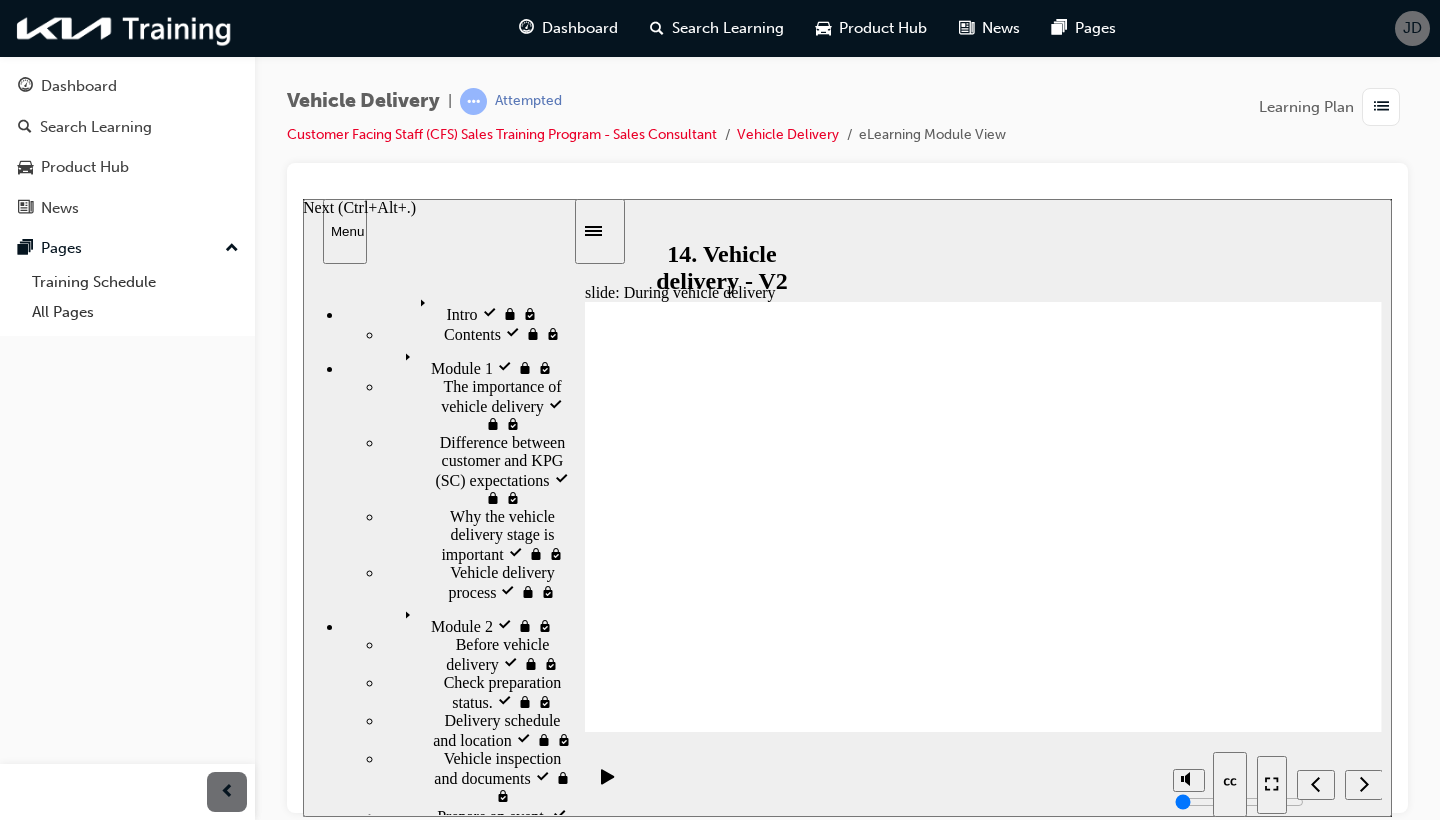 click 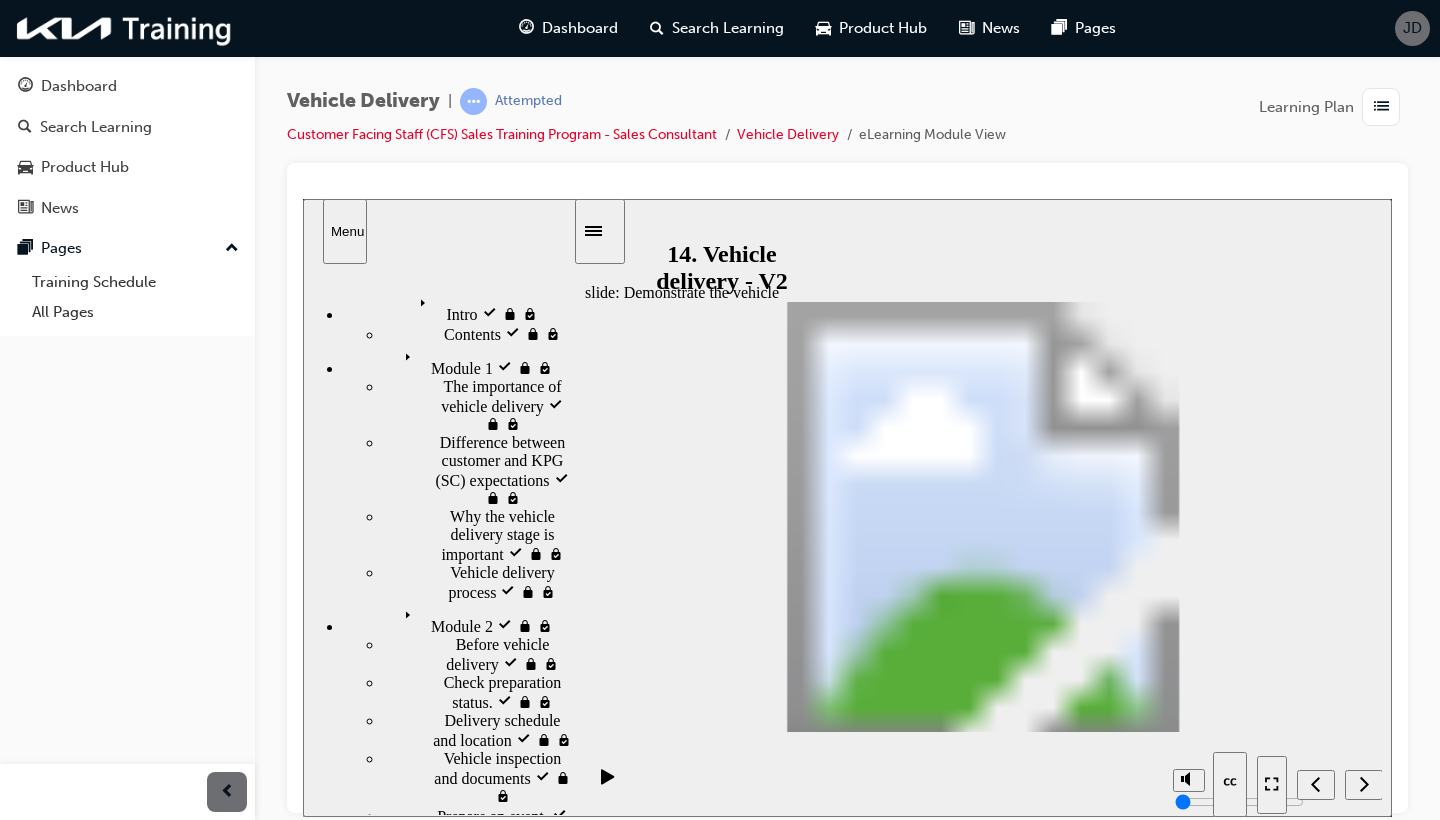 click 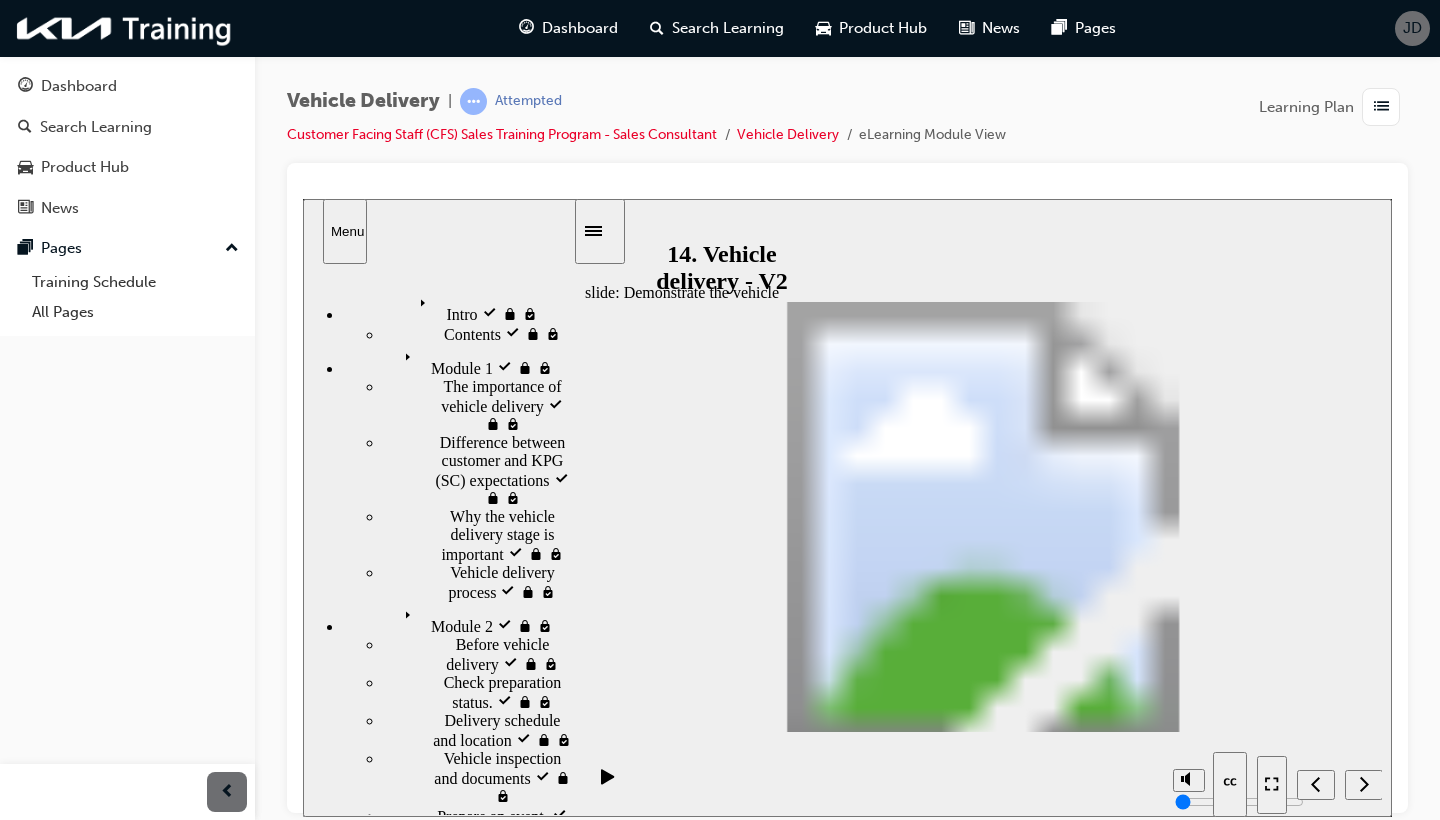 click 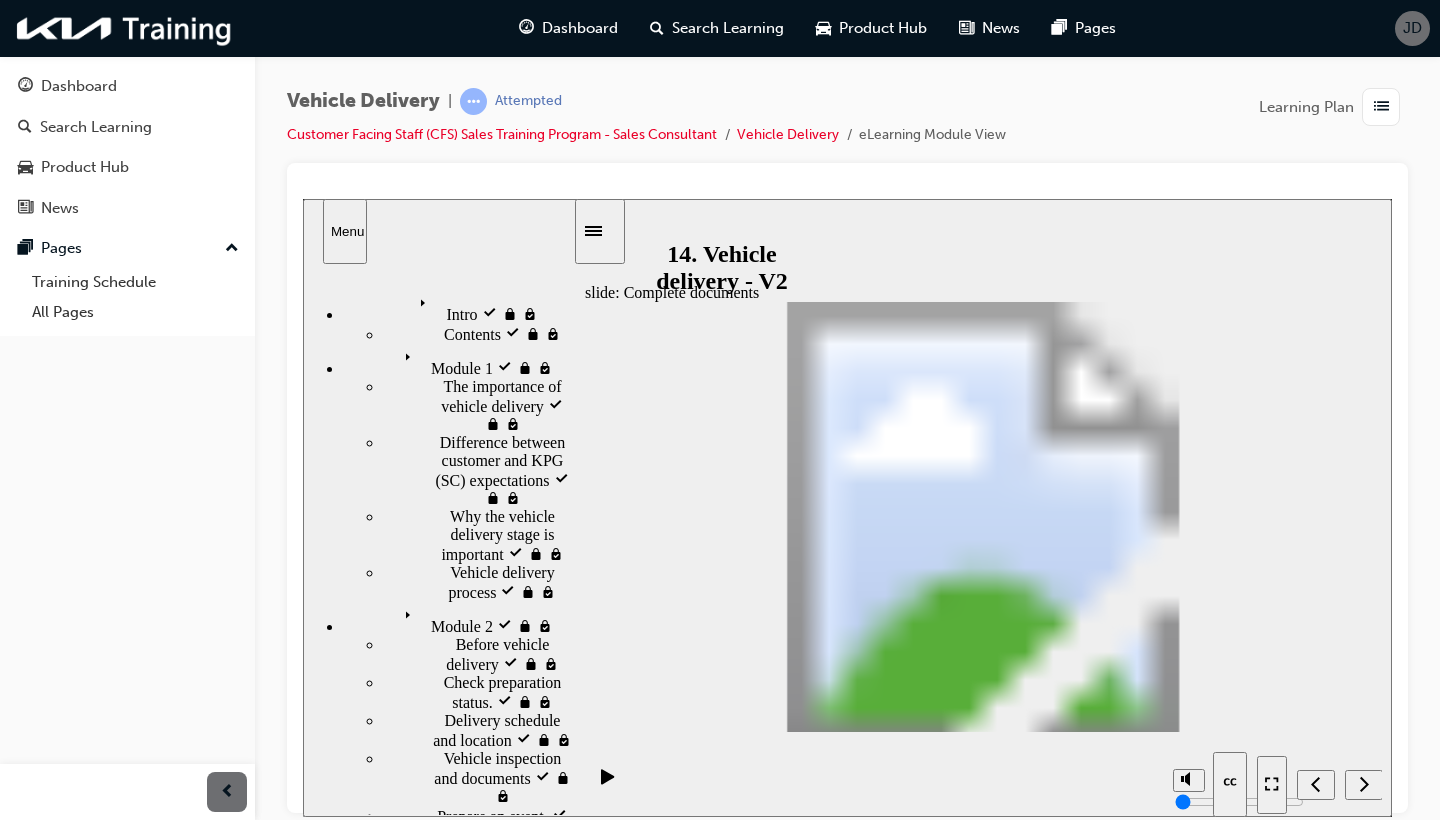 click 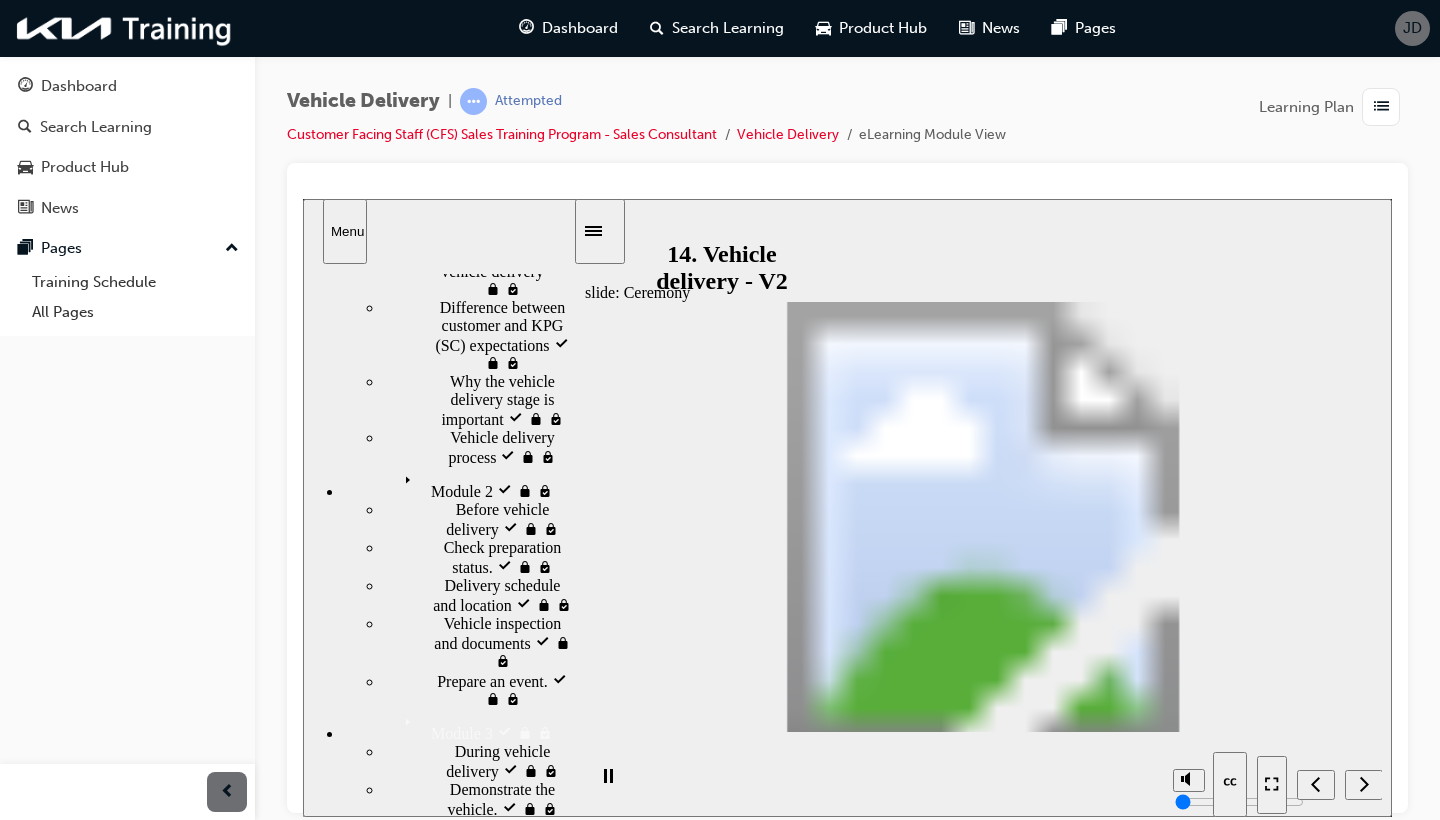 scroll, scrollTop: 134, scrollLeft: 0, axis: vertical 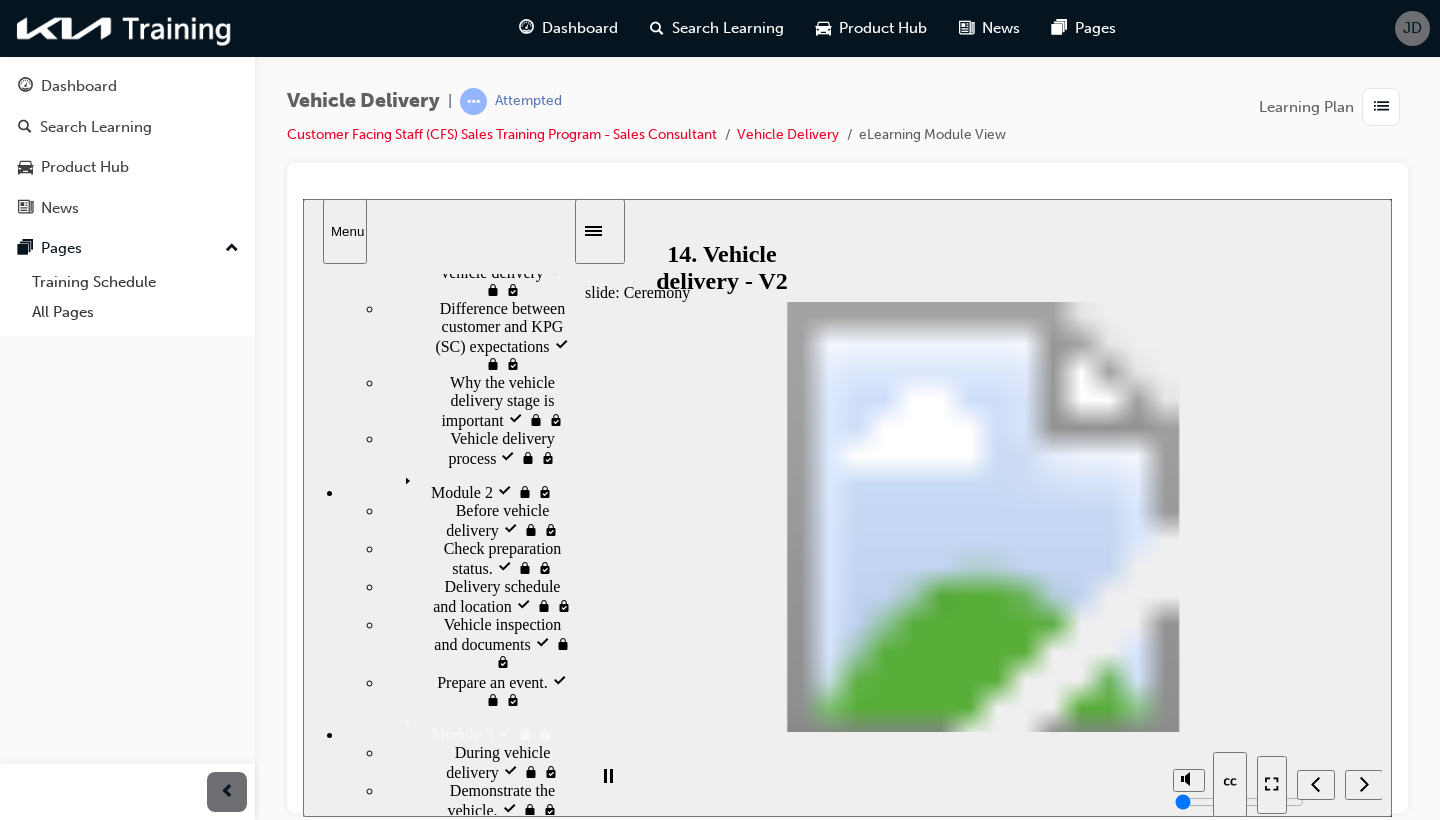 click 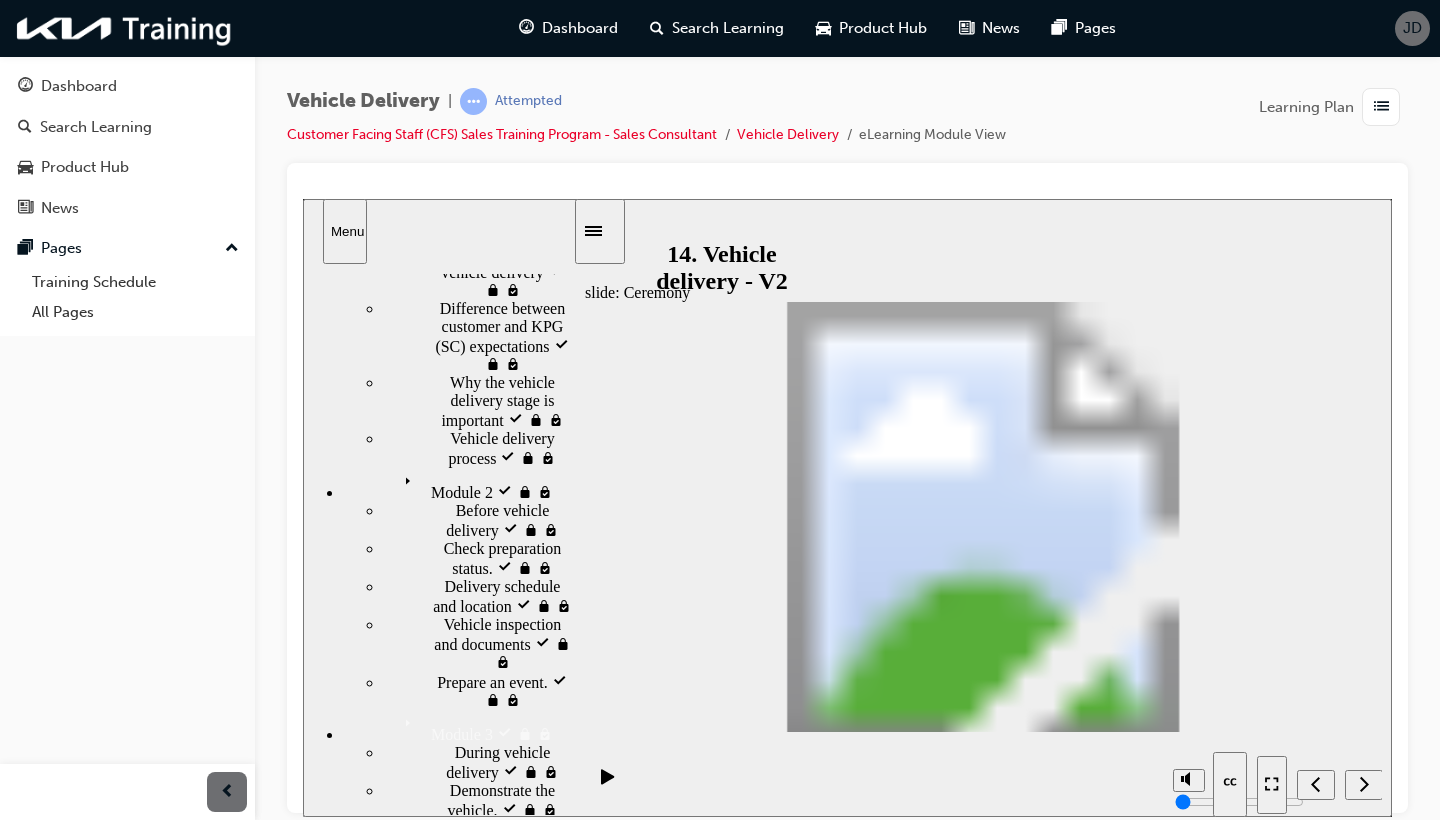 click 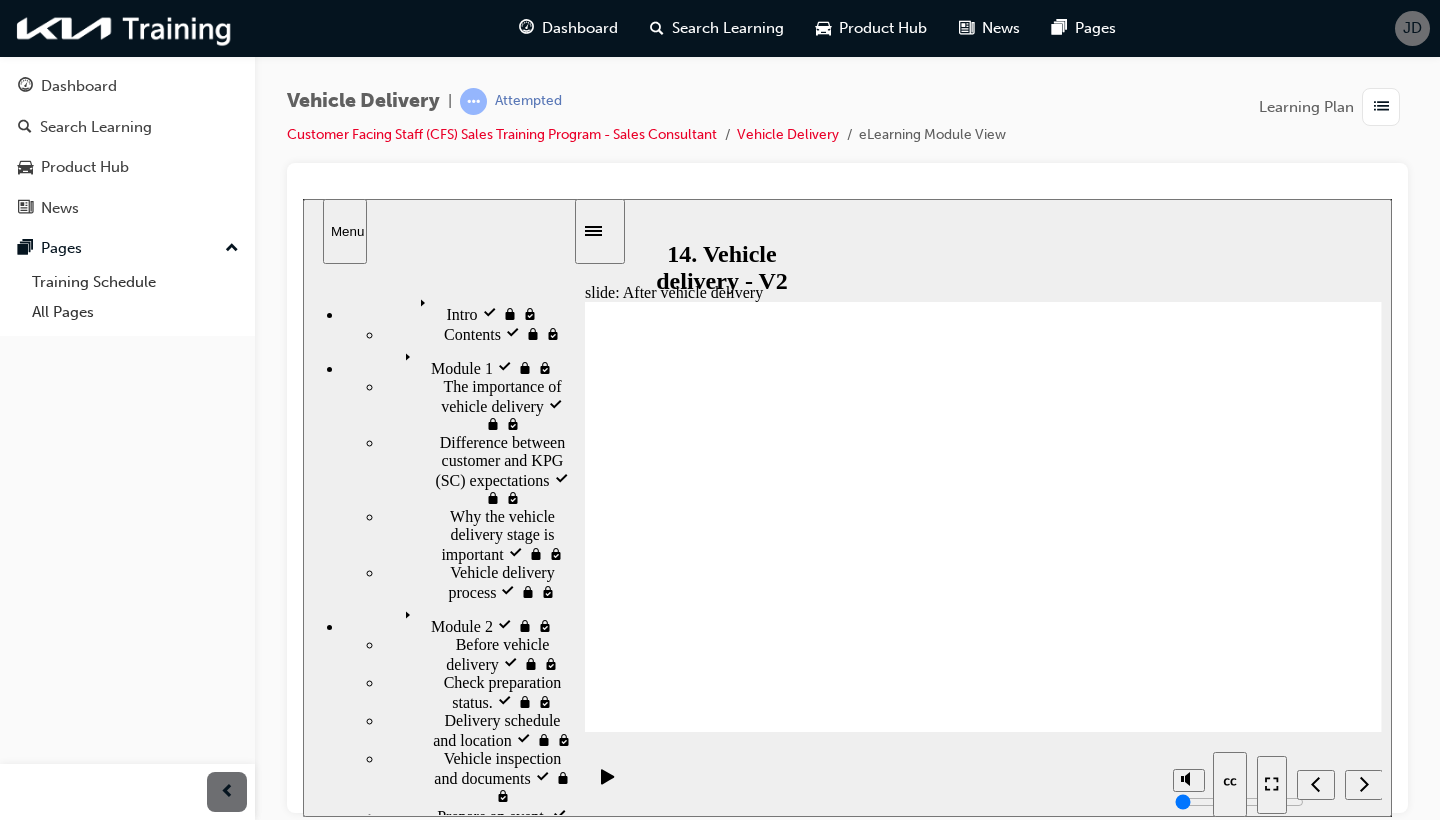 click 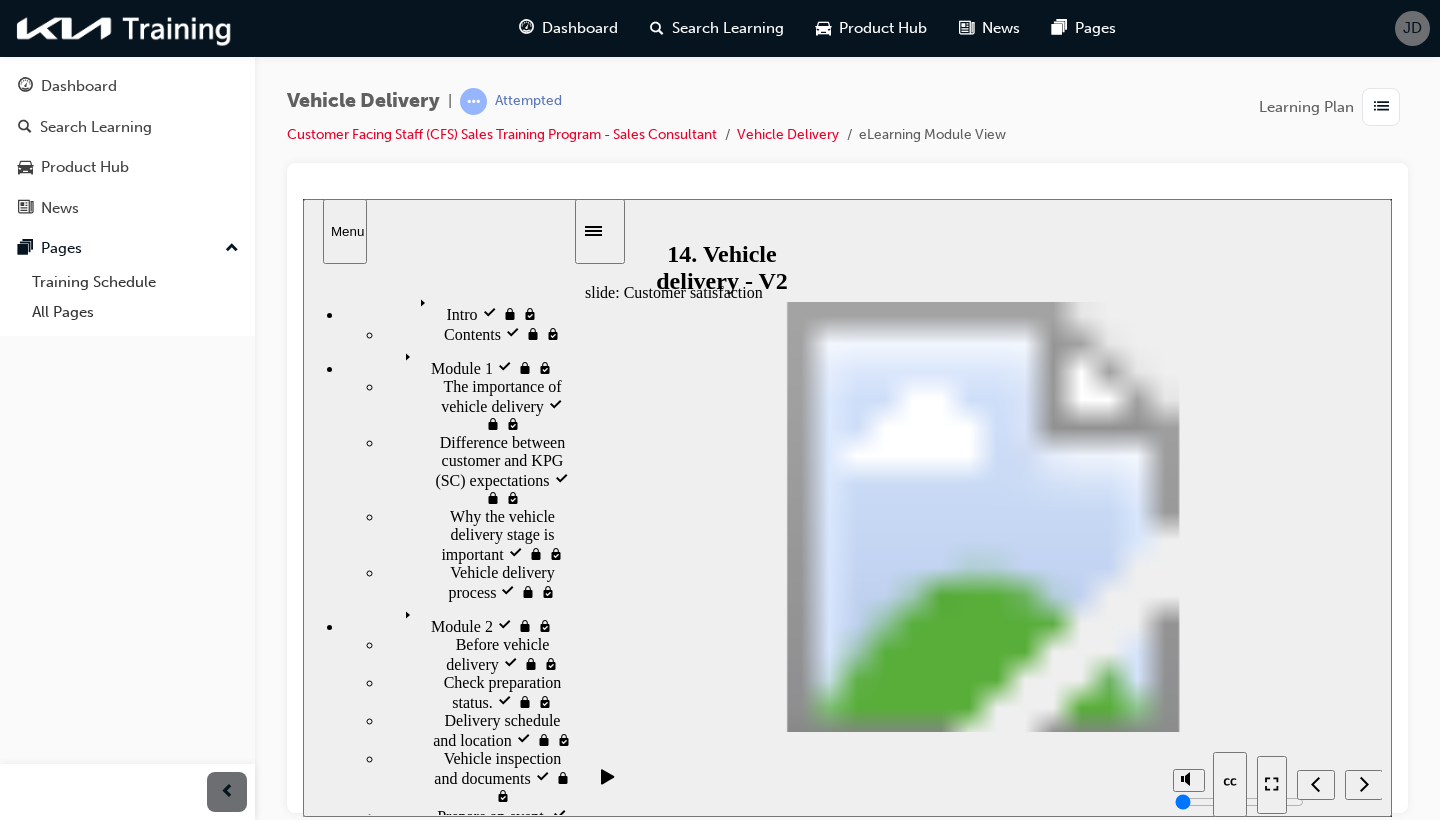 click 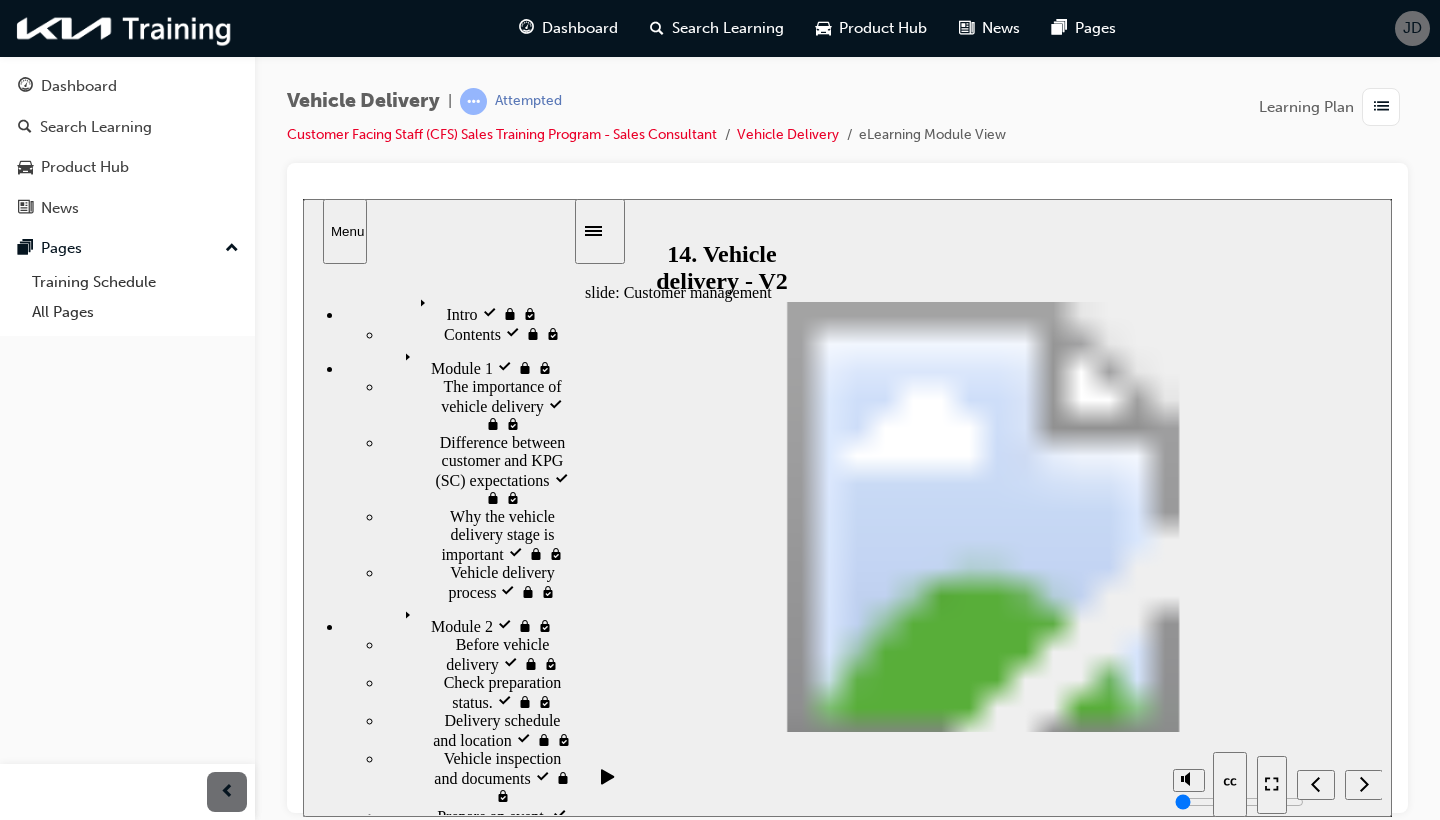 drag, startPoint x: 1375, startPoint y: 713, endPoint x: 1362, endPoint y: 713, distance: 13 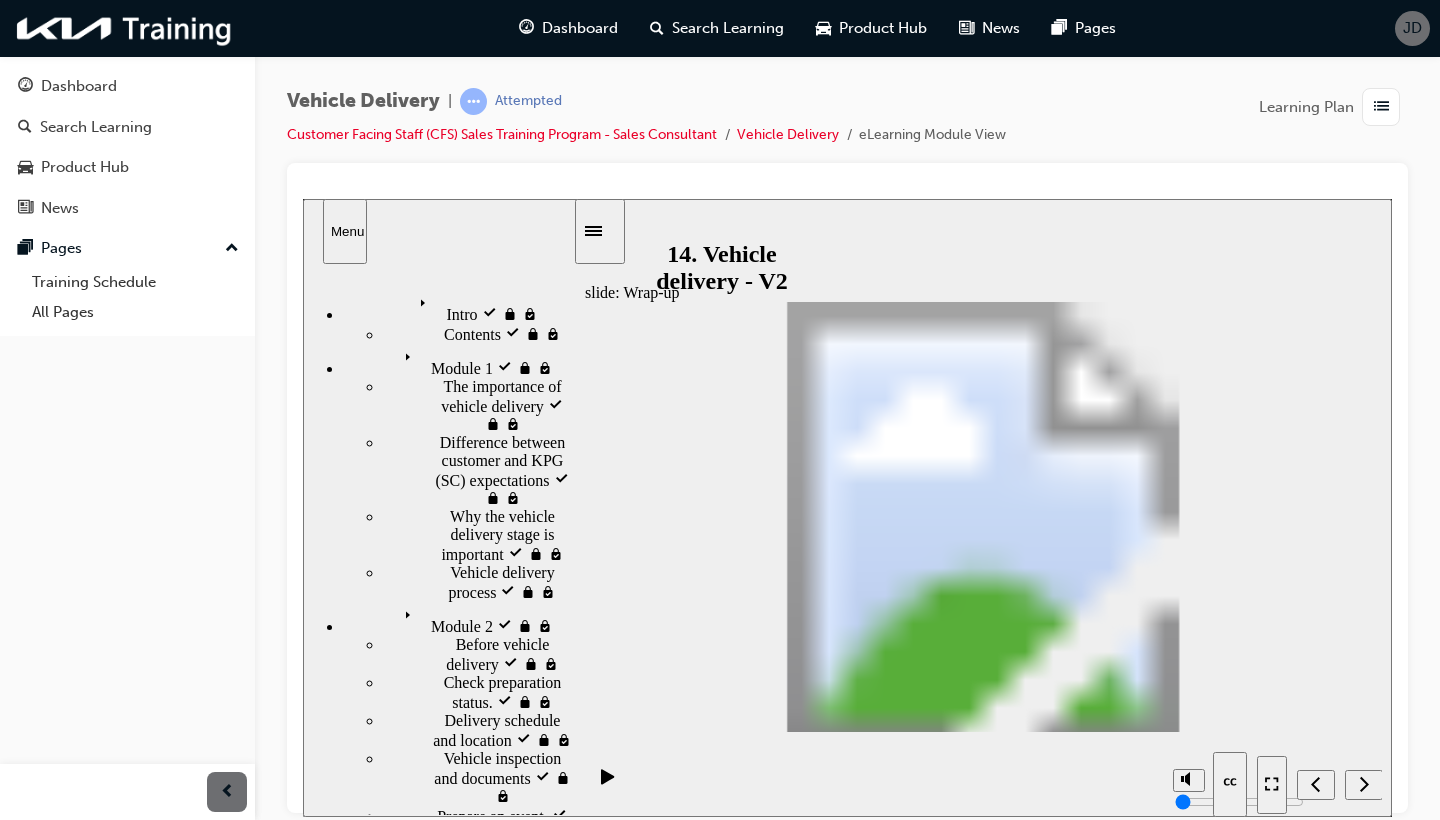 click 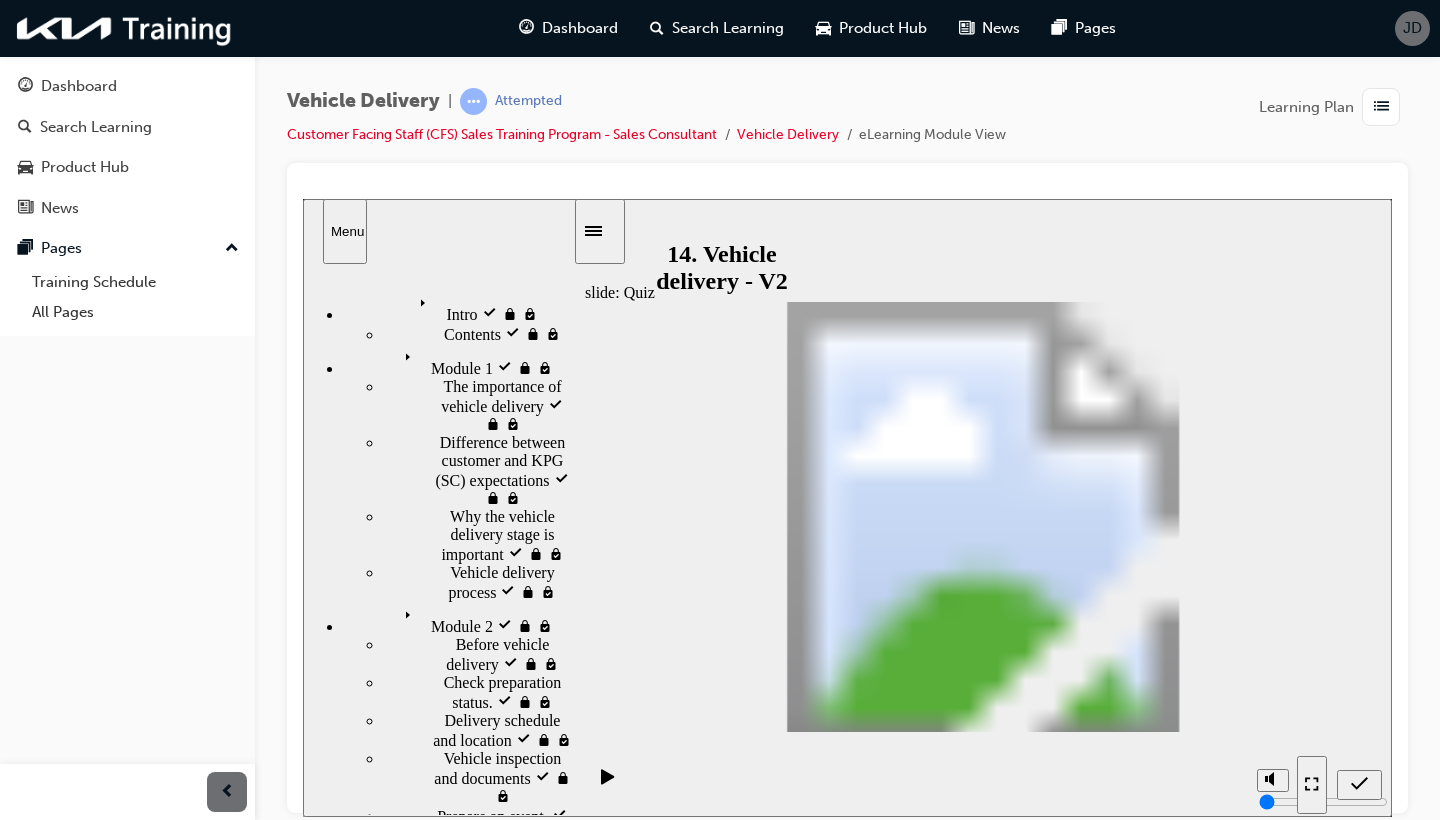 drag, startPoint x: 1230, startPoint y: 512, endPoint x: 1021, endPoint y: 590, distance: 223.0807 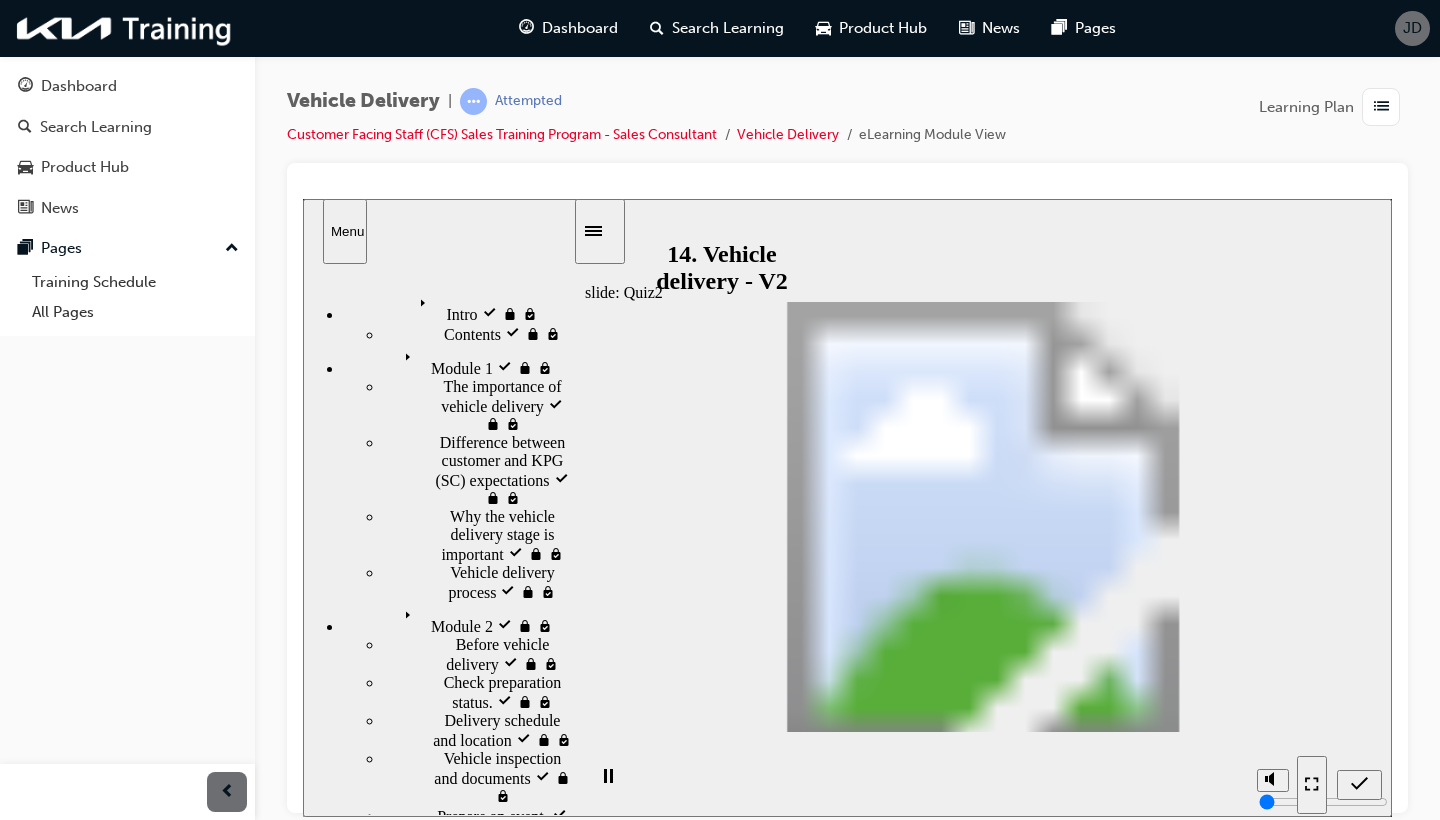 click 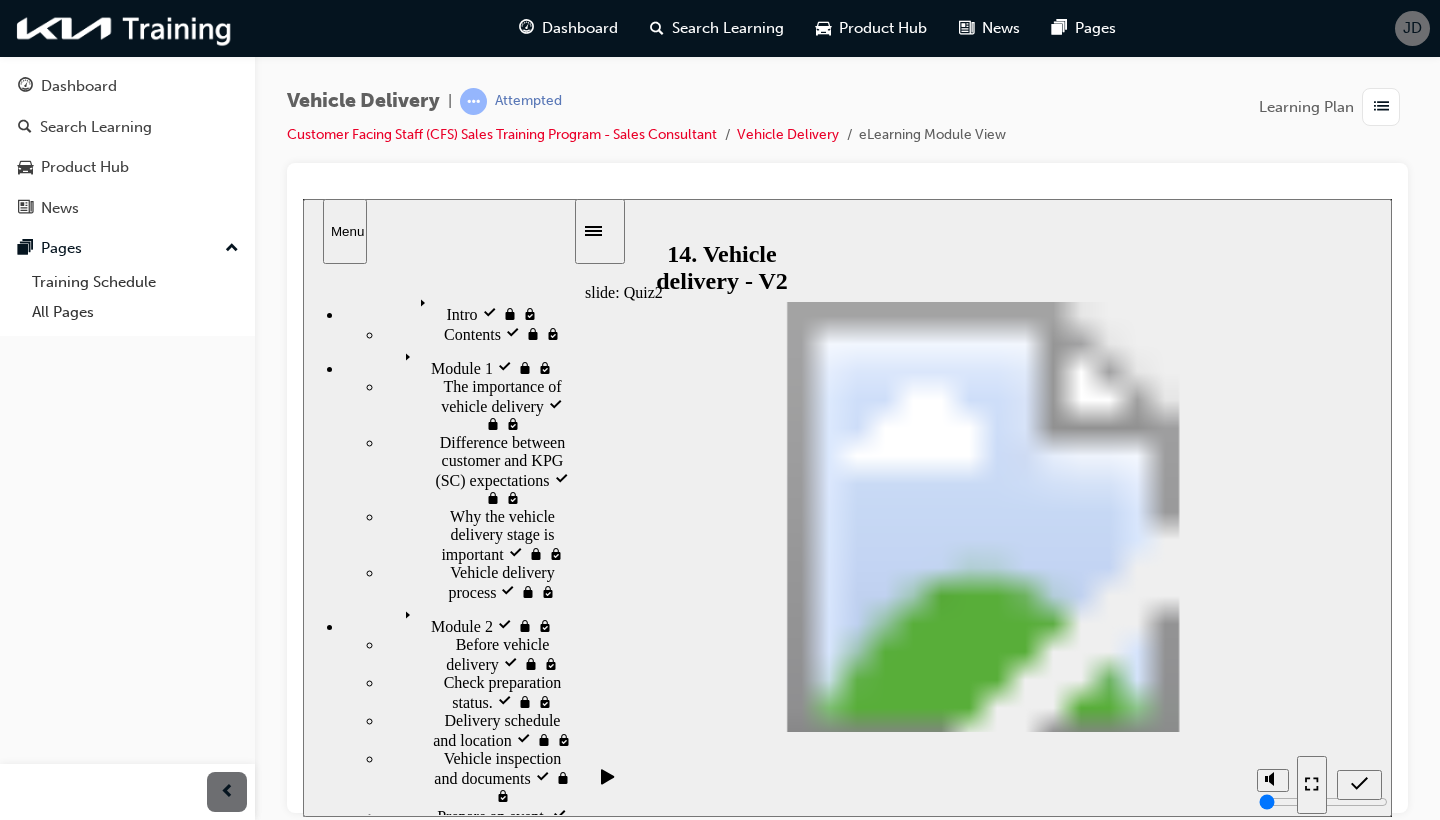 click 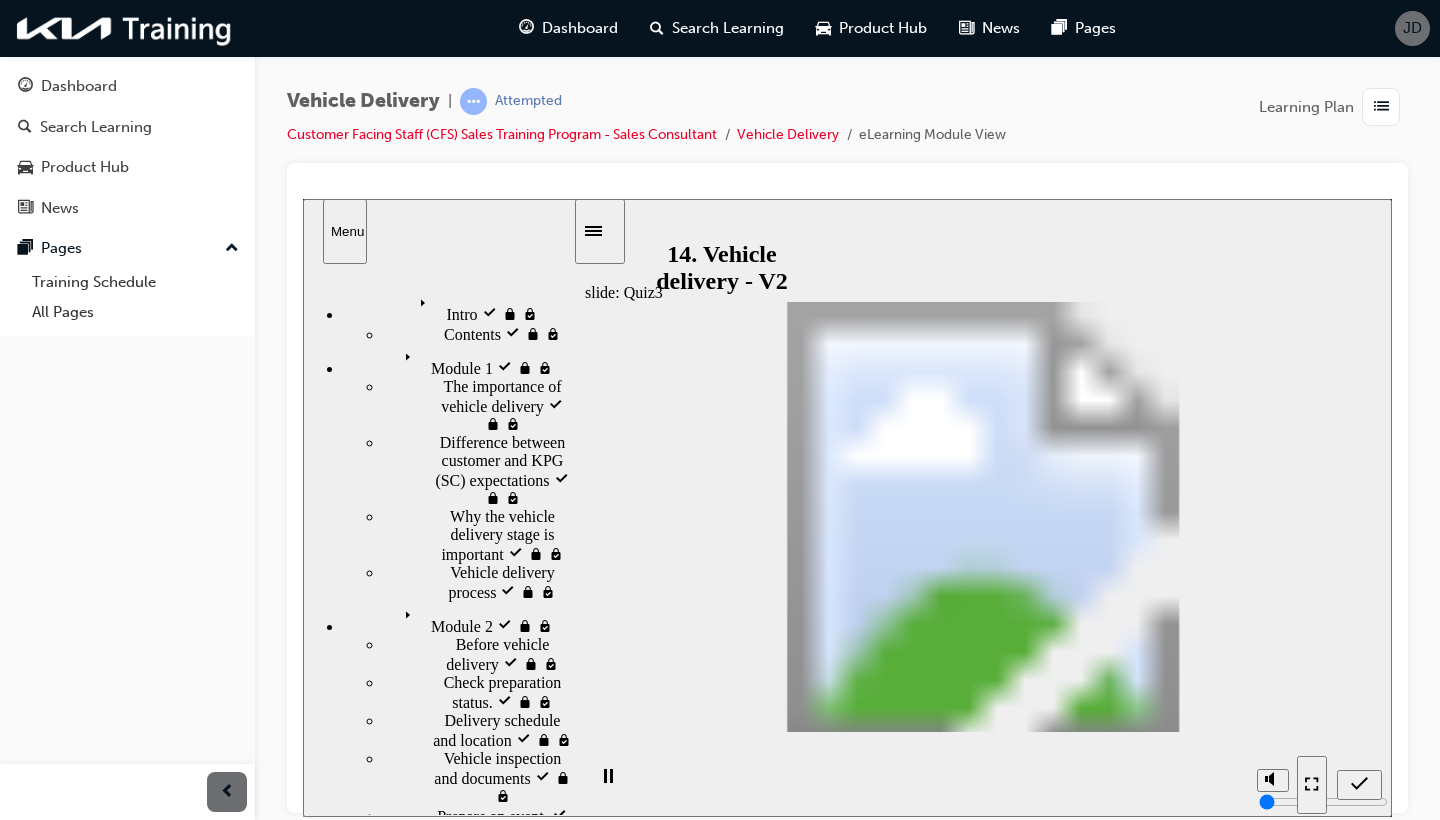 click 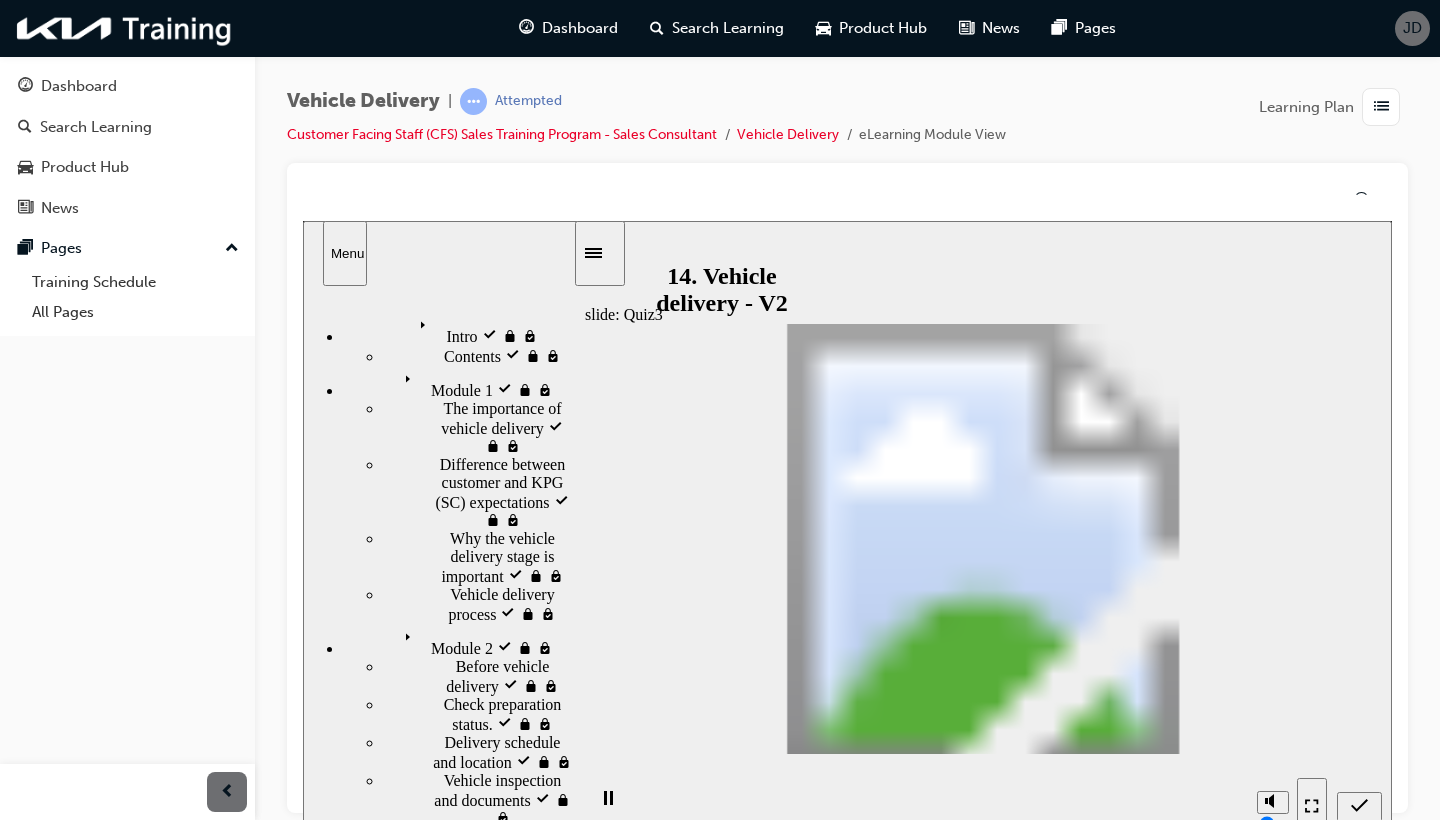 click on "Correct That's right!  You selected the correct answer. Continue" at bounding box center (983, 2885) 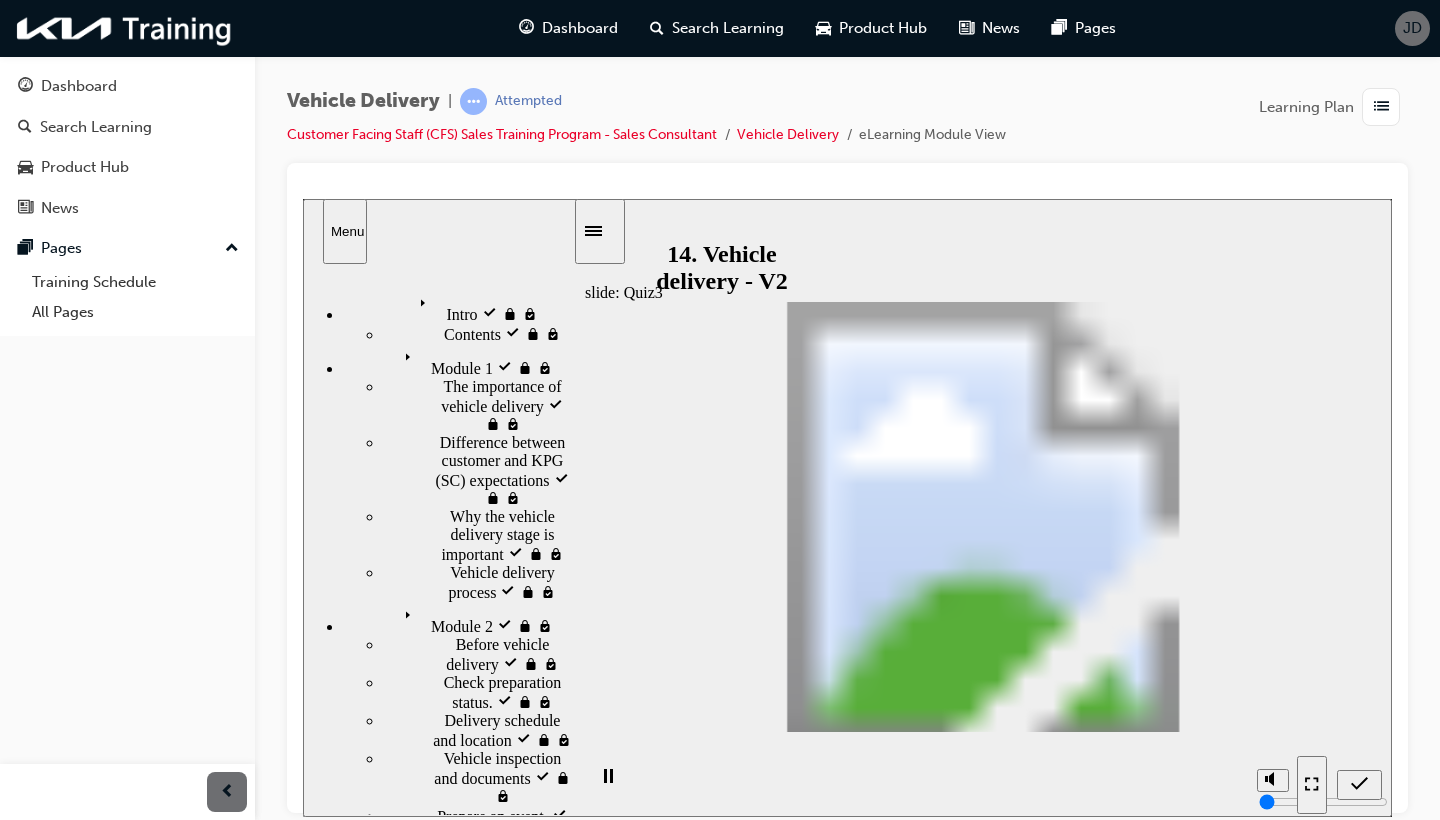 click 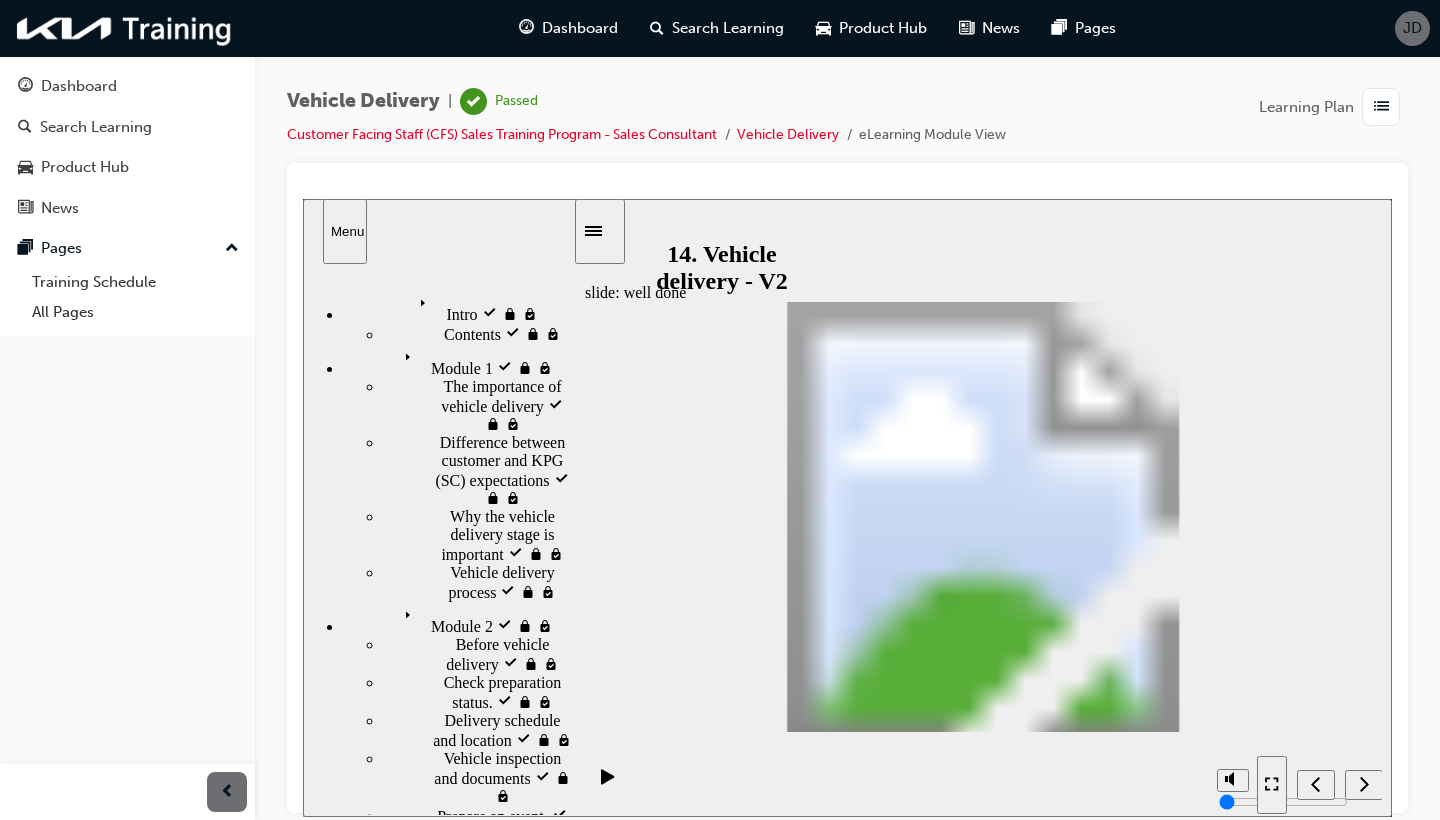click 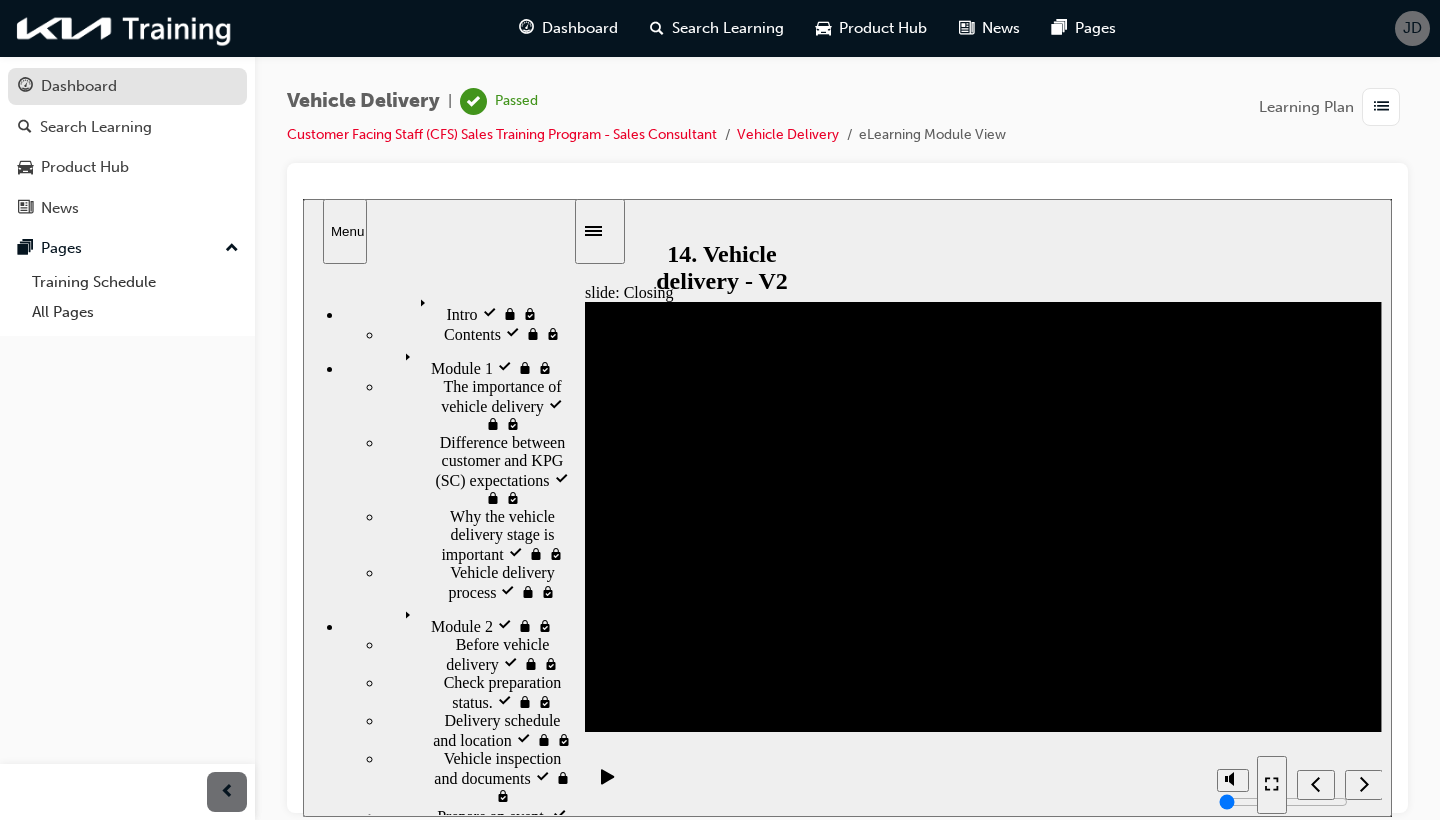 click on "Dashboard" at bounding box center (79, 86) 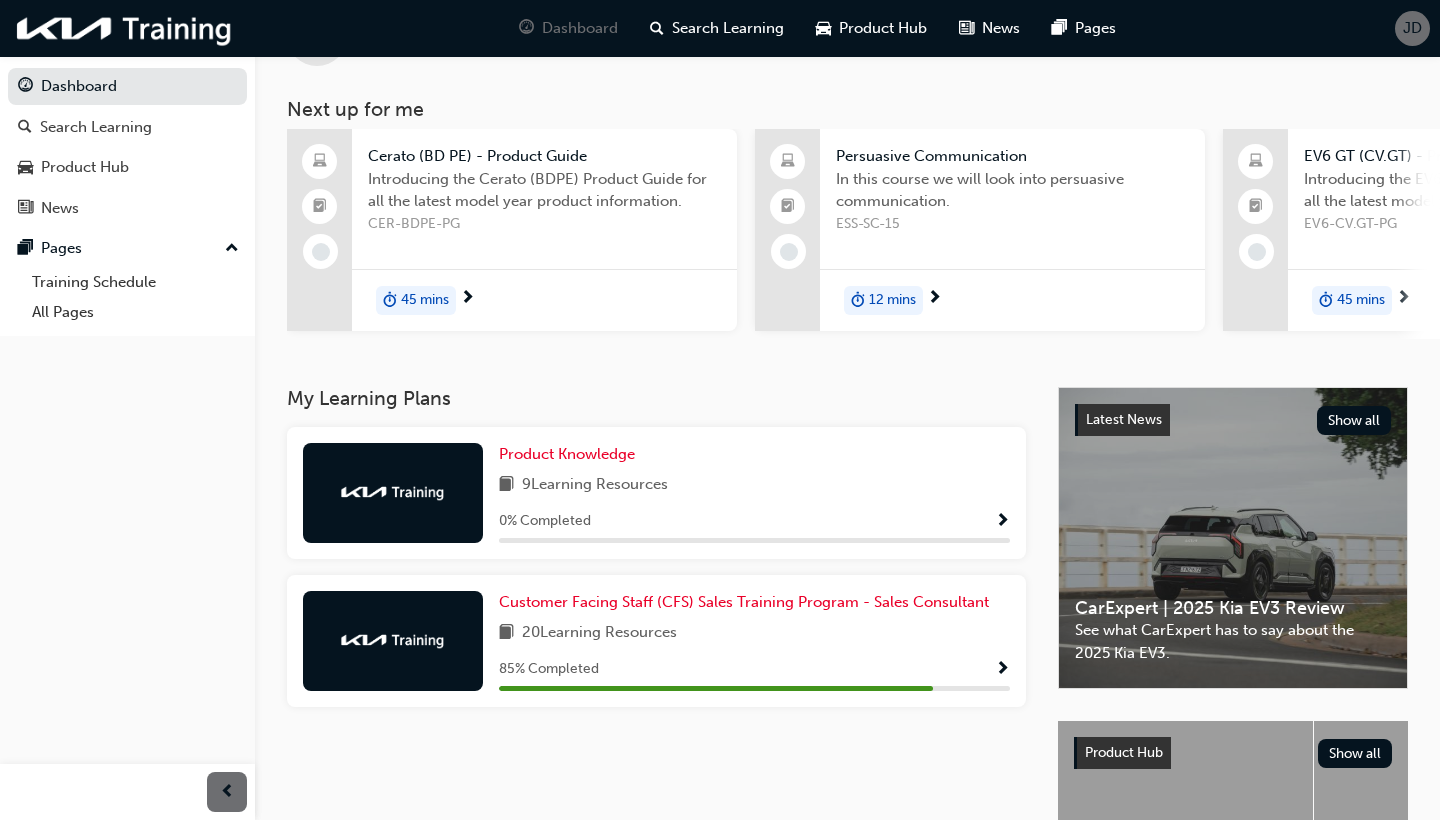 scroll, scrollTop: 92, scrollLeft: 0, axis: vertical 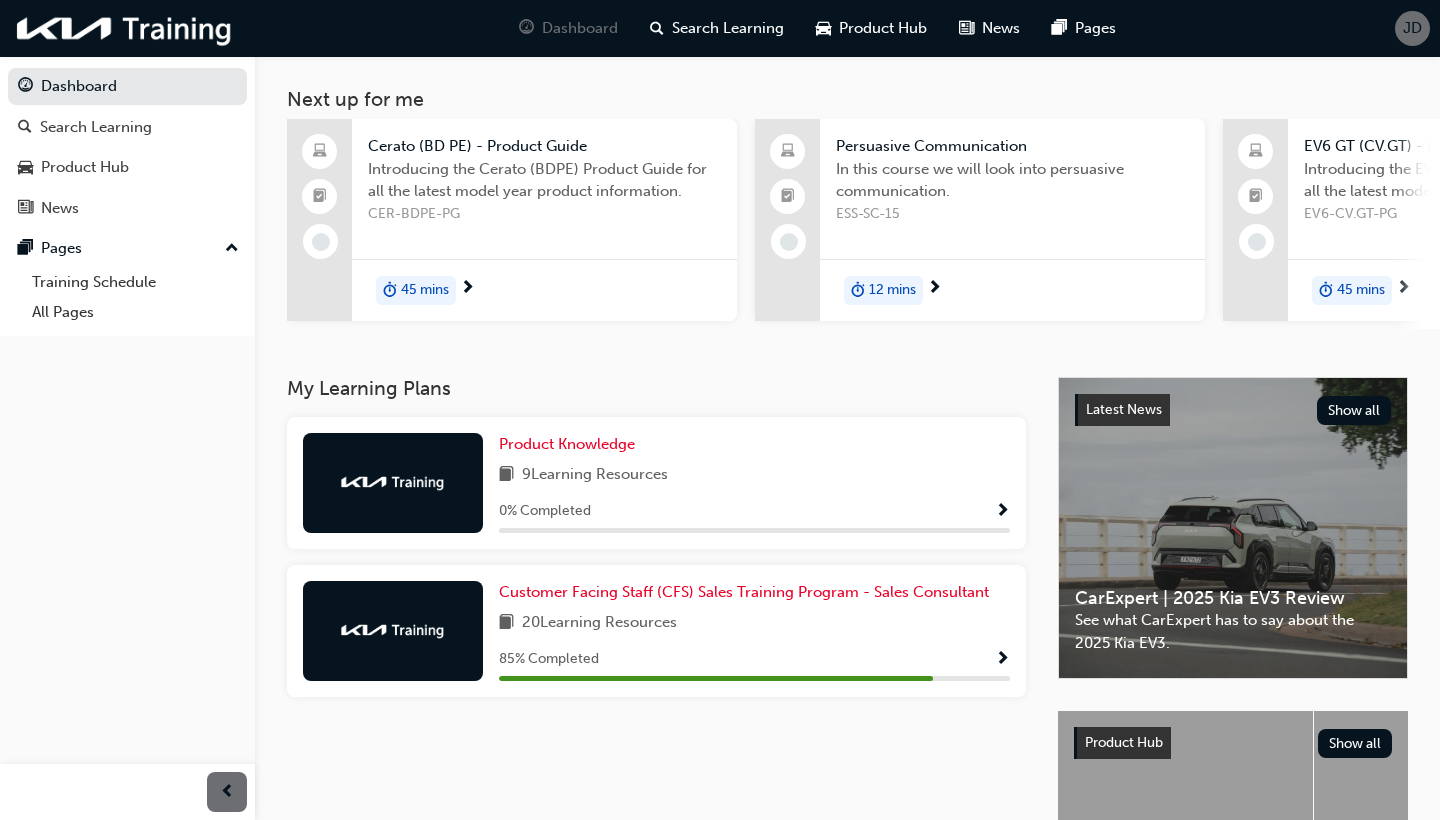 click at bounding box center (1002, 660) 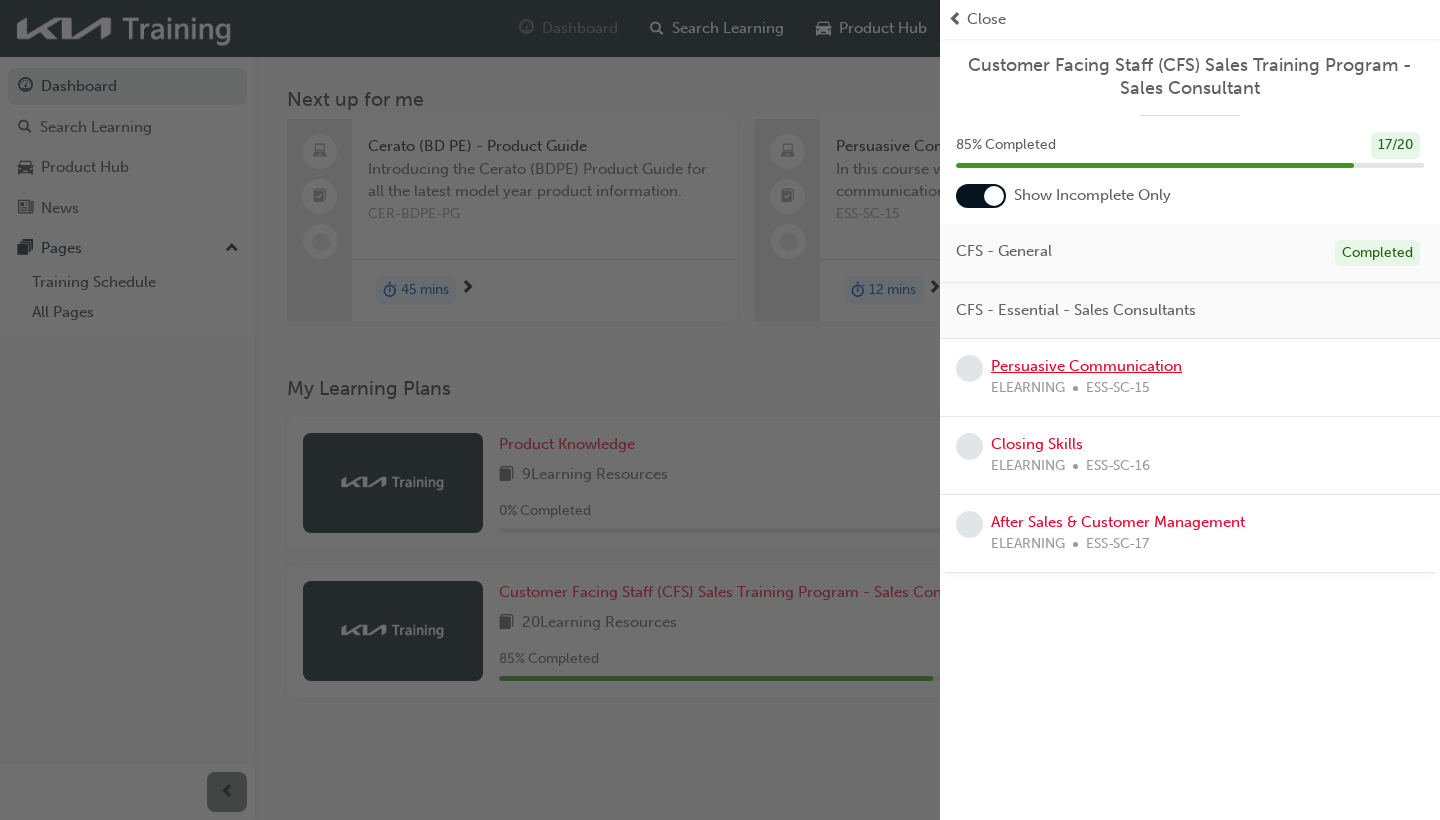 click on "Persuasive Communication" at bounding box center (1086, 366) 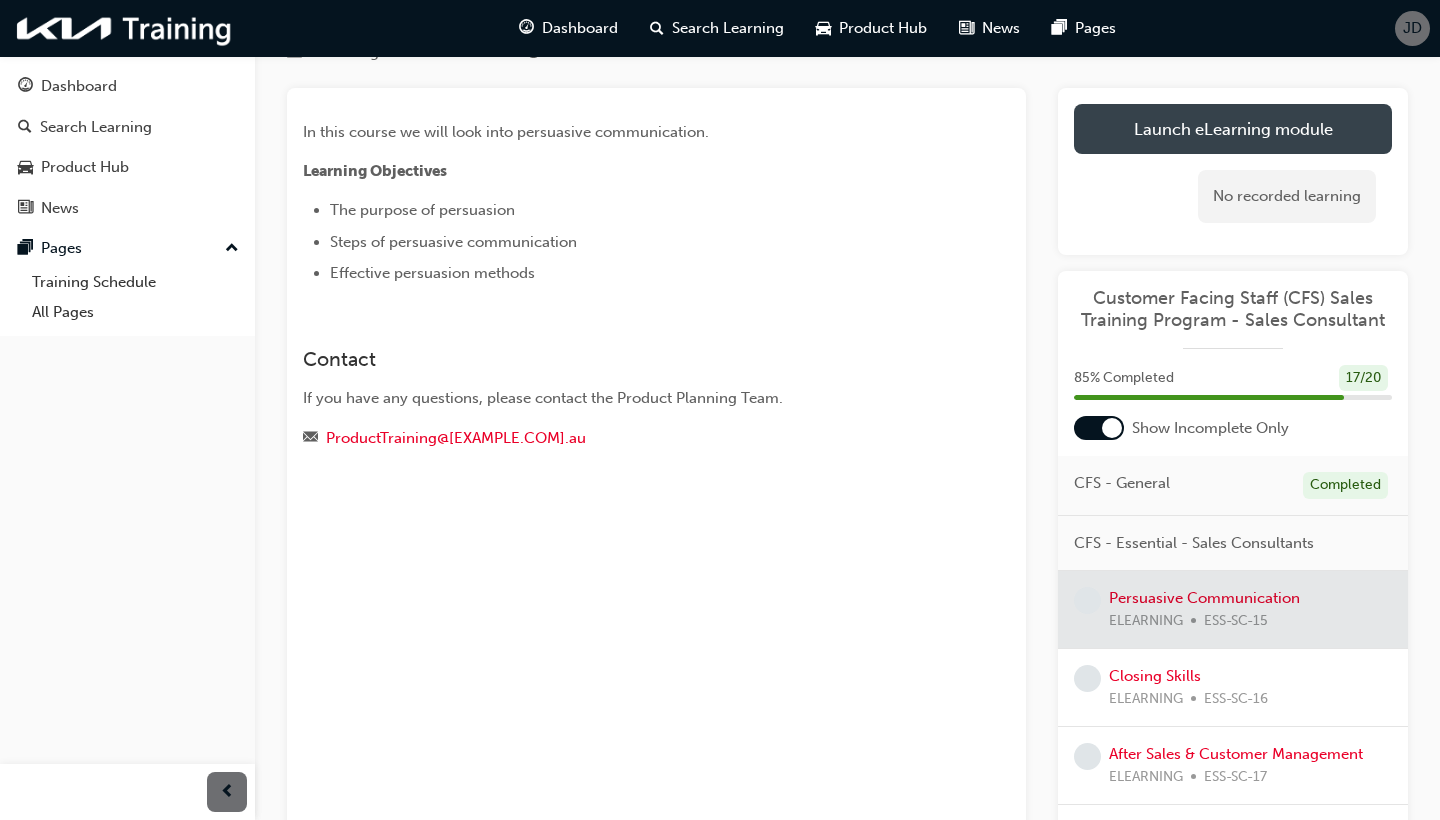 click on "Launch eLearning module" at bounding box center (1233, 129) 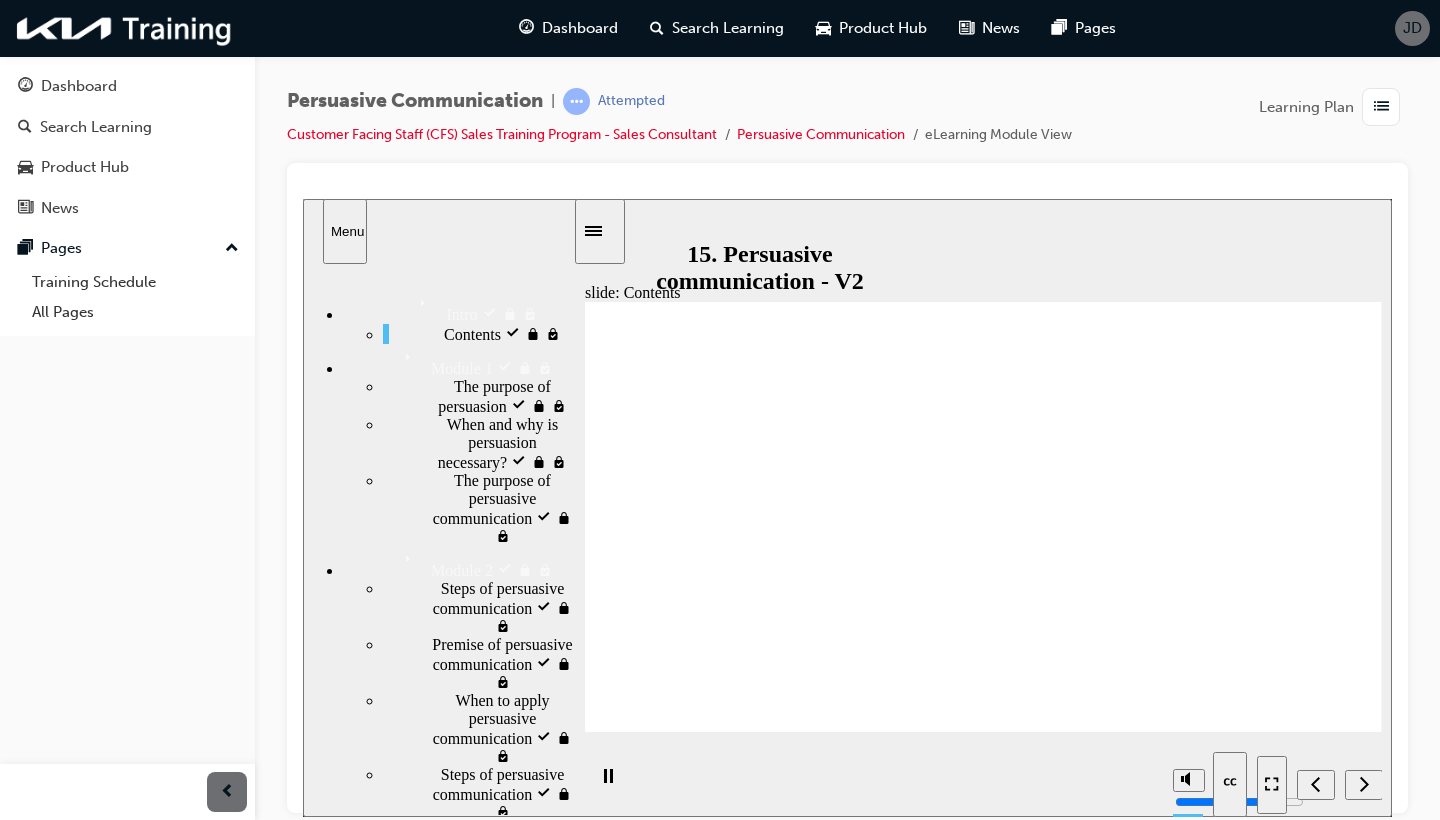 scroll, scrollTop: 0, scrollLeft: 0, axis: both 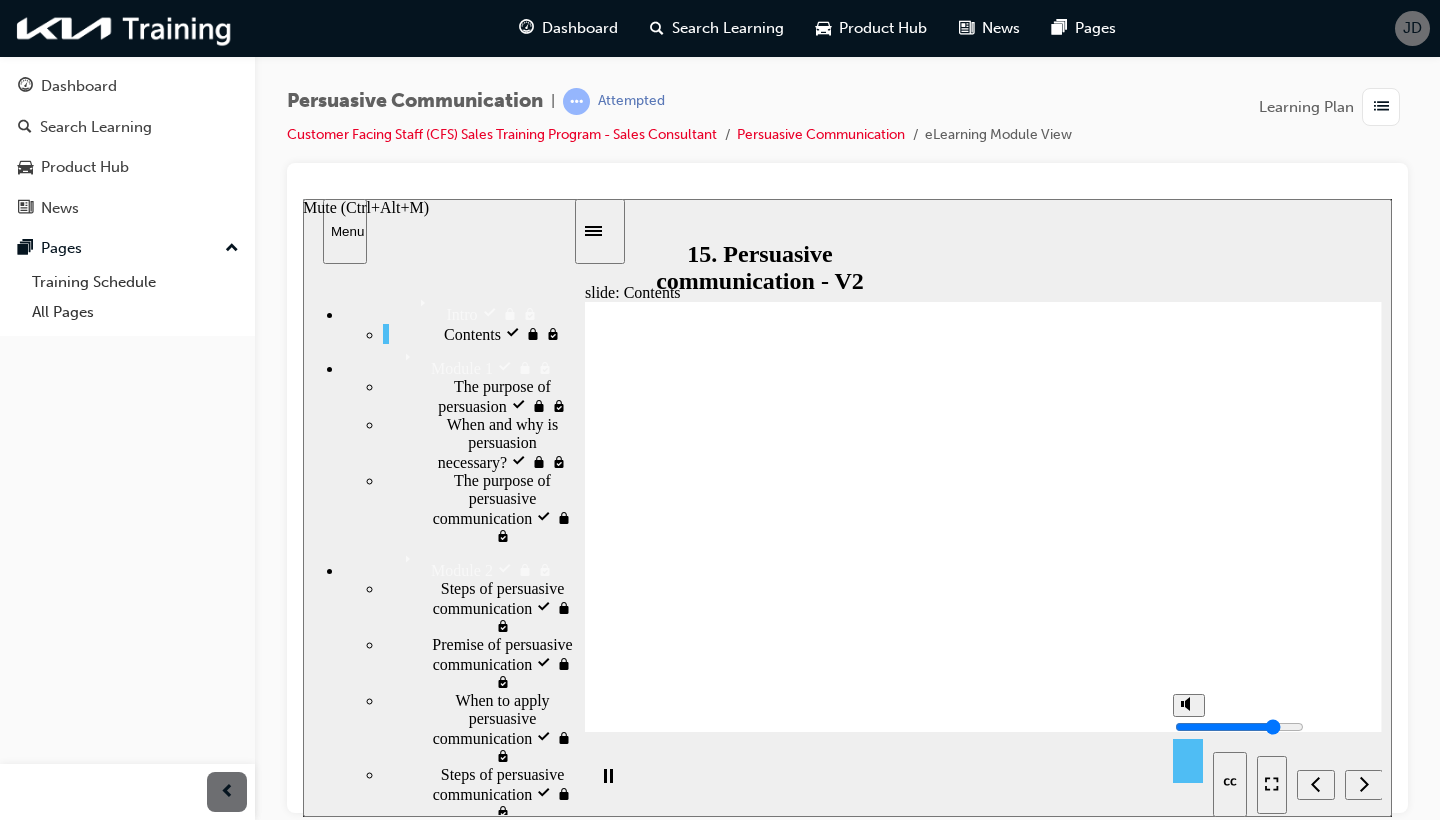 click 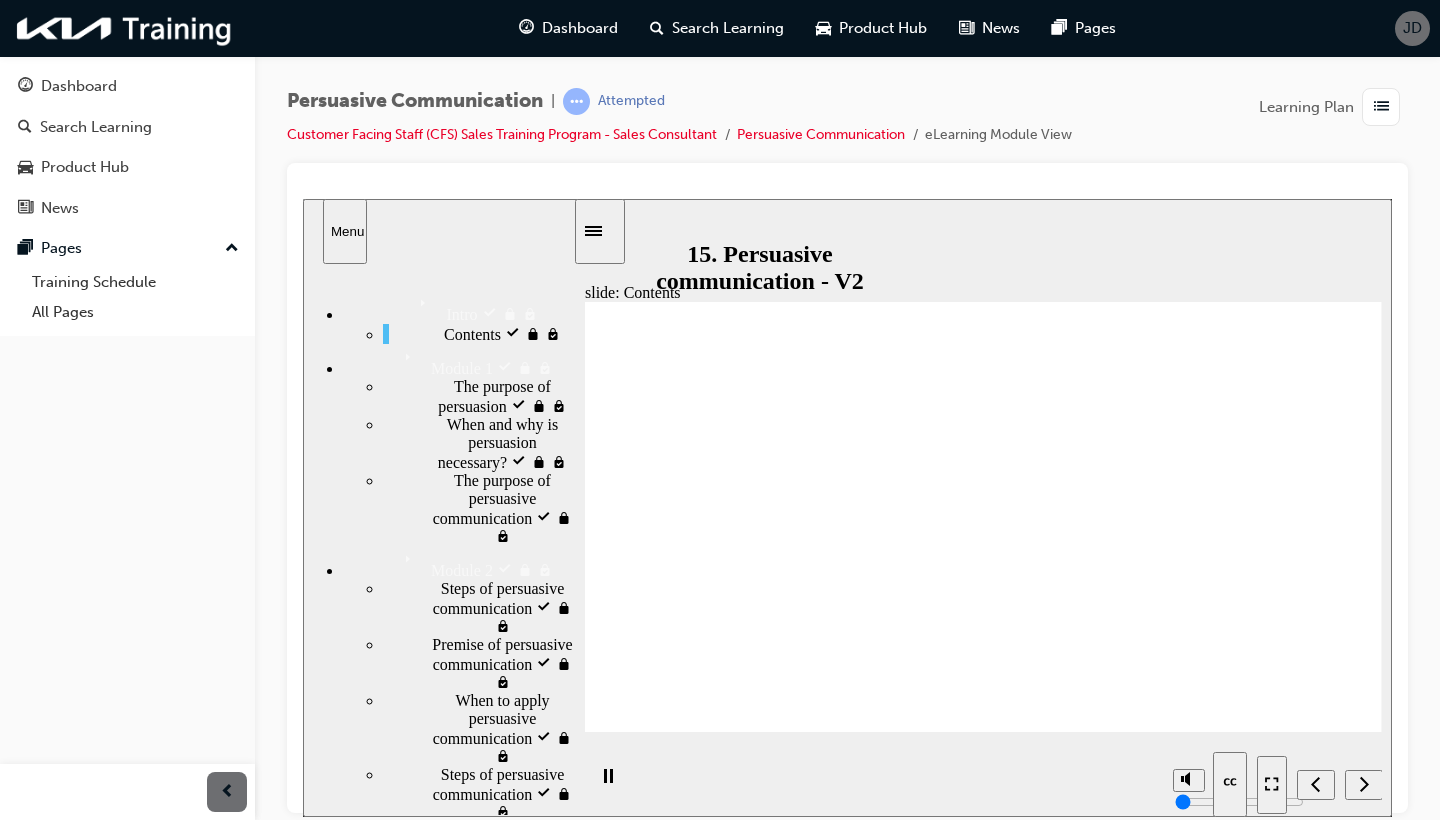 scroll, scrollTop: 0, scrollLeft: 0, axis: both 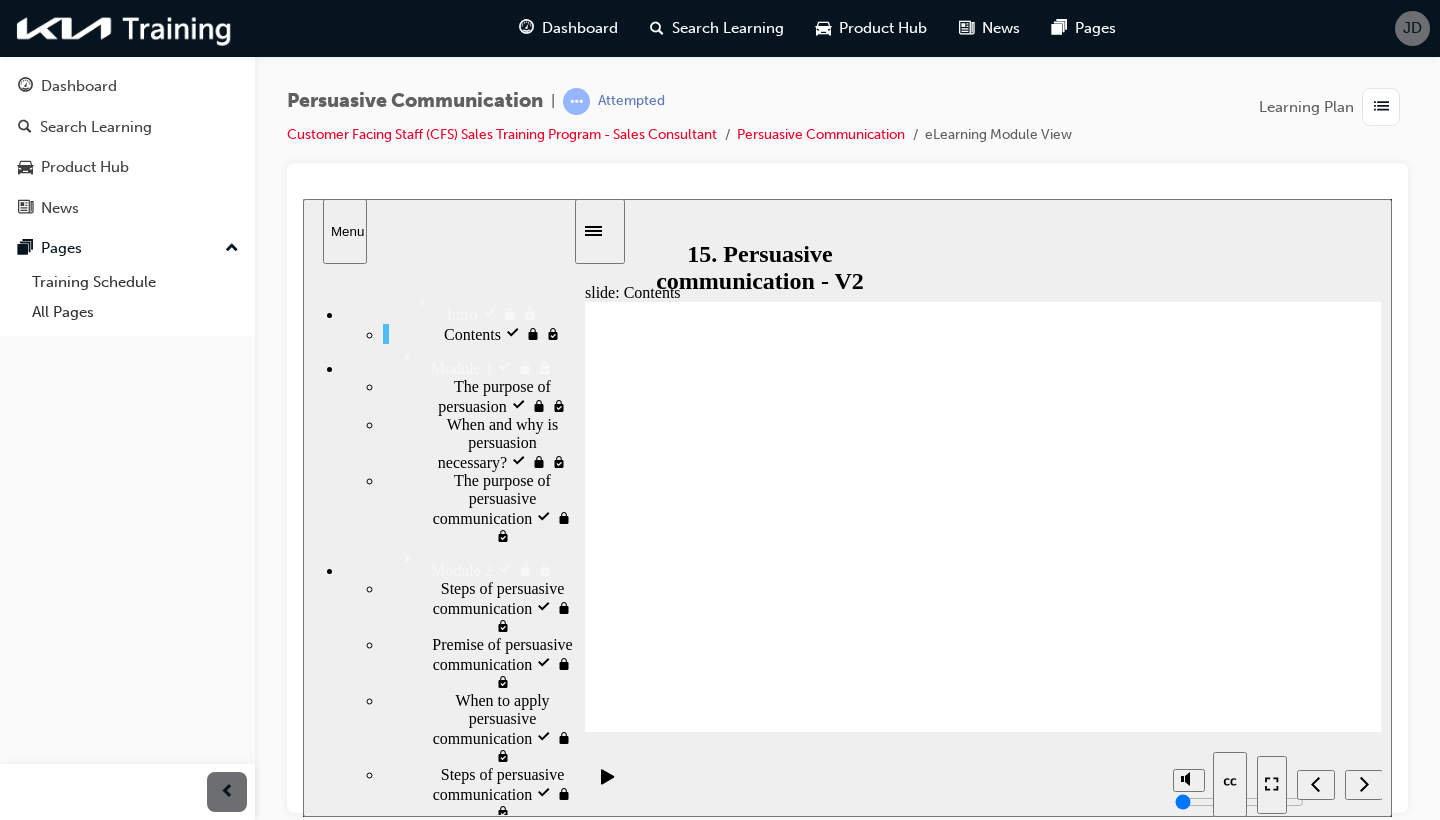 drag, startPoint x: 303, startPoint y: 198, endPoint x: 1301, endPoint y: 709, distance: 1121.2158 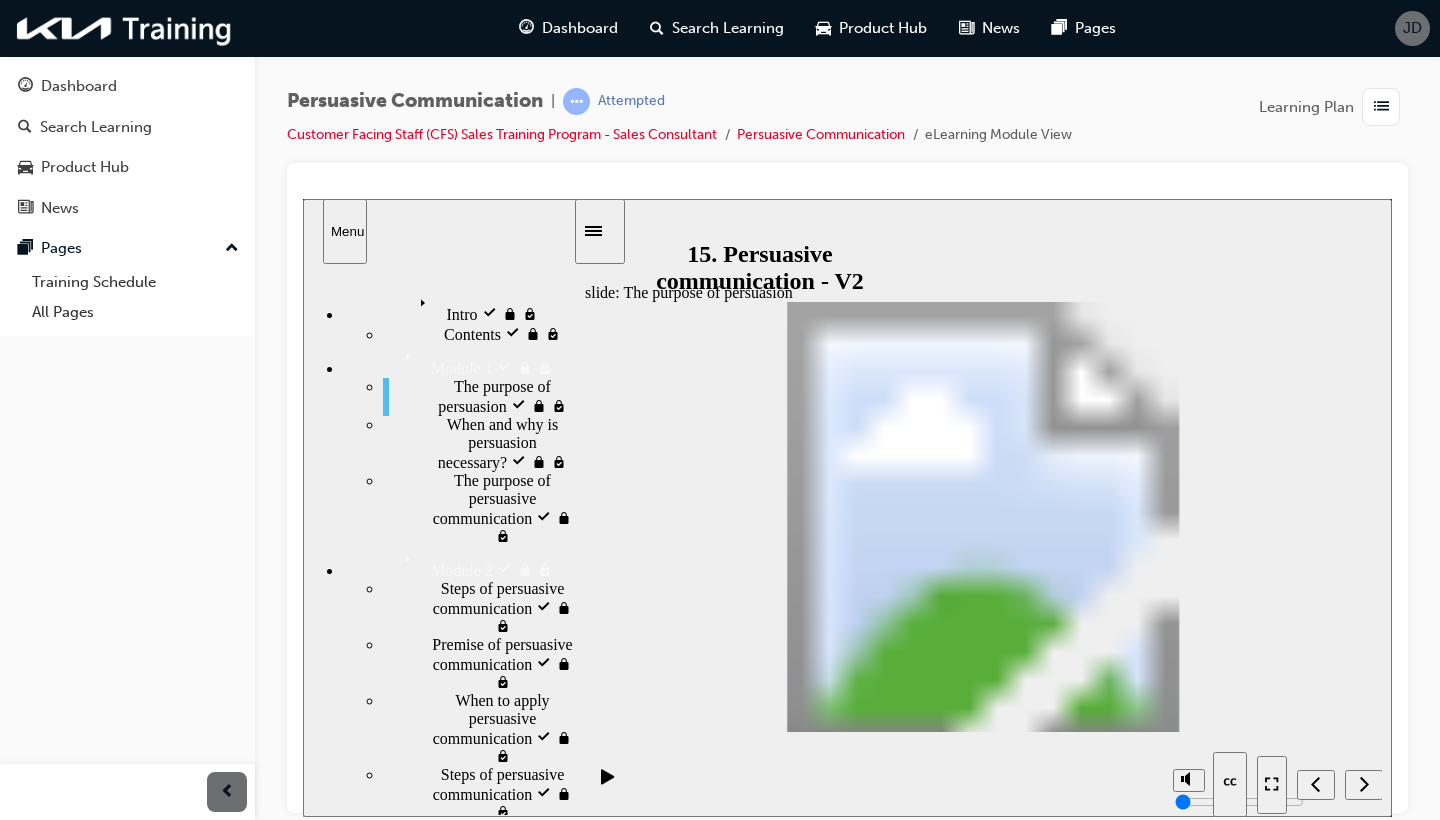 click 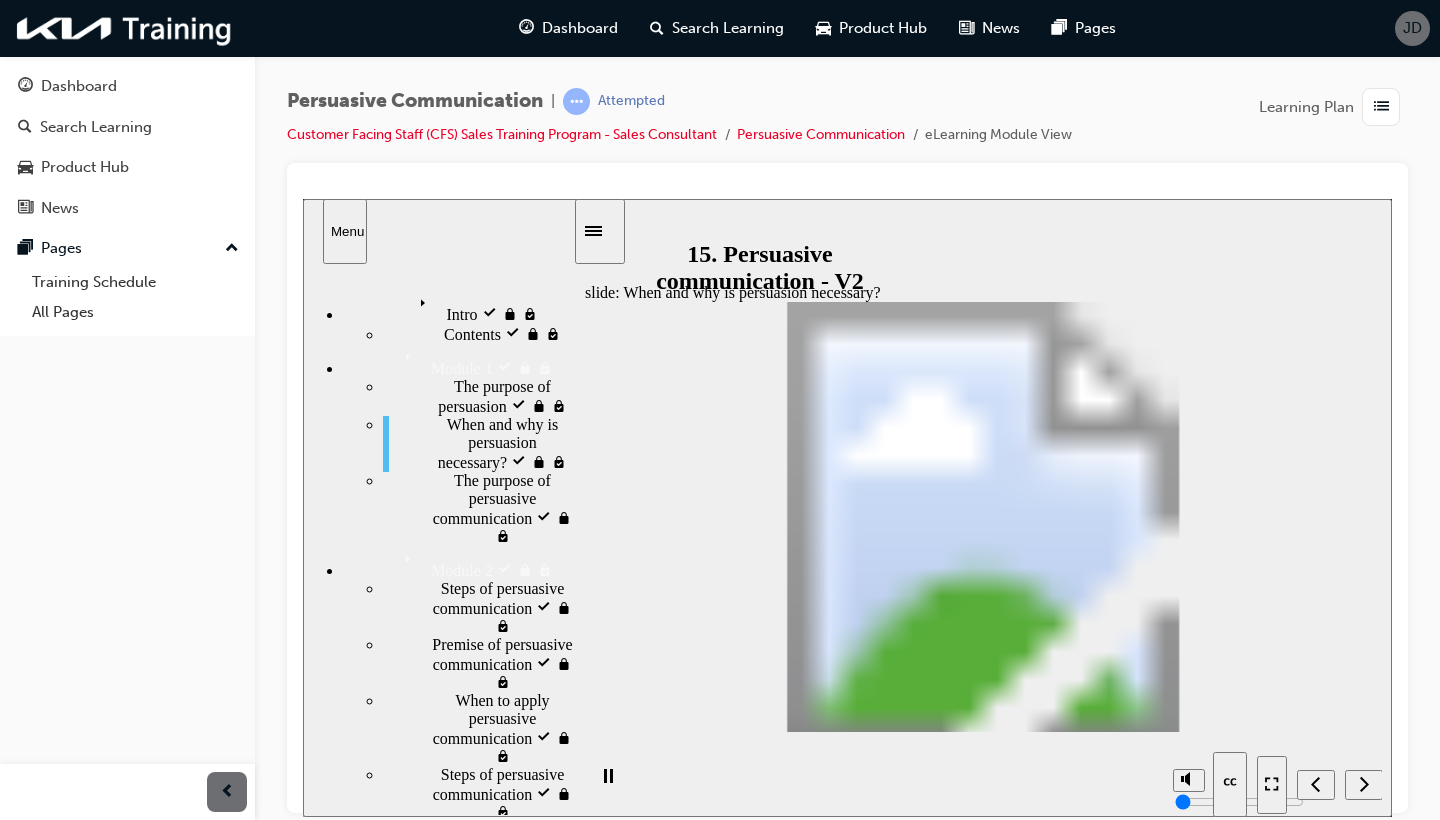 scroll, scrollTop: 0, scrollLeft: 0, axis: both 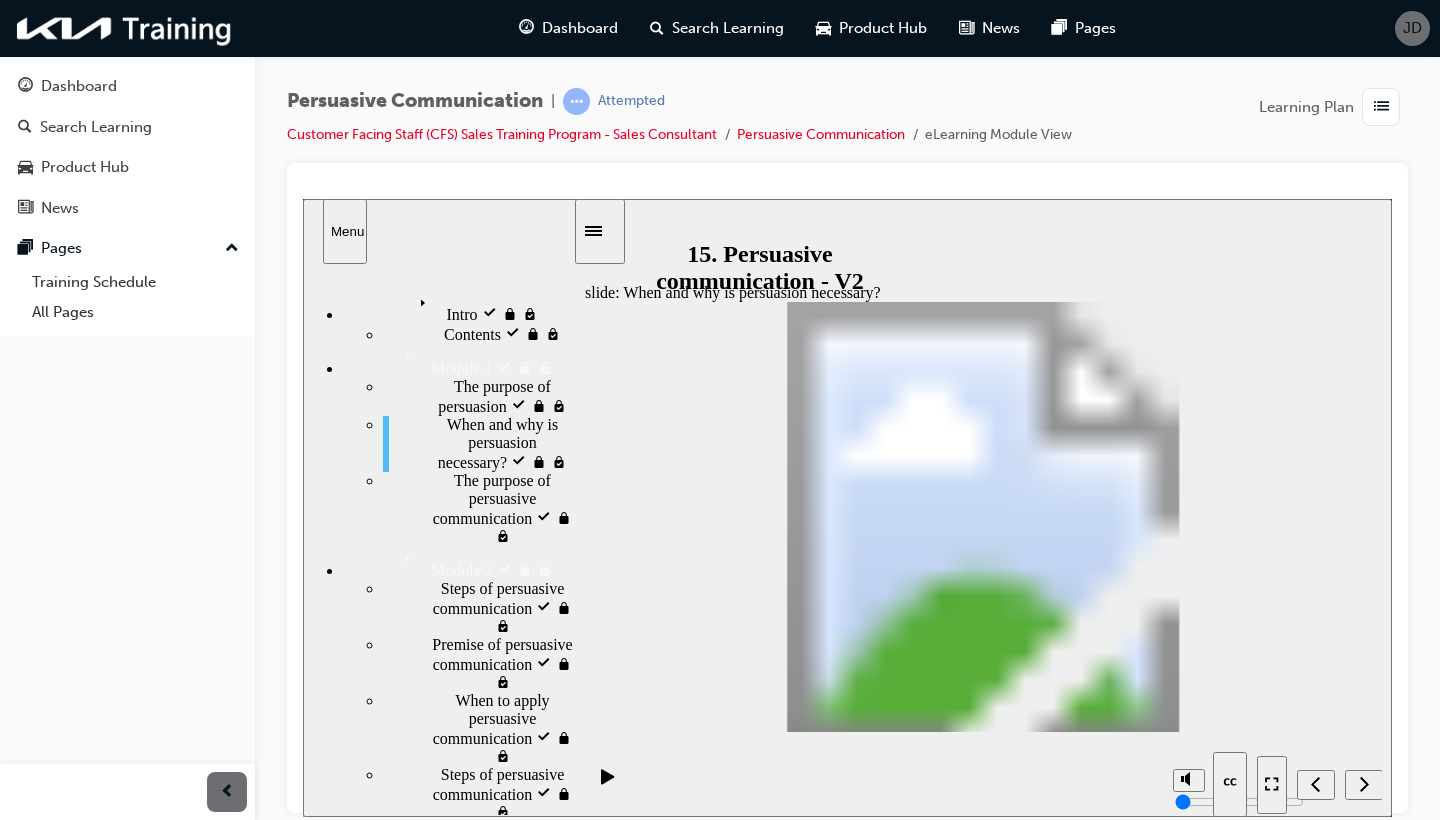 click 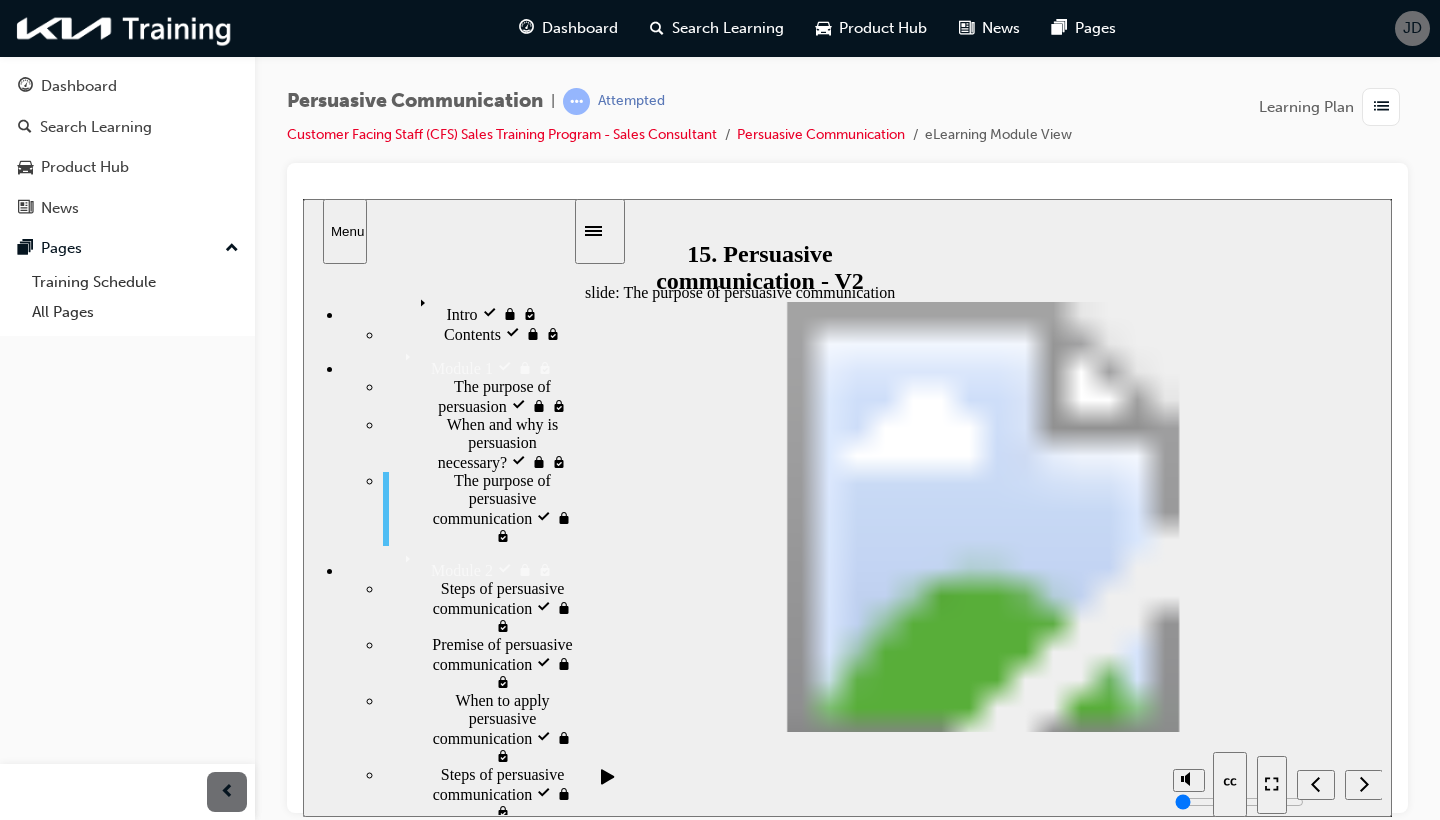 click 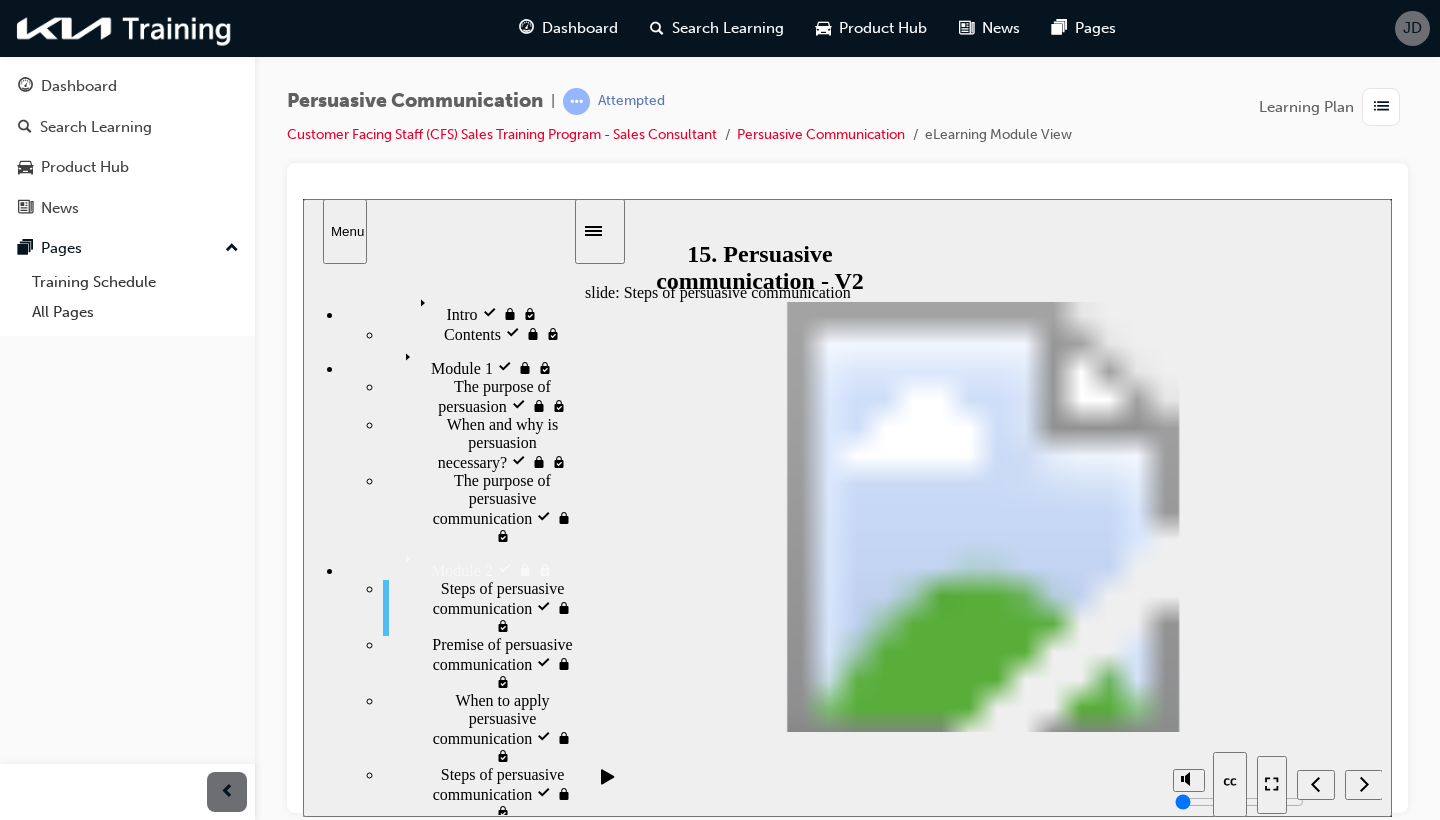 click 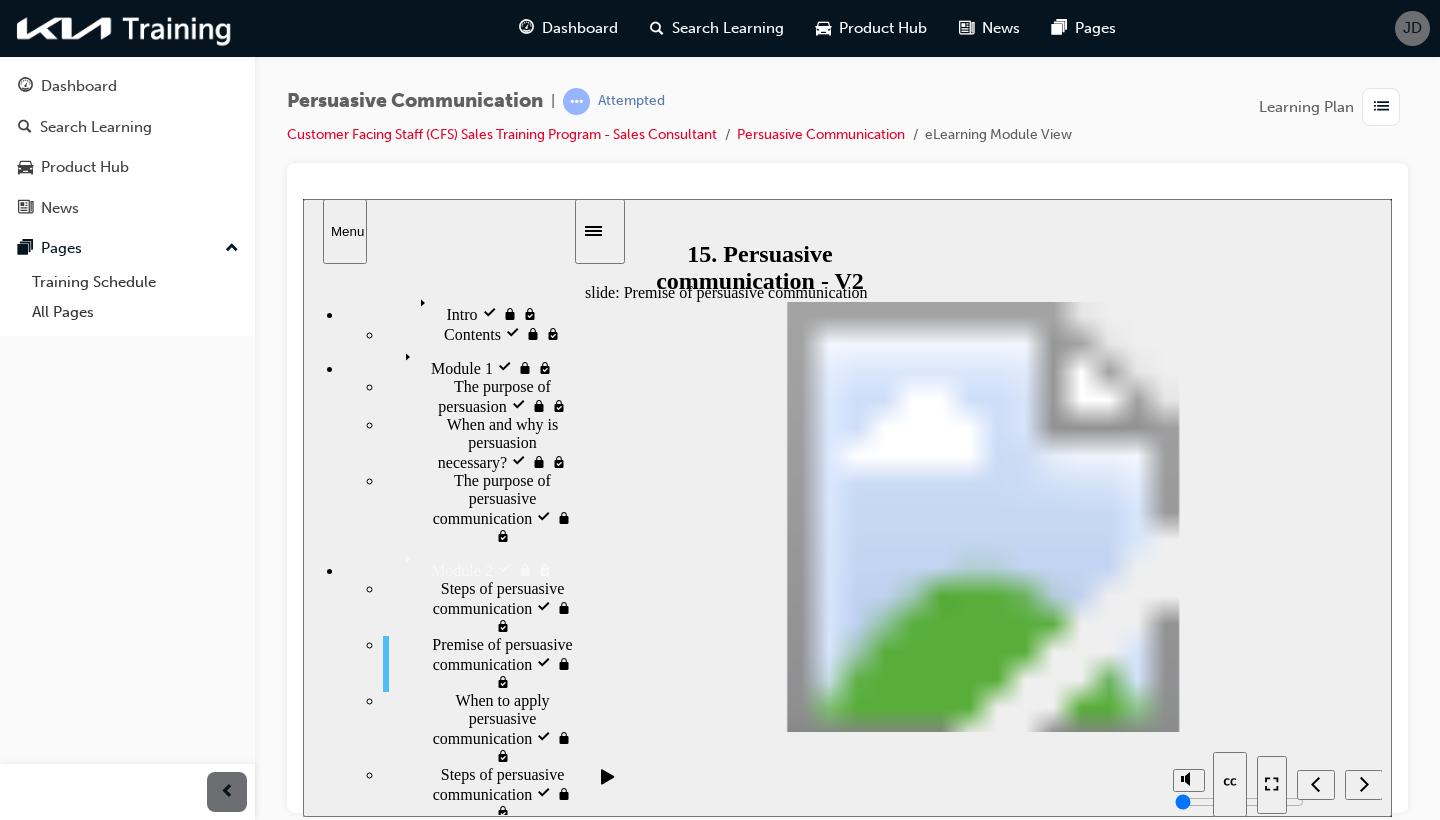 click 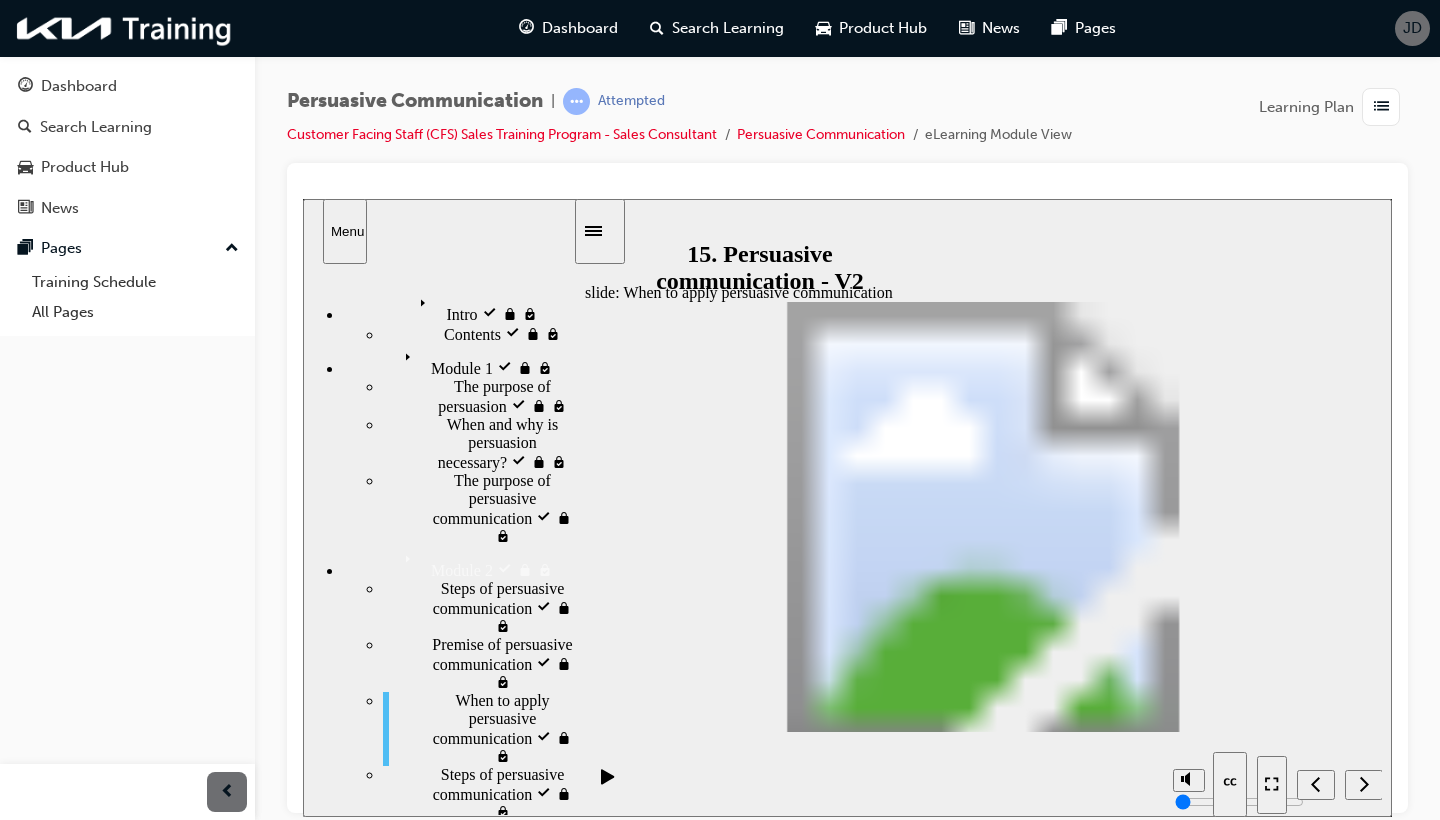 click 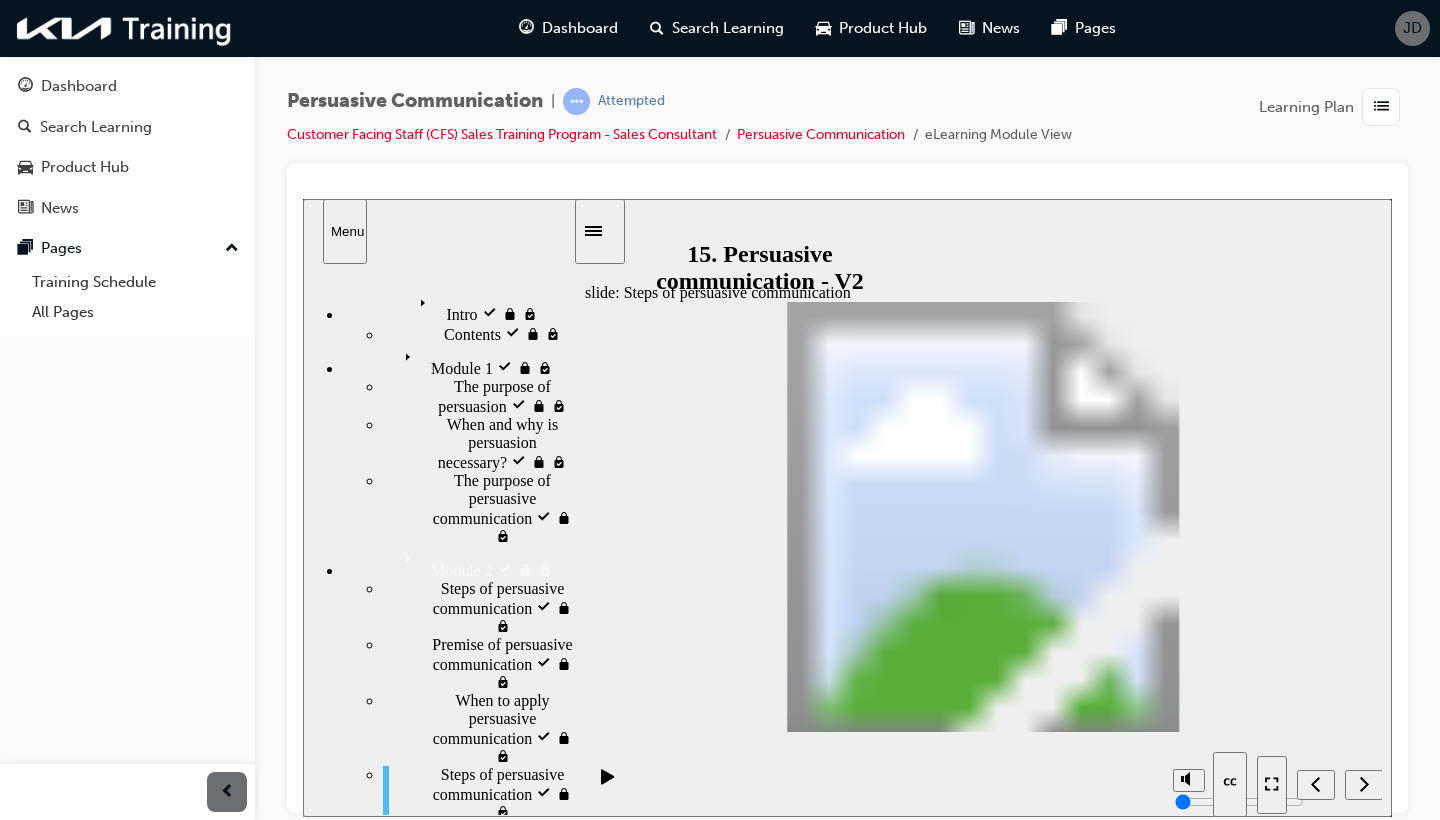 click 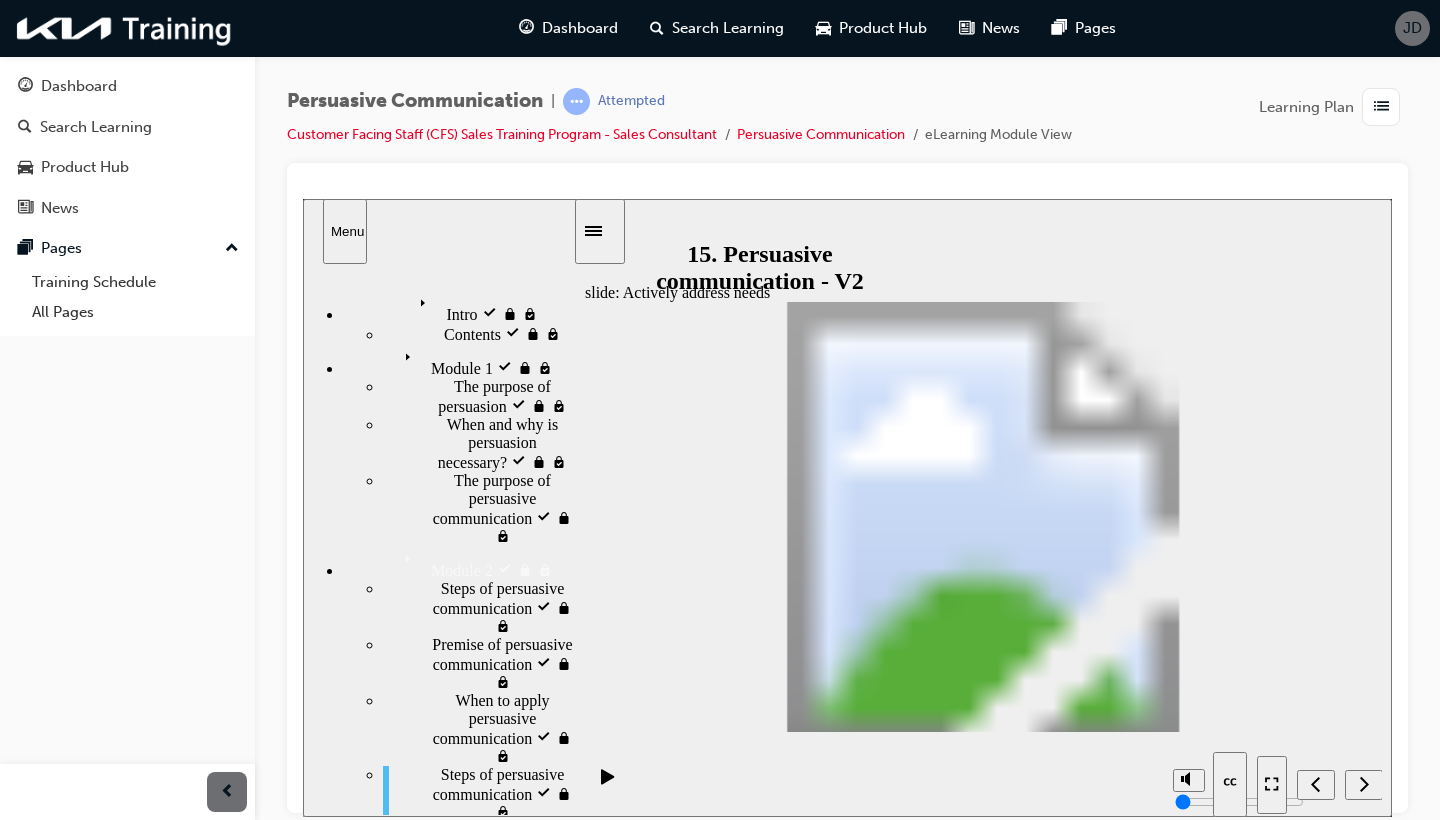 click 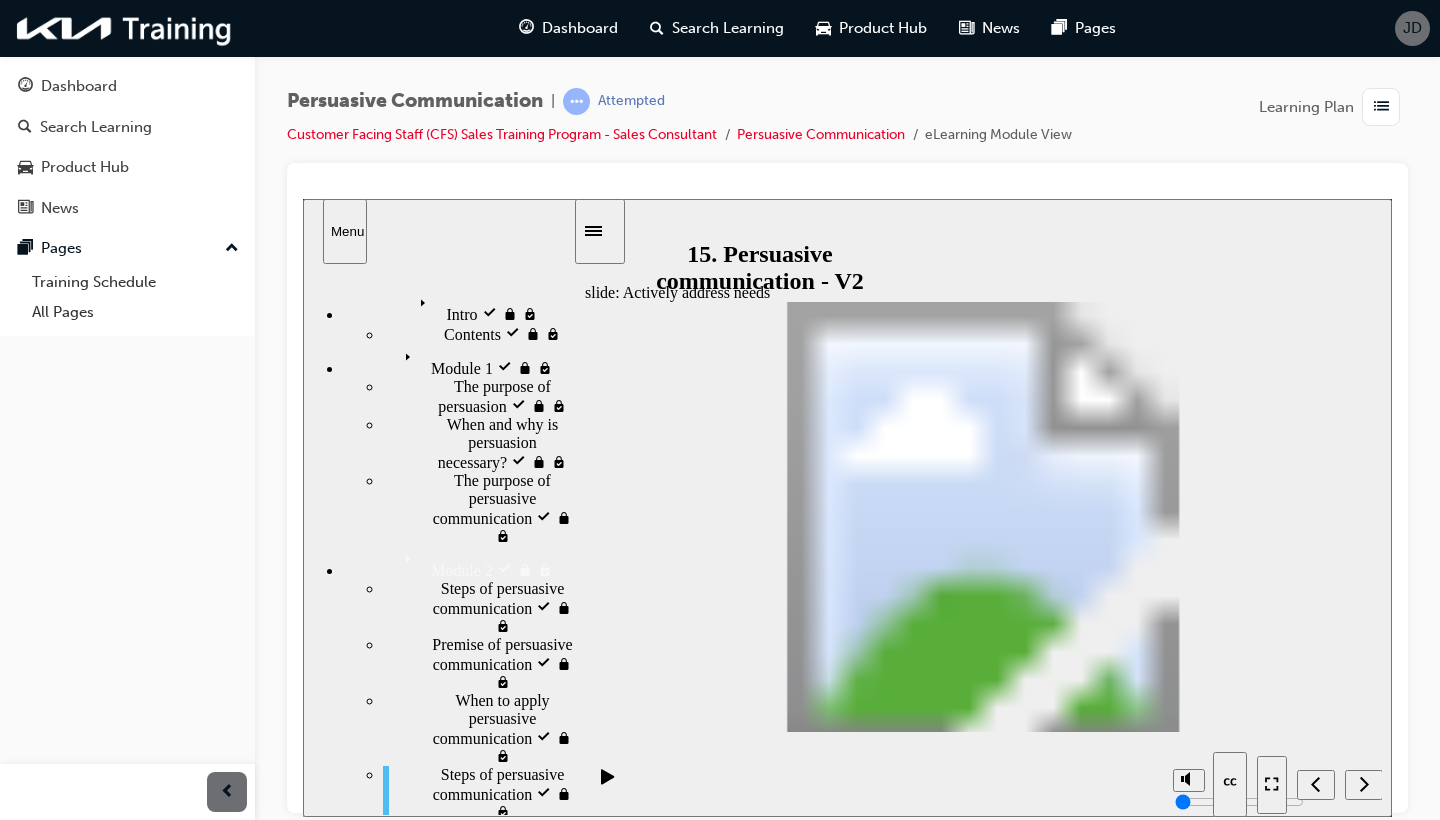click 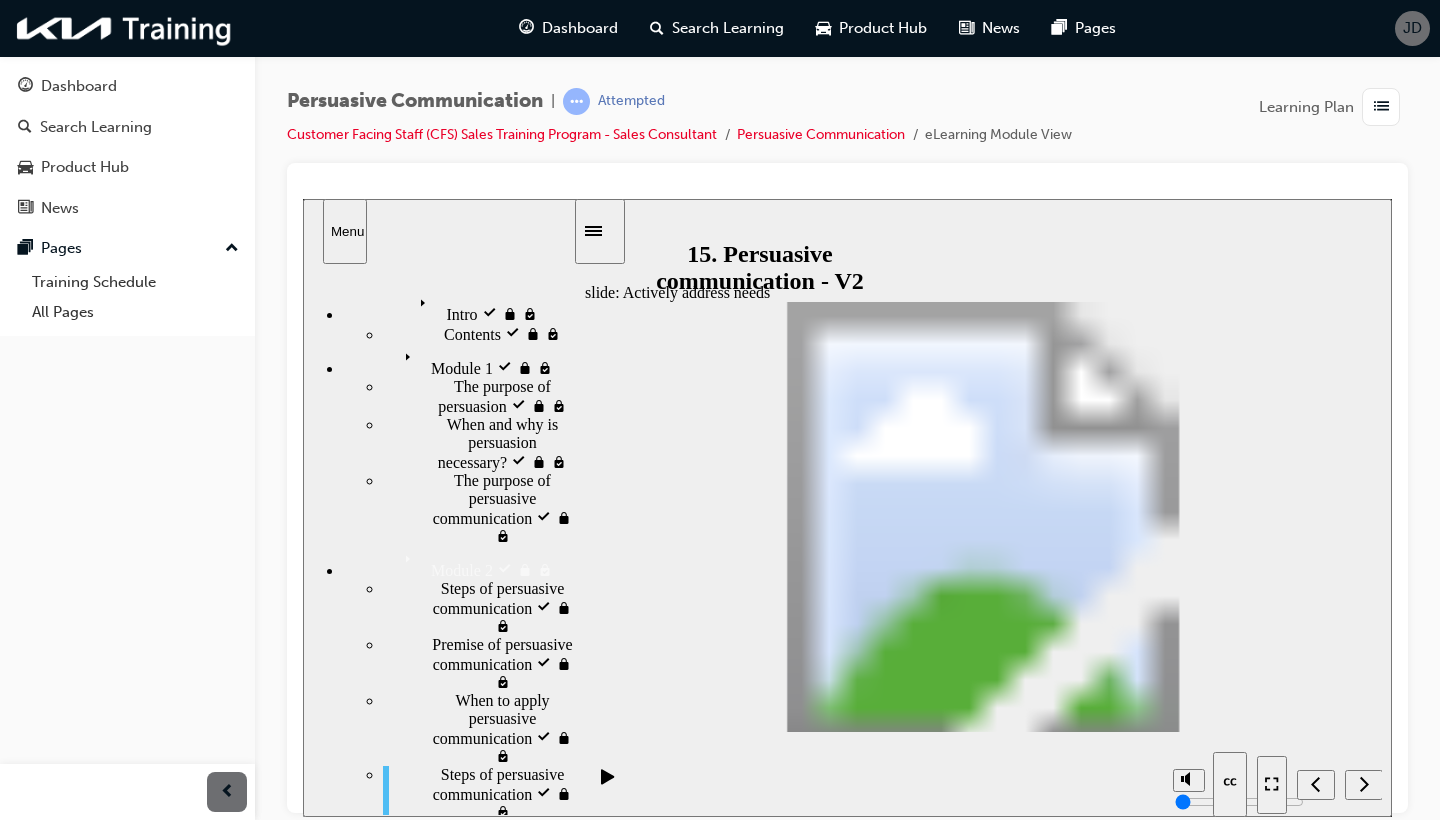 click 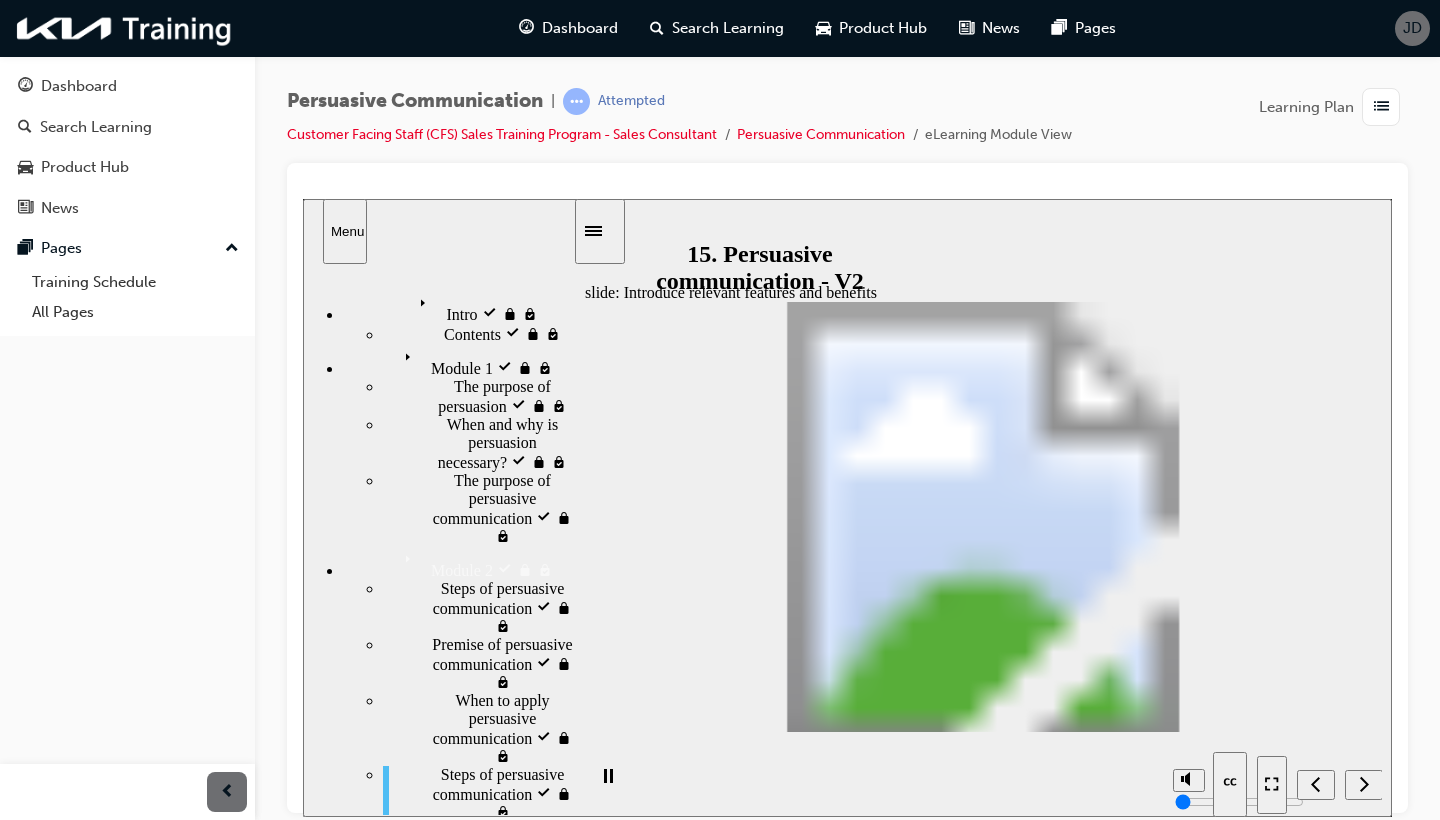 scroll, scrollTop: 0, scrollLeft: 0, axis: both 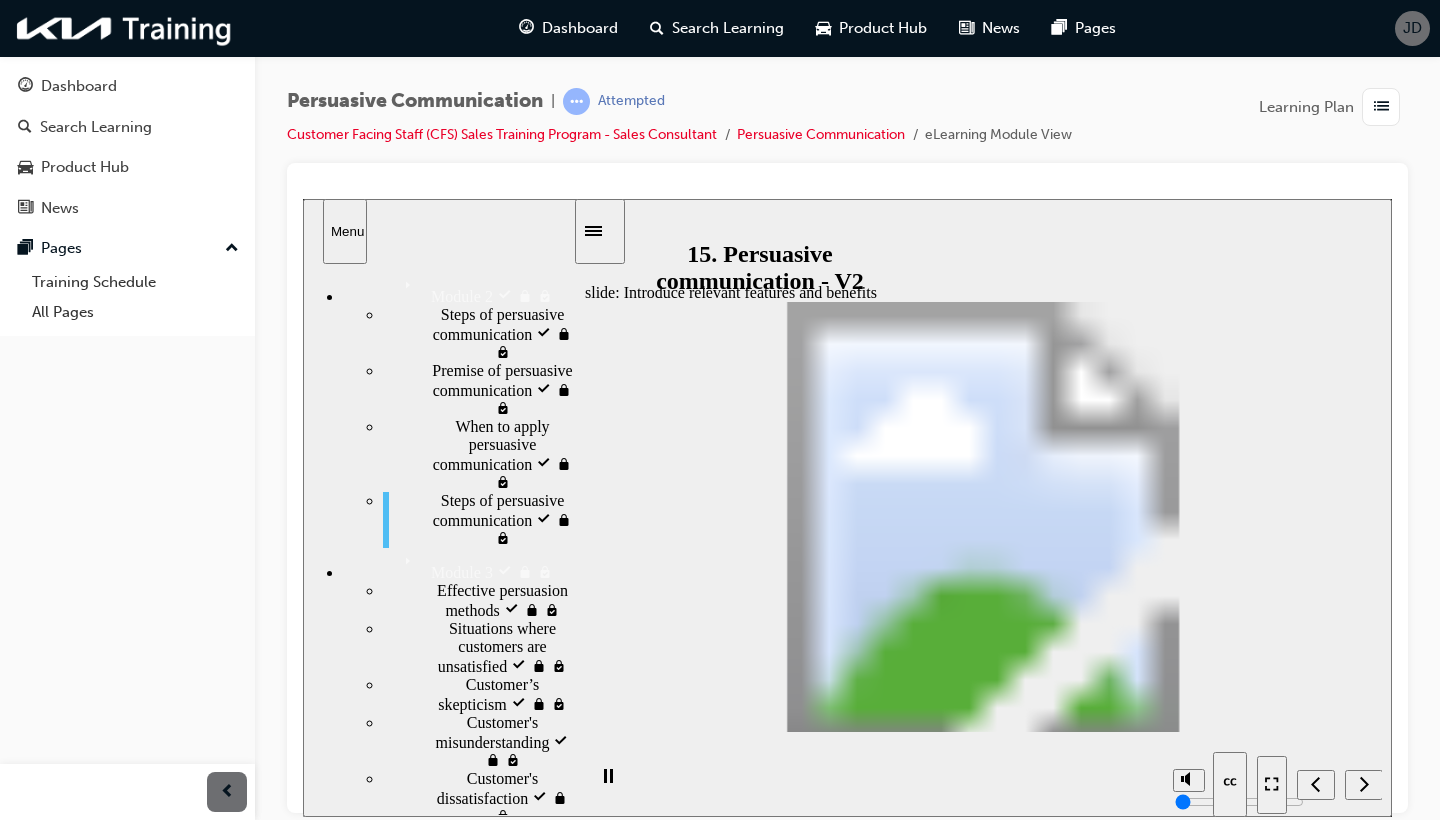 click 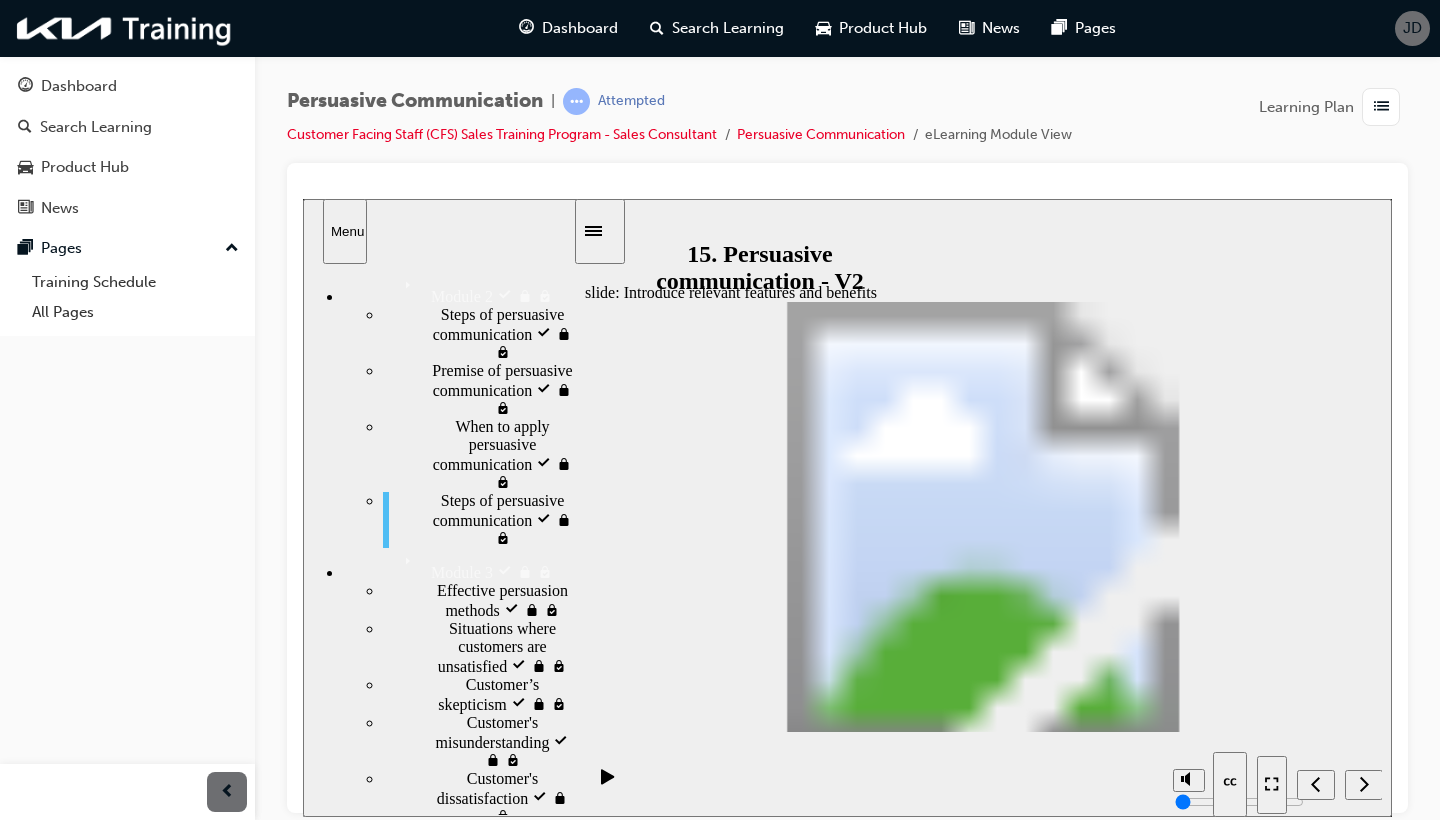 click 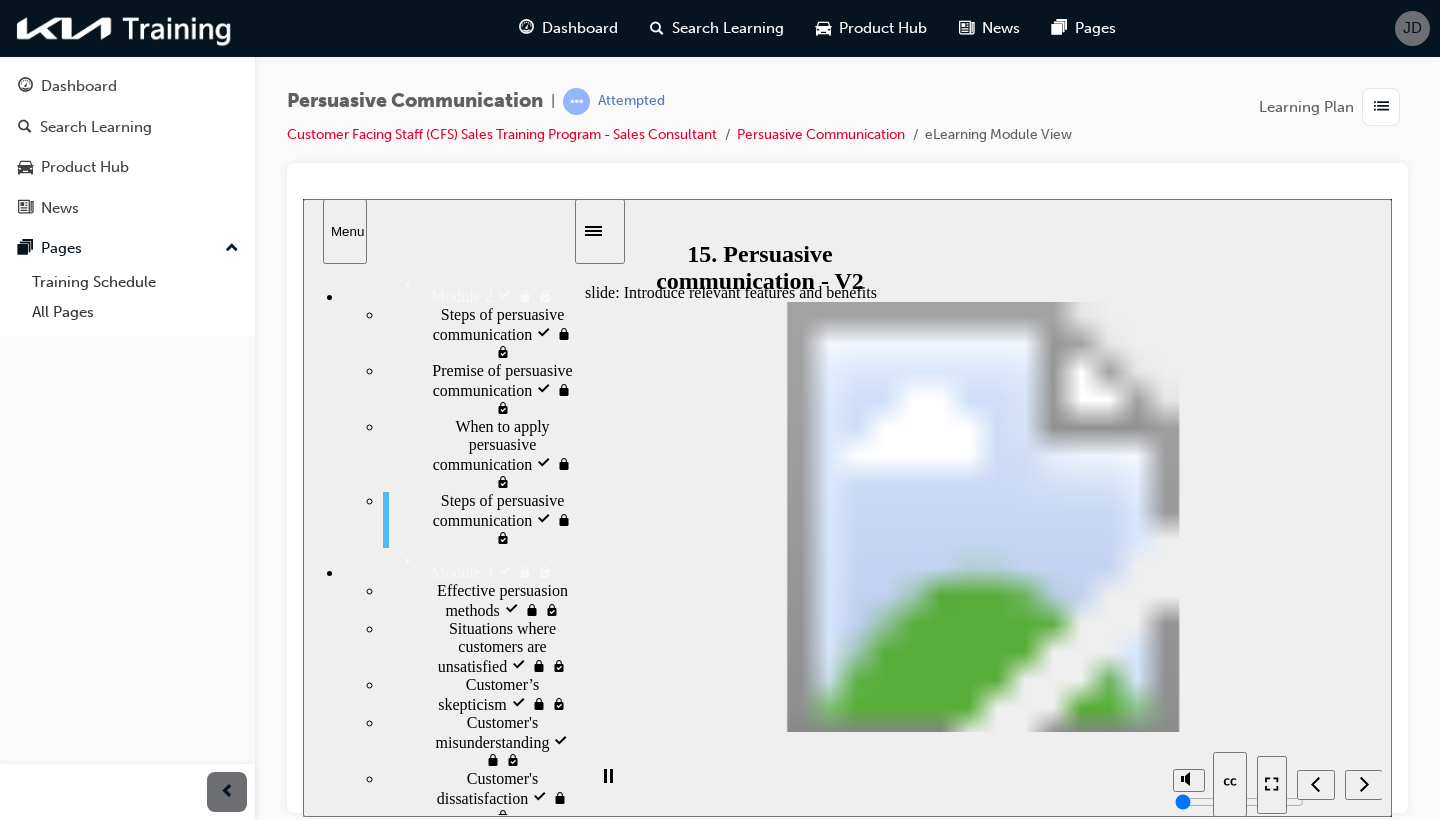 scroll, scrollTop: 0, scrollLeft: 0, axis: both 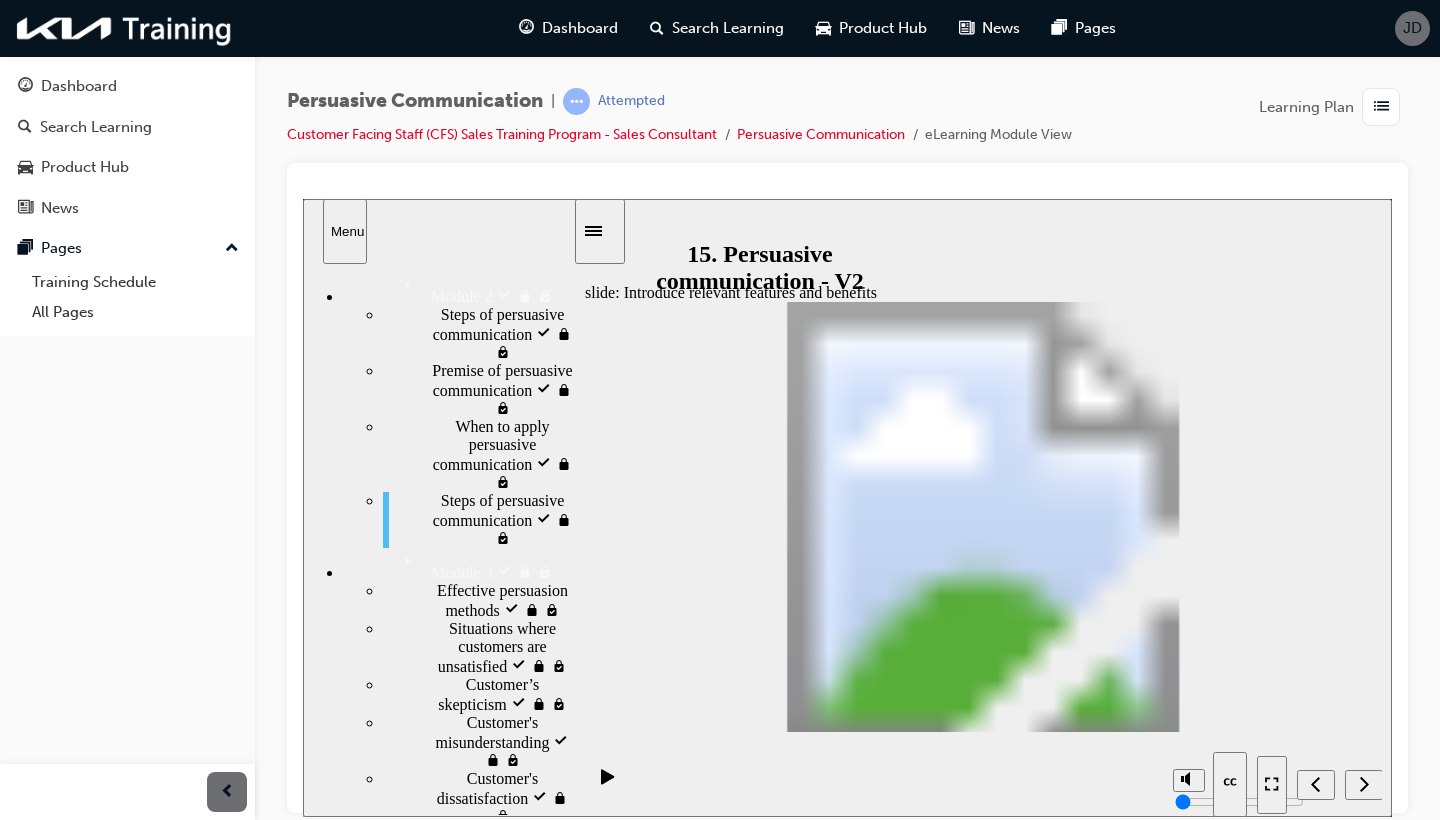 click 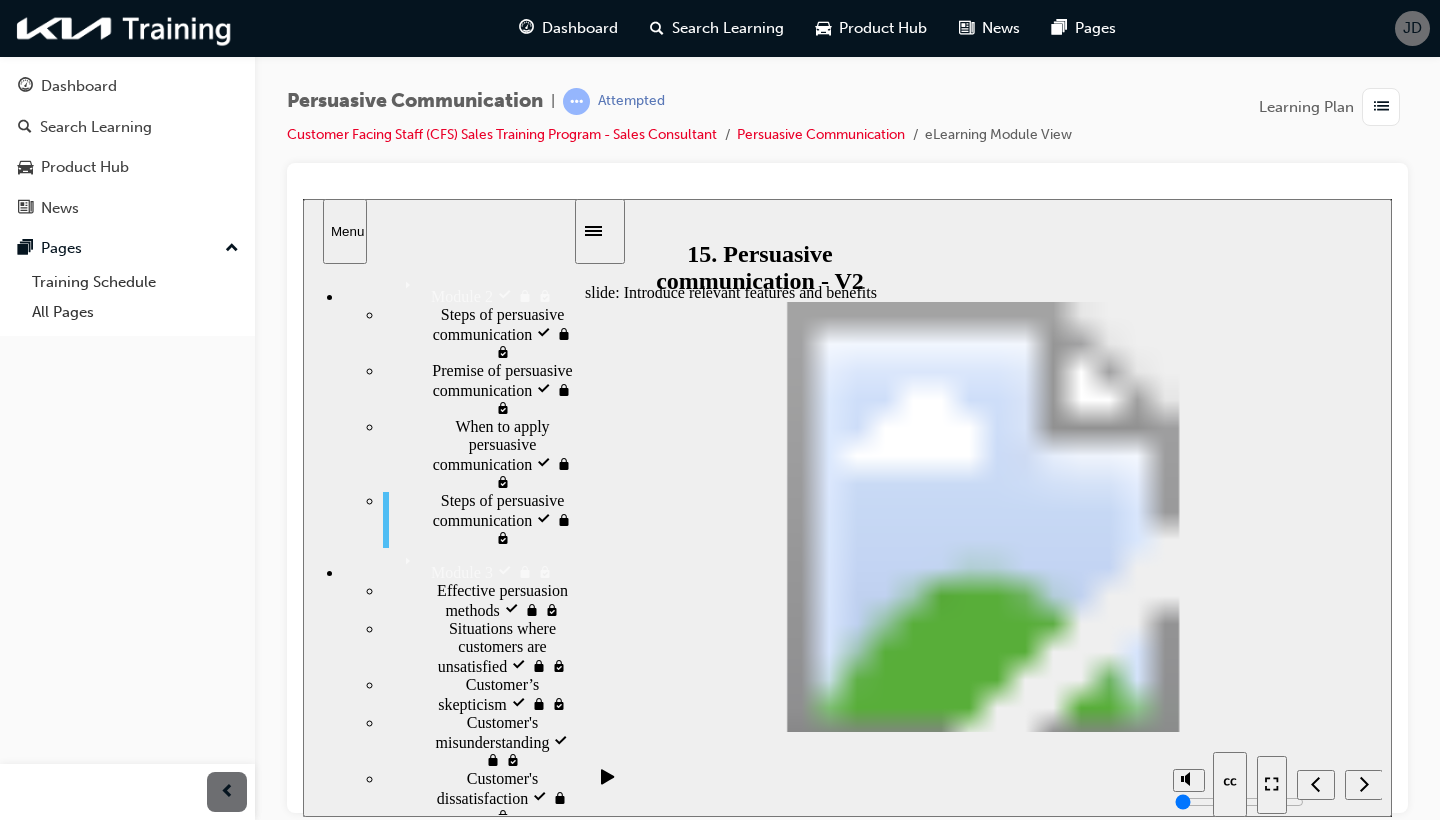 click 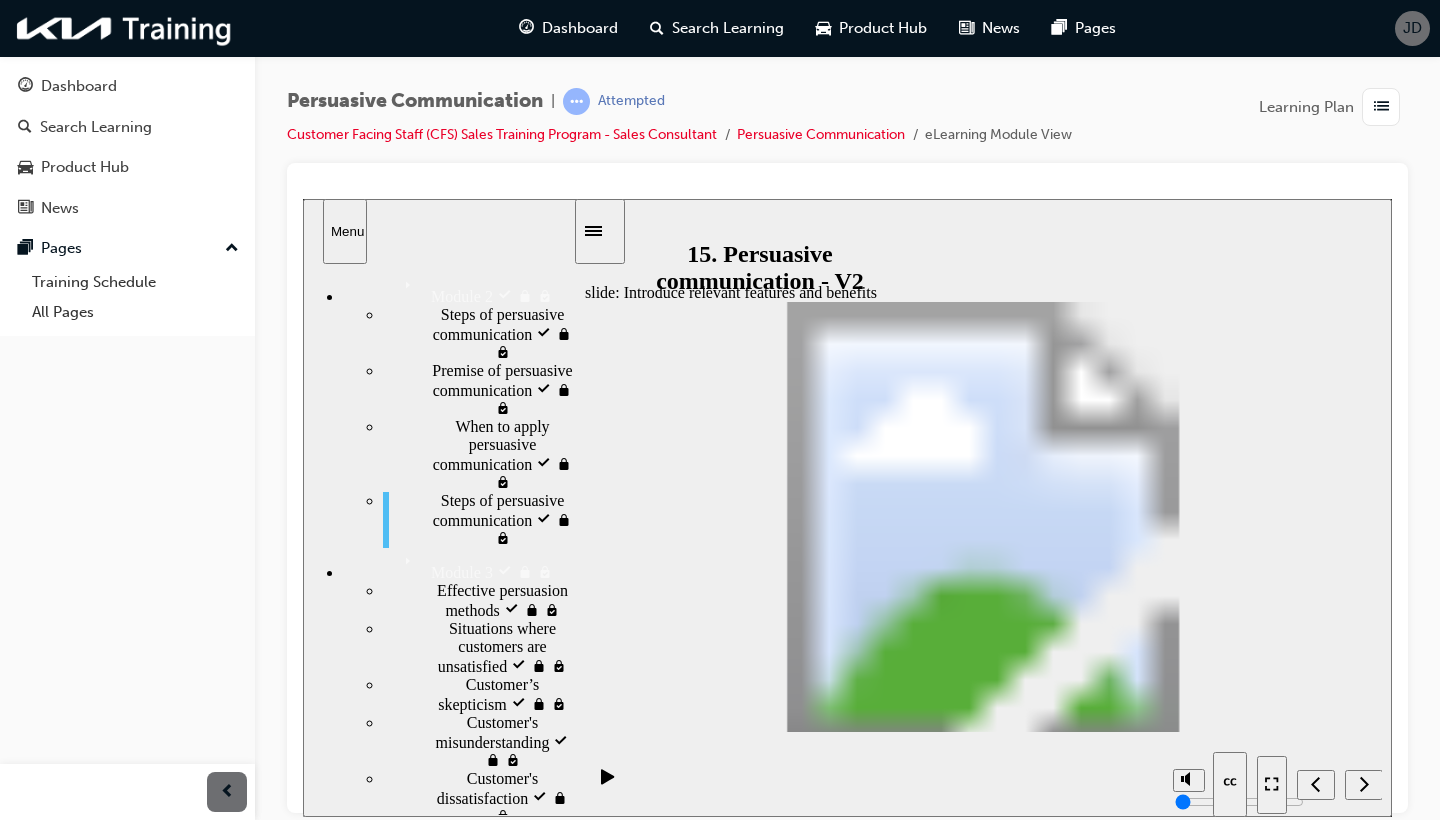 click 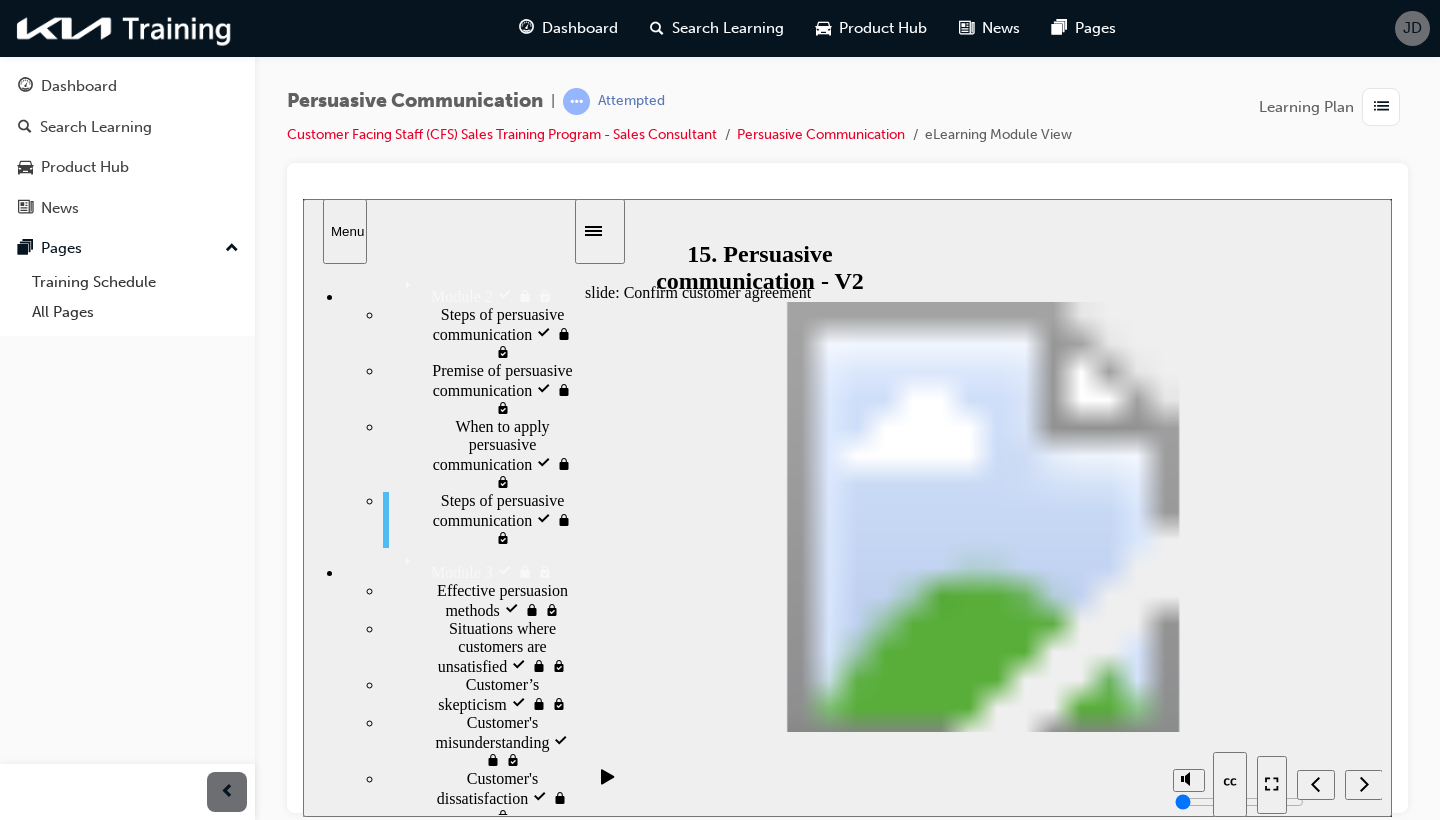 click 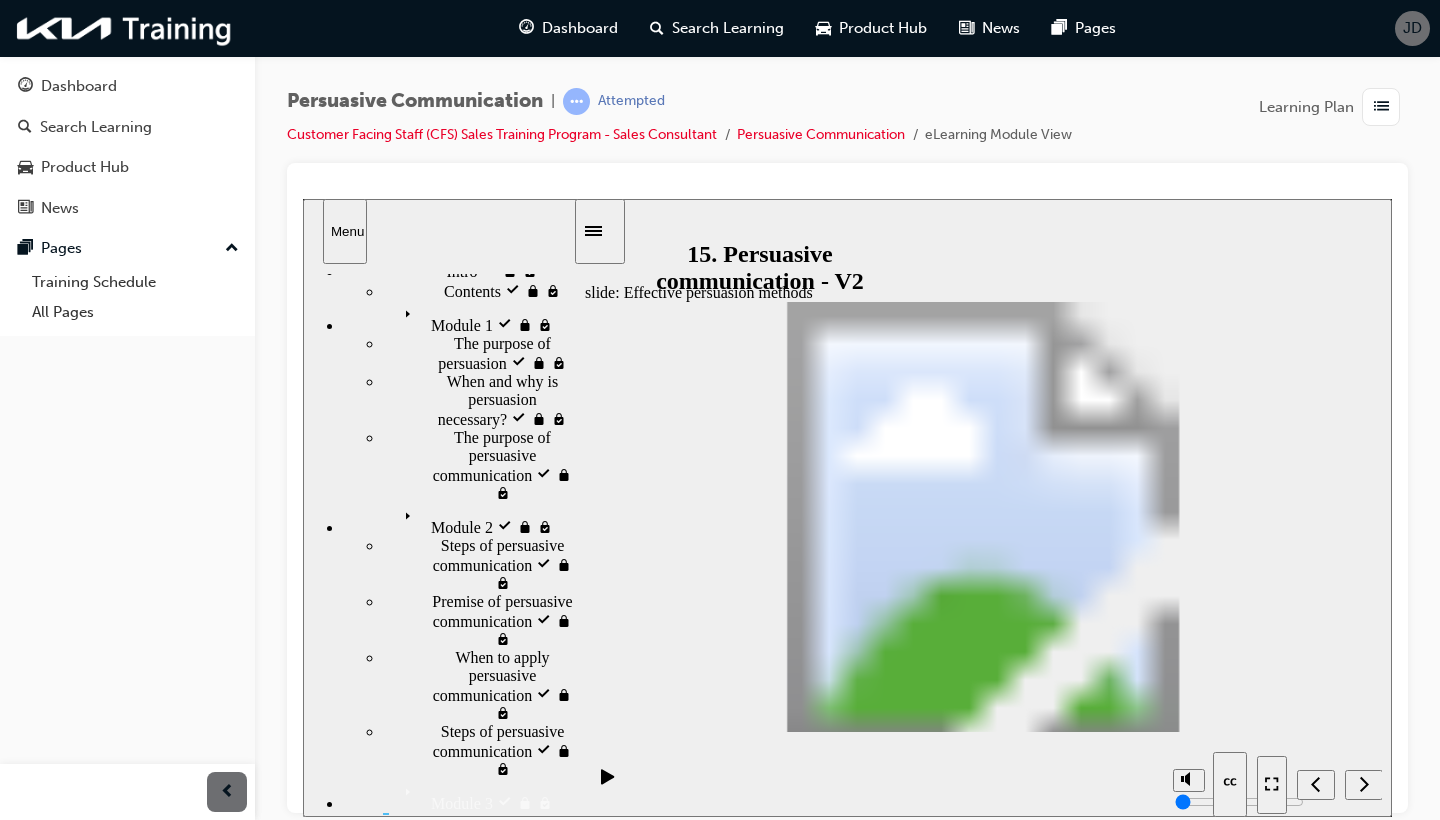 click 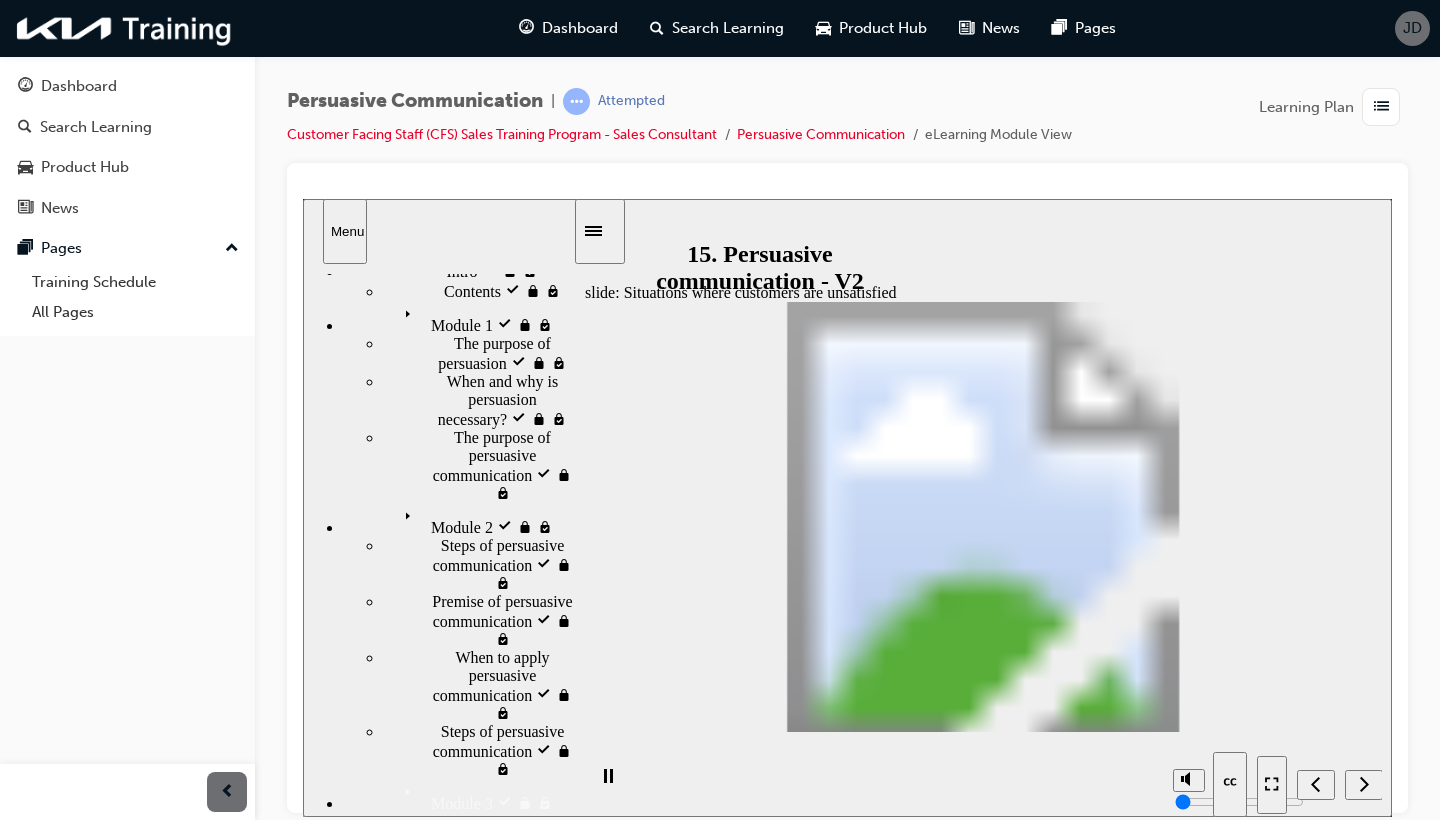 scroll, scrollTop: 0, scrollLeft: 0, axis: both 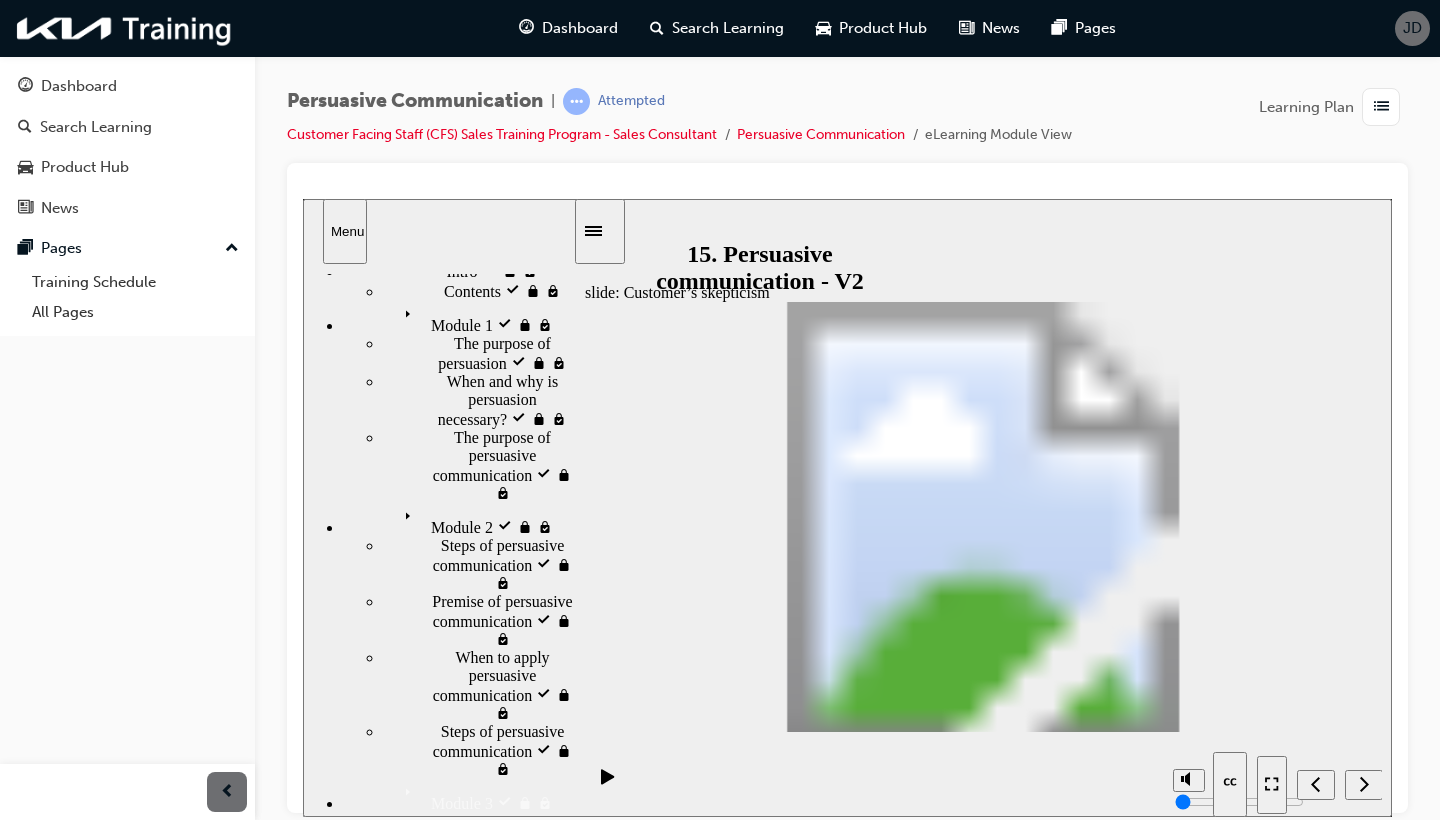 click 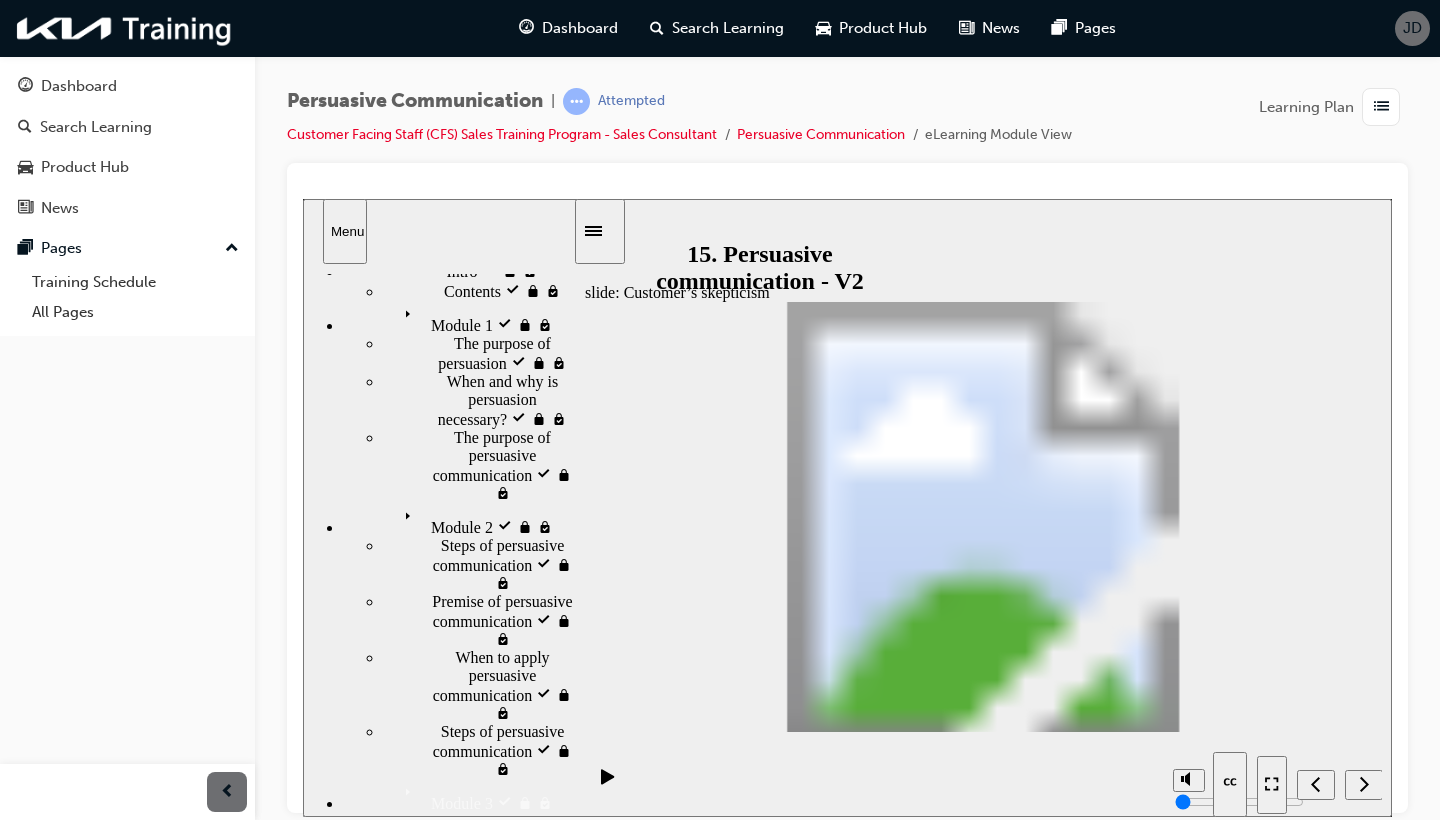 click 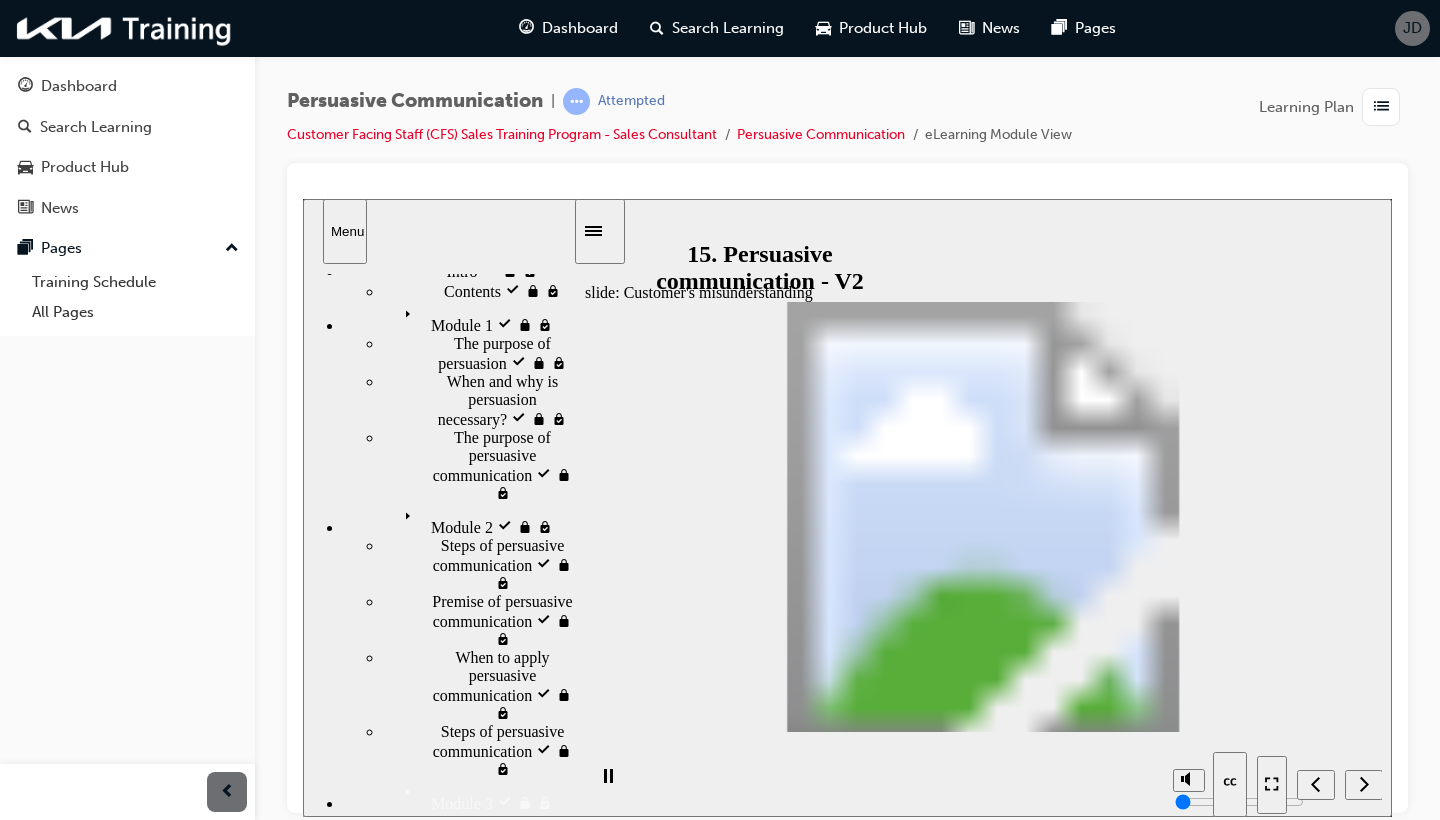 scroll, scrollTop: 0, scrollLeft: 0, axis: both 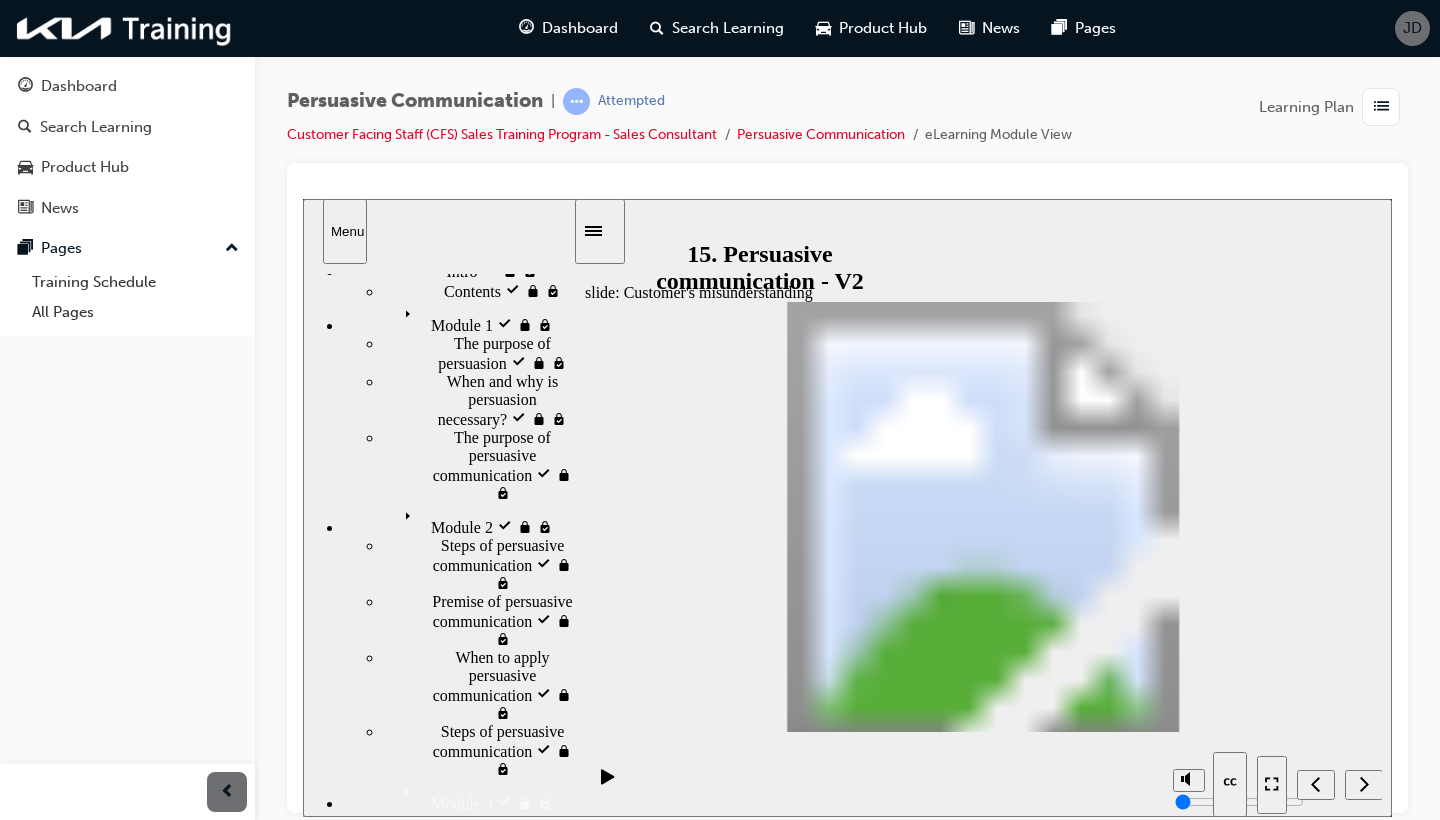 click 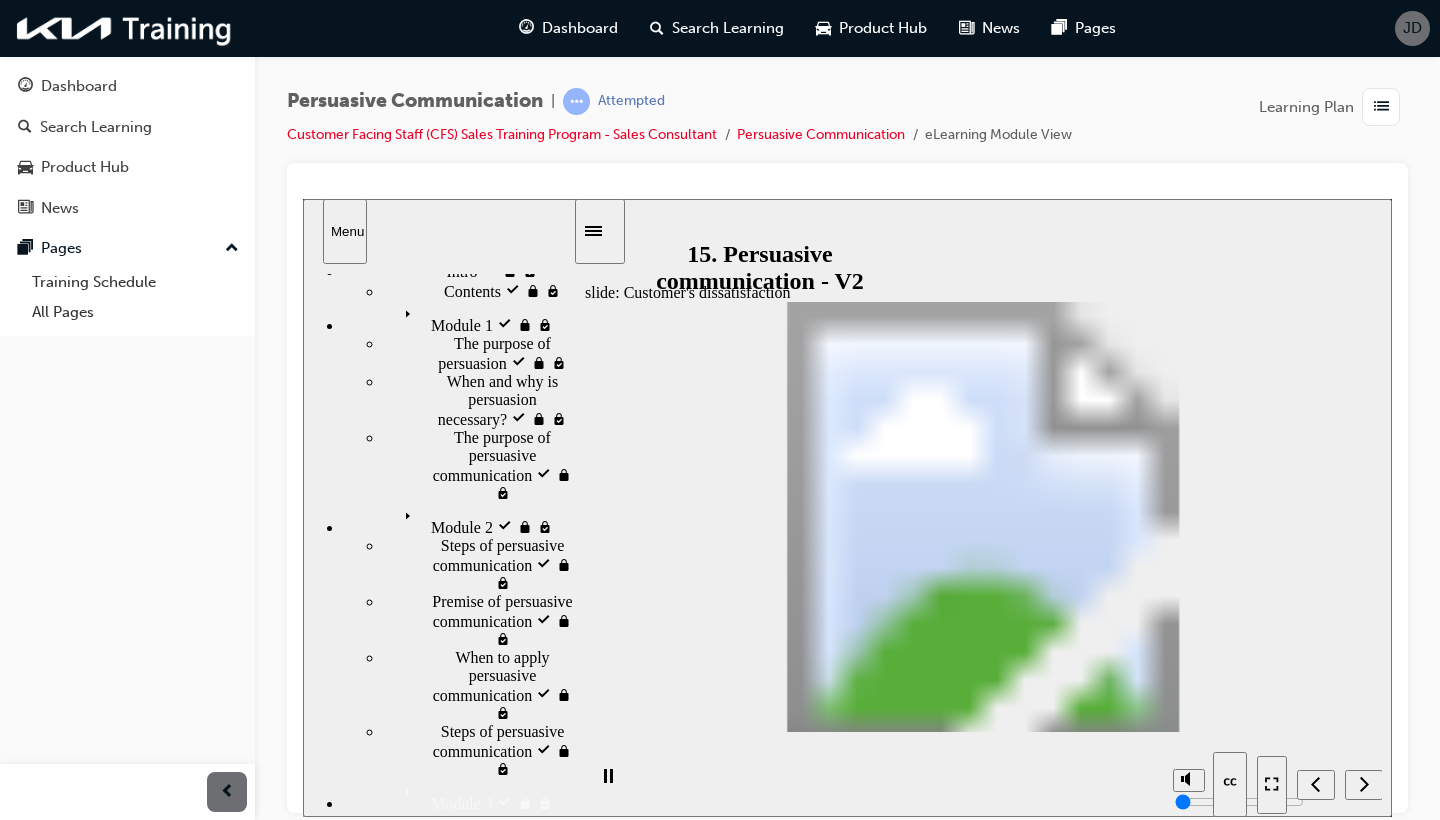 scroll, scrollTop: 0, scrollLeft: 0, axis: both 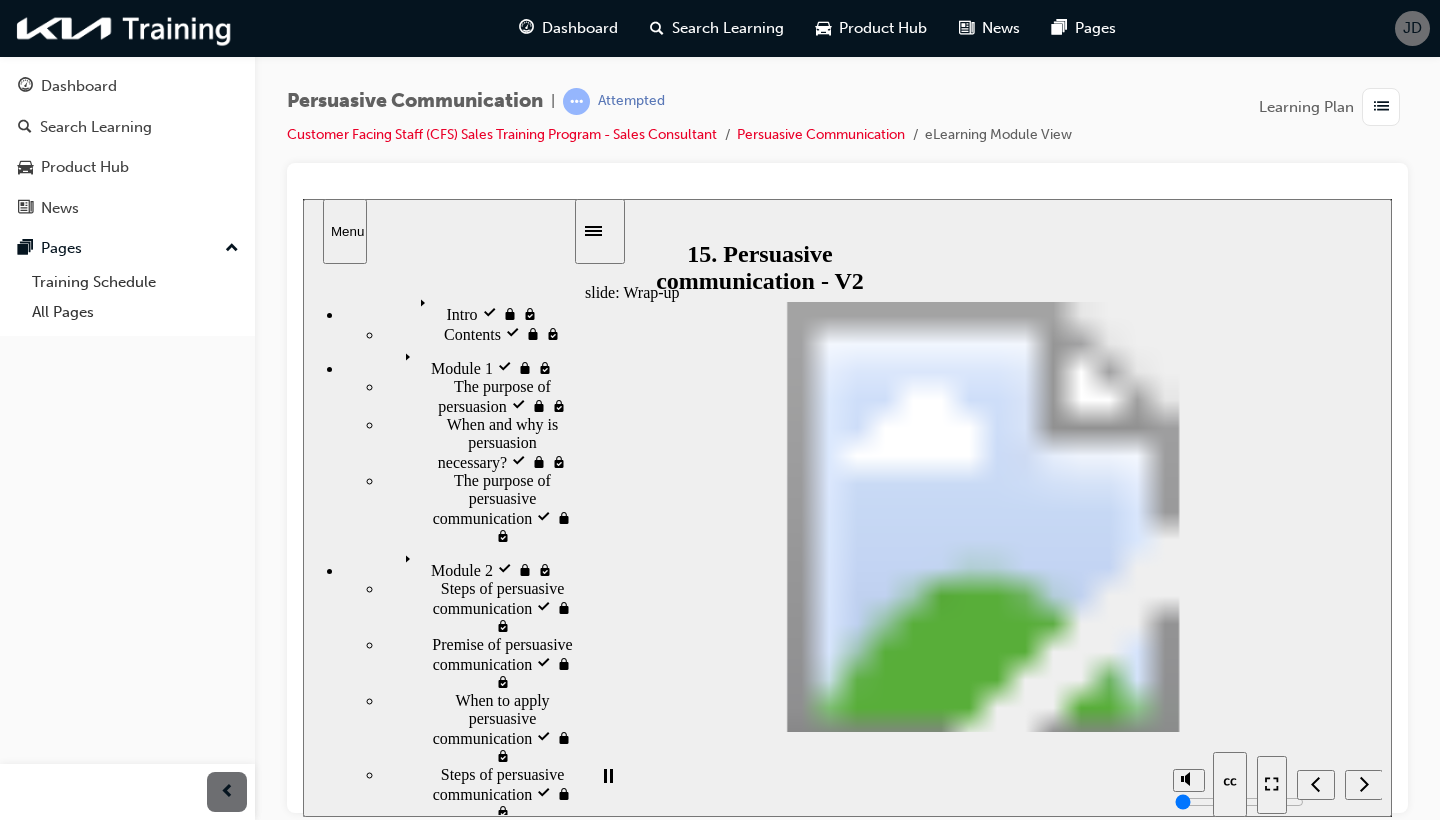 click 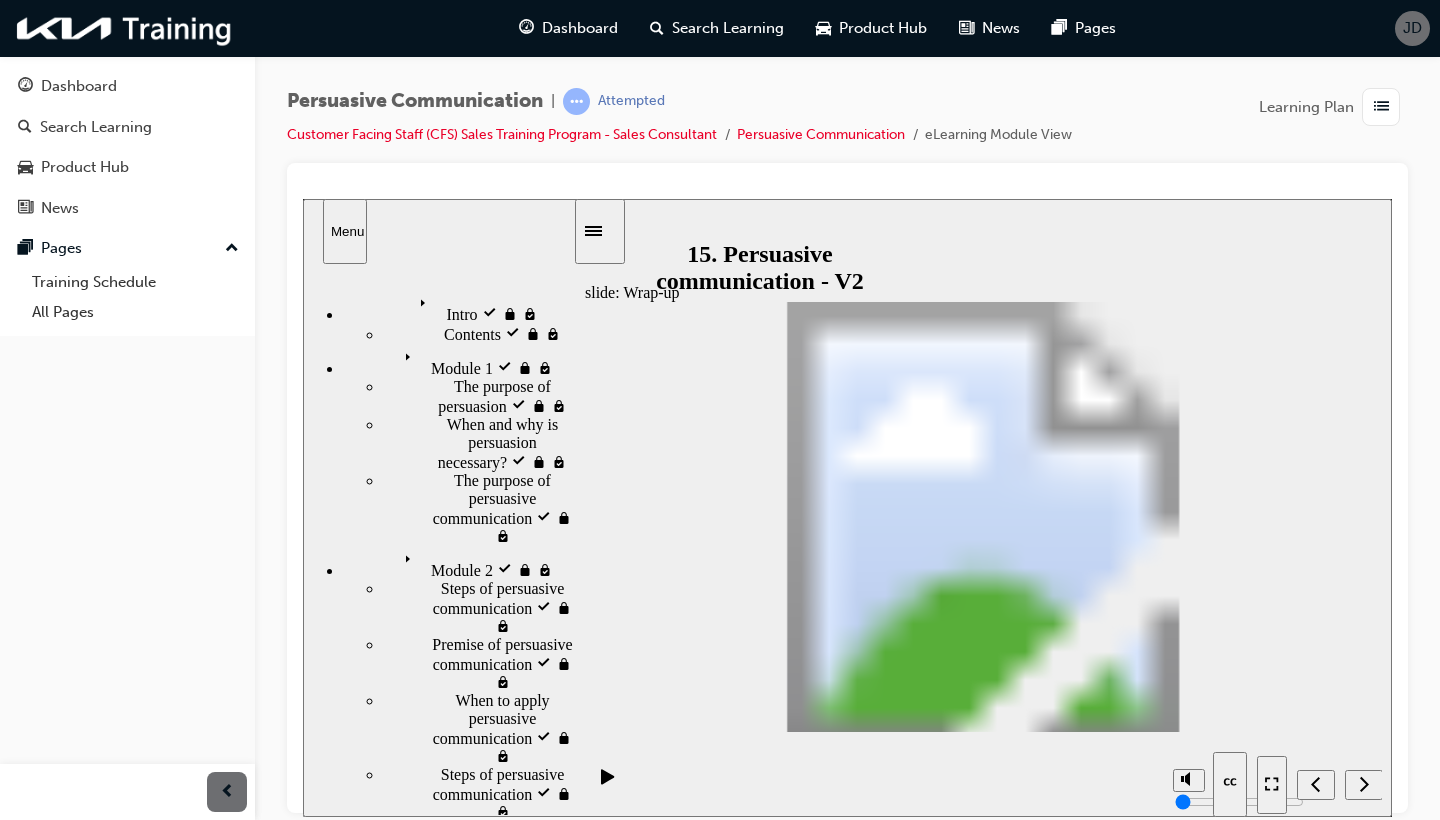 click 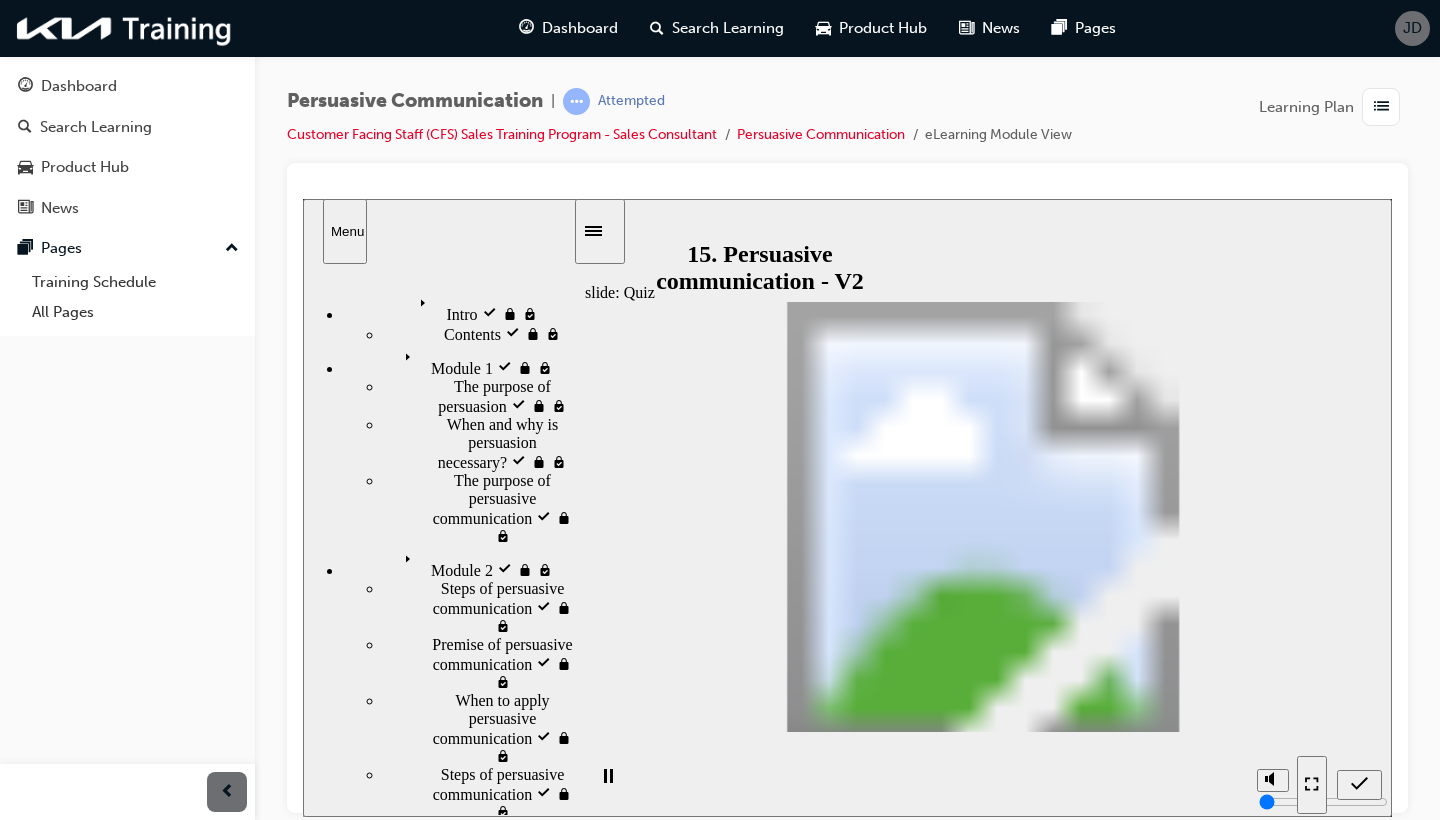 drag, startPoint x: 835, startPoint y: 626, endPoint x: 835, endPoint y: 609, distance: 17 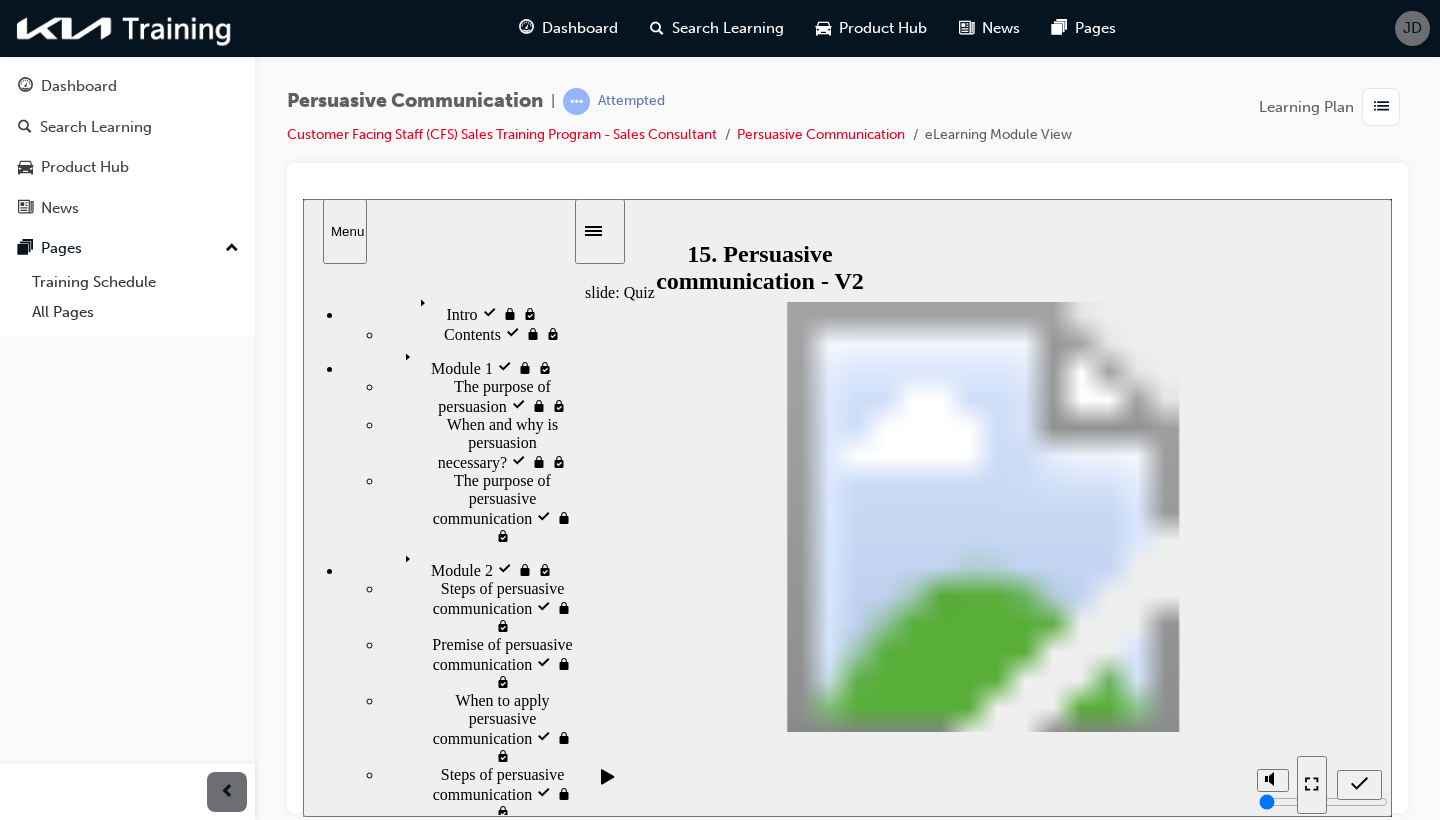 drag, startPoint x: 979, startPoint y: 617, endPoint x: 758, endPoint y: 471, distance: 264.87167 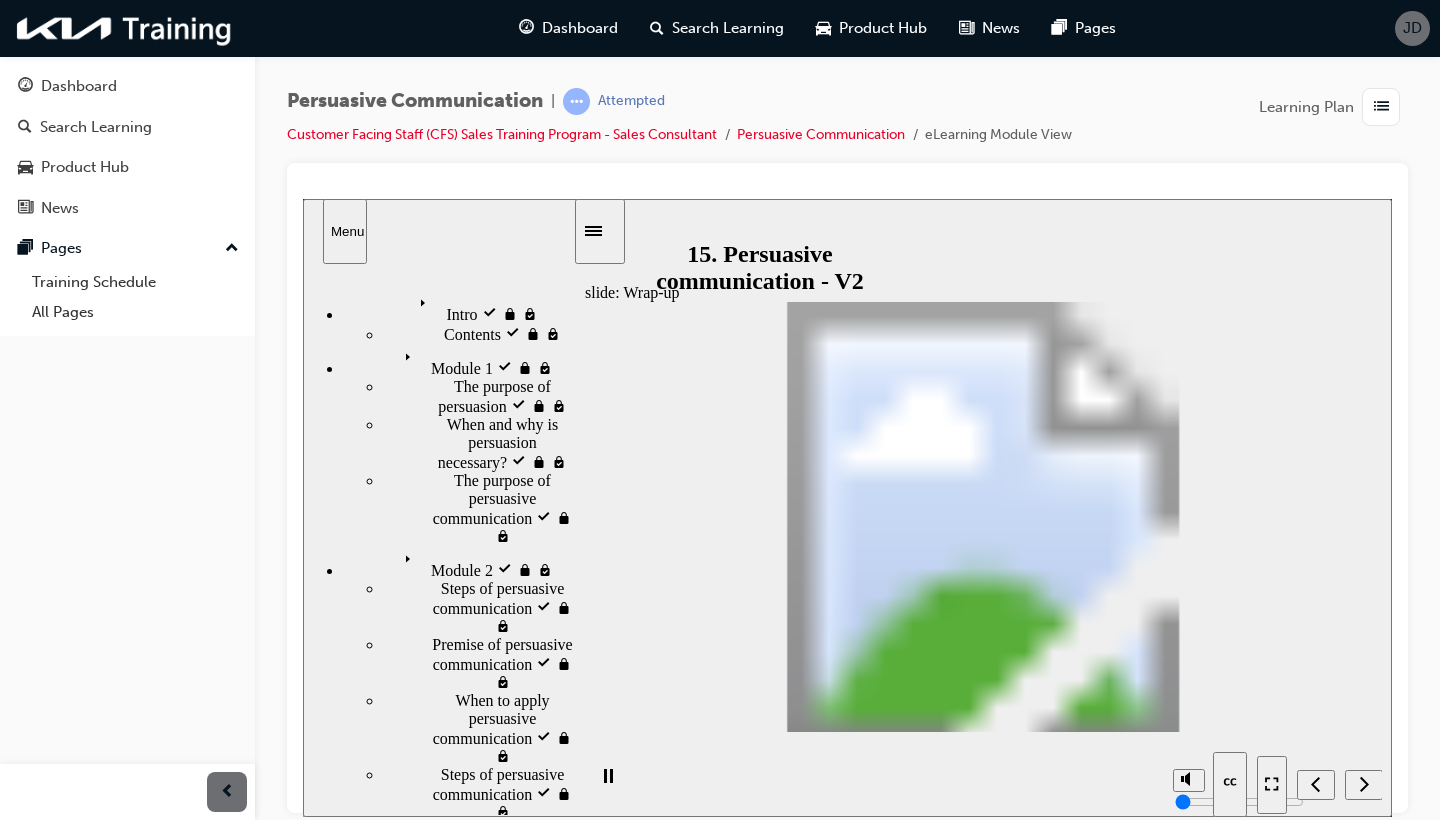 click on "Quiz visited
Quiz" at bounding box center (478, 1163) 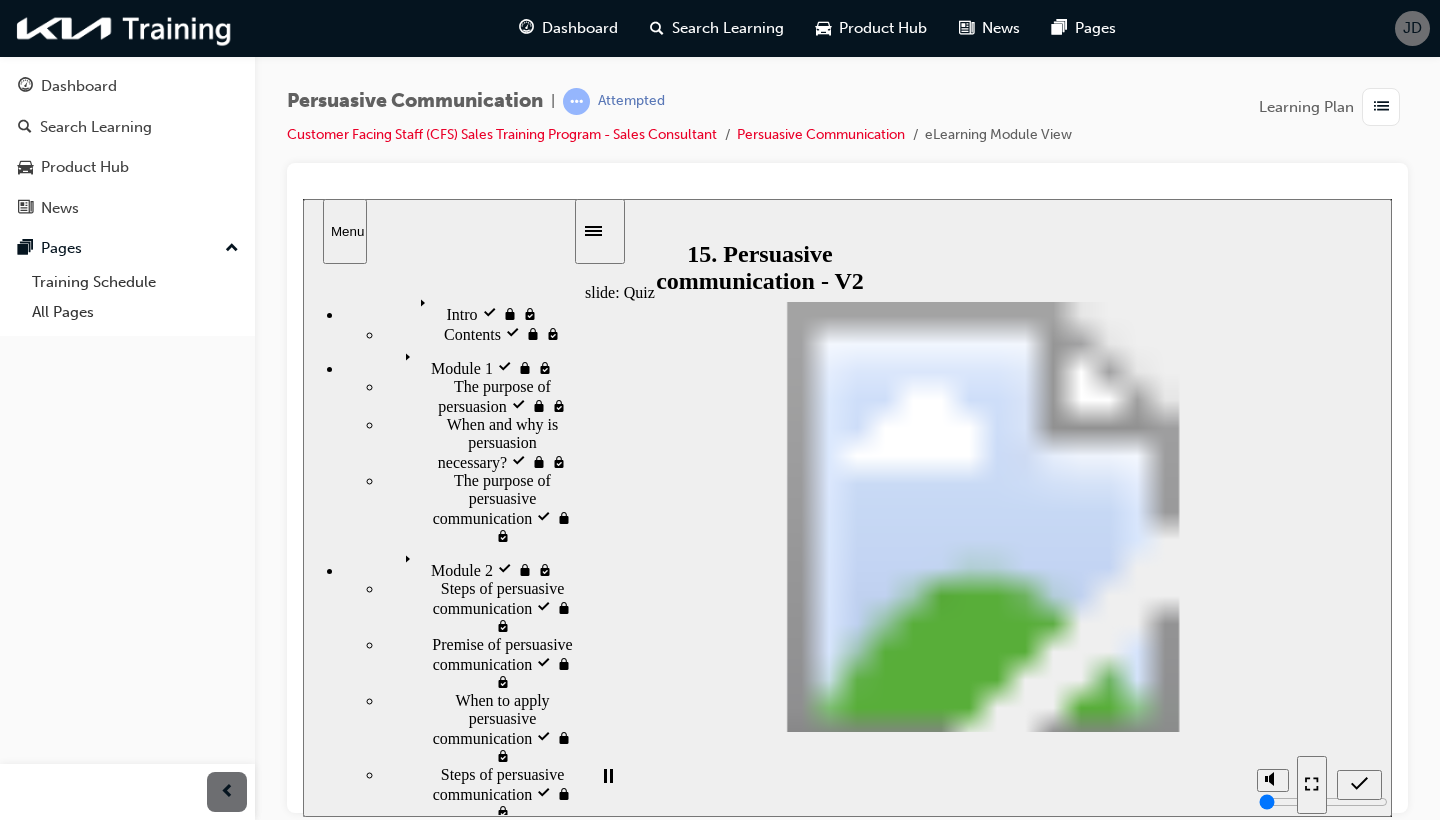 drag, startPoint x: 978, startPoint y: 630, endPoint x: 770, endPoint y: 403, distance: 307.8847 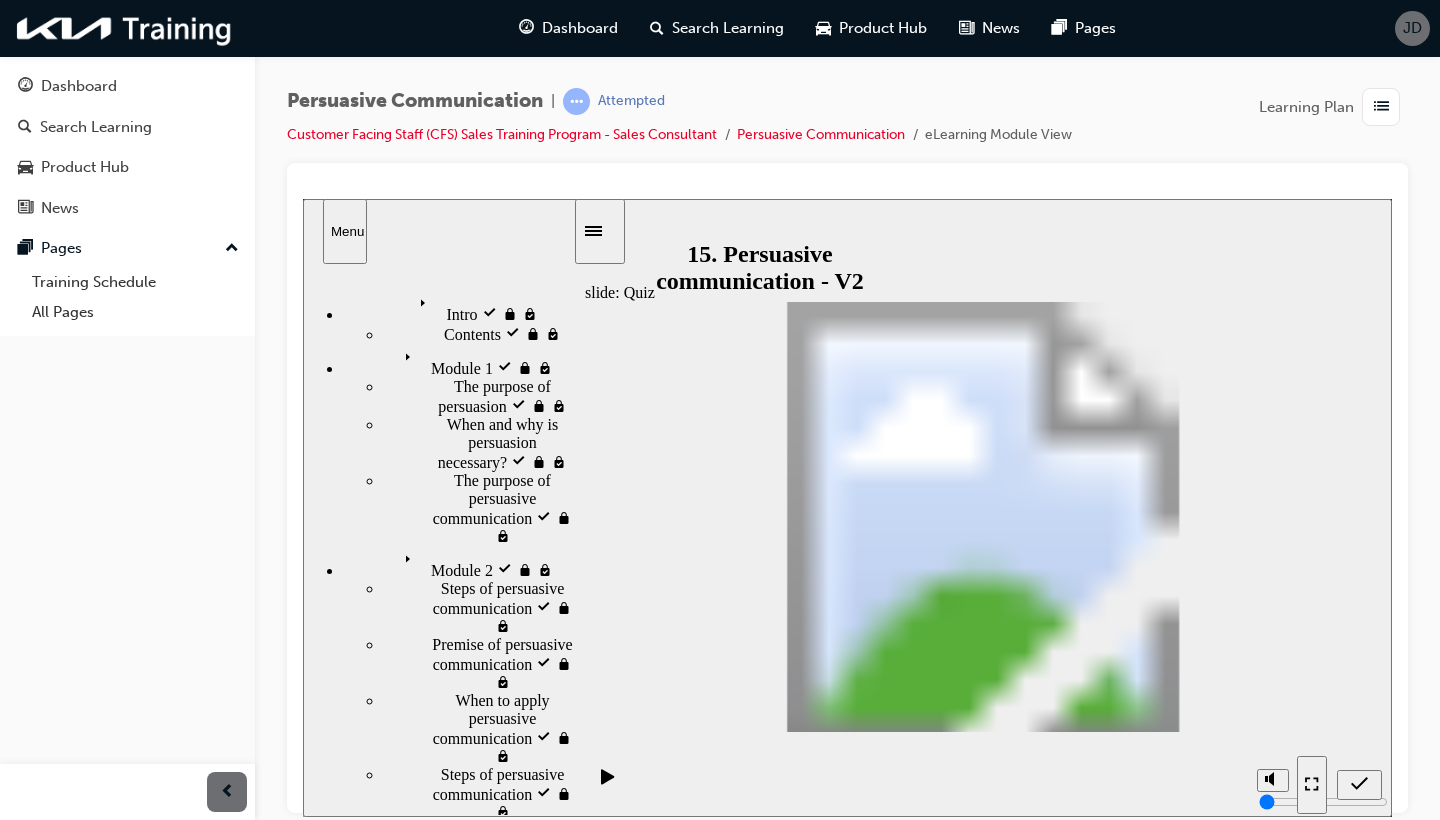 drag, startPoint x: 1139, startPoint y: 624, endPoint x: 1141, endPoint y: 482, distance: 142.01408 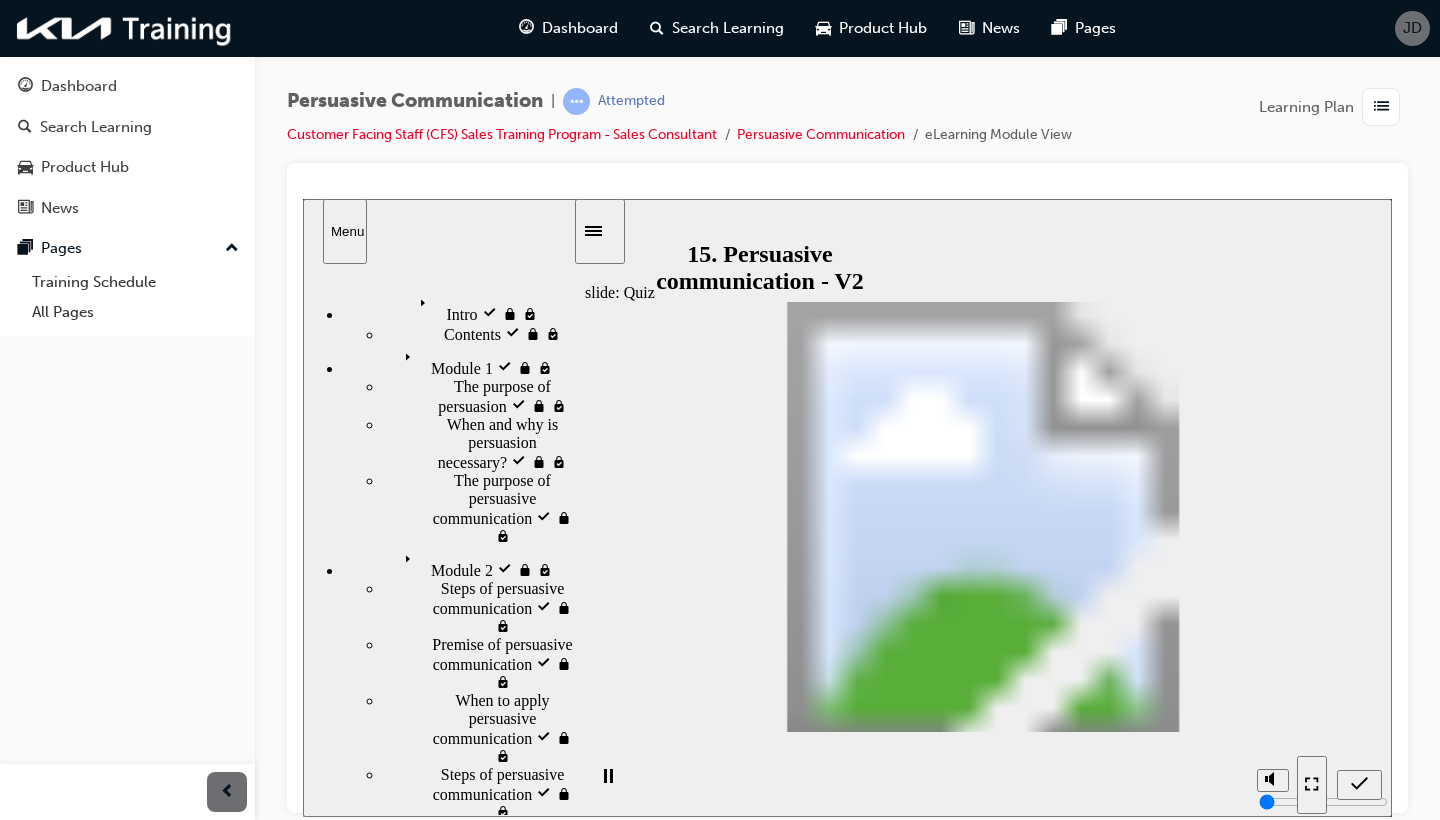 drag, startPoint x: 1304, startPoint y: 711, endPoint x: 1006, endPoint y: 579, distance: 325.92636 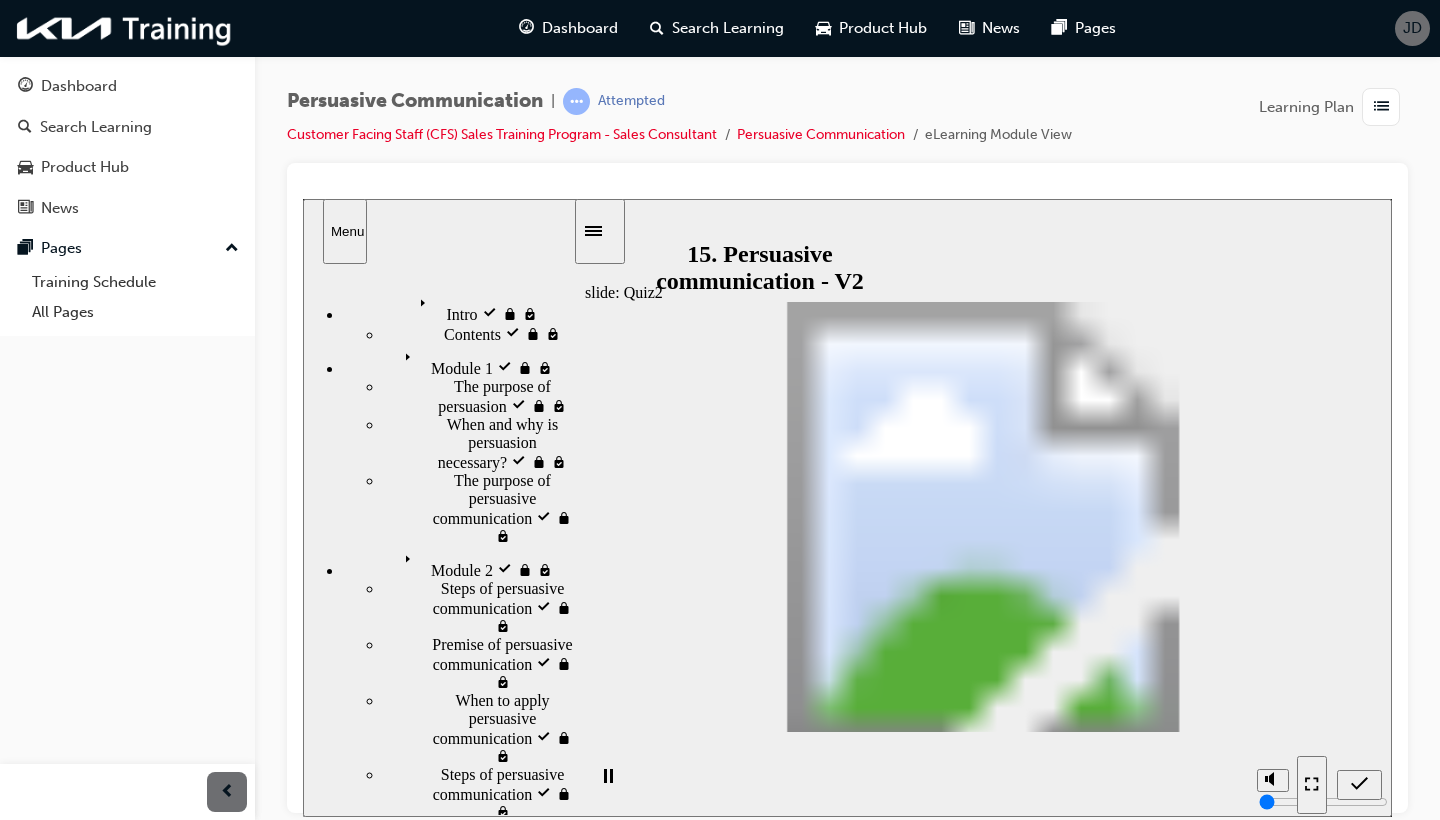 click 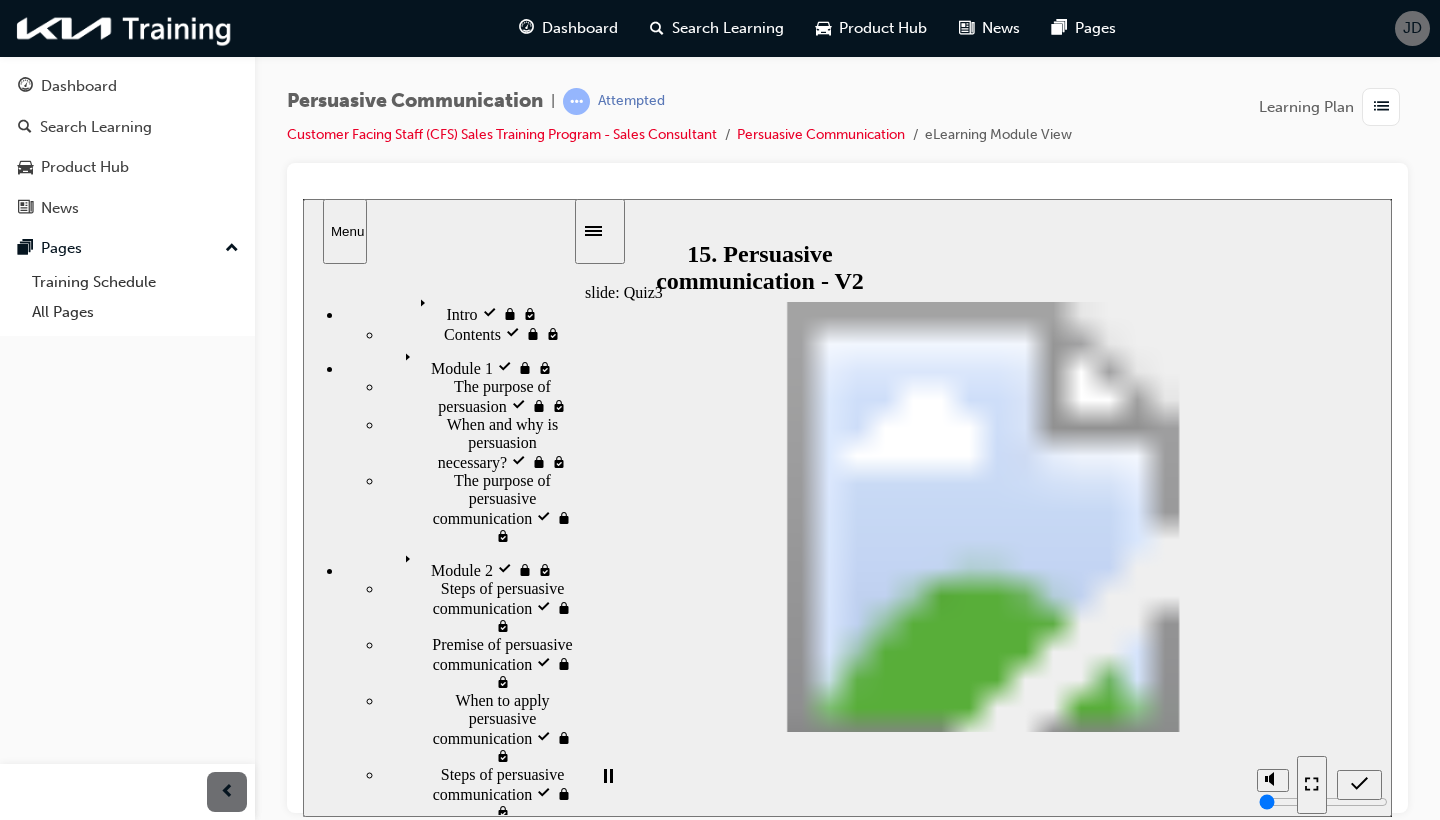 drag, startPoint x: 773, startPoint y: 455, endPoint x: 763, endPoint y: 557, distance: 102.48902 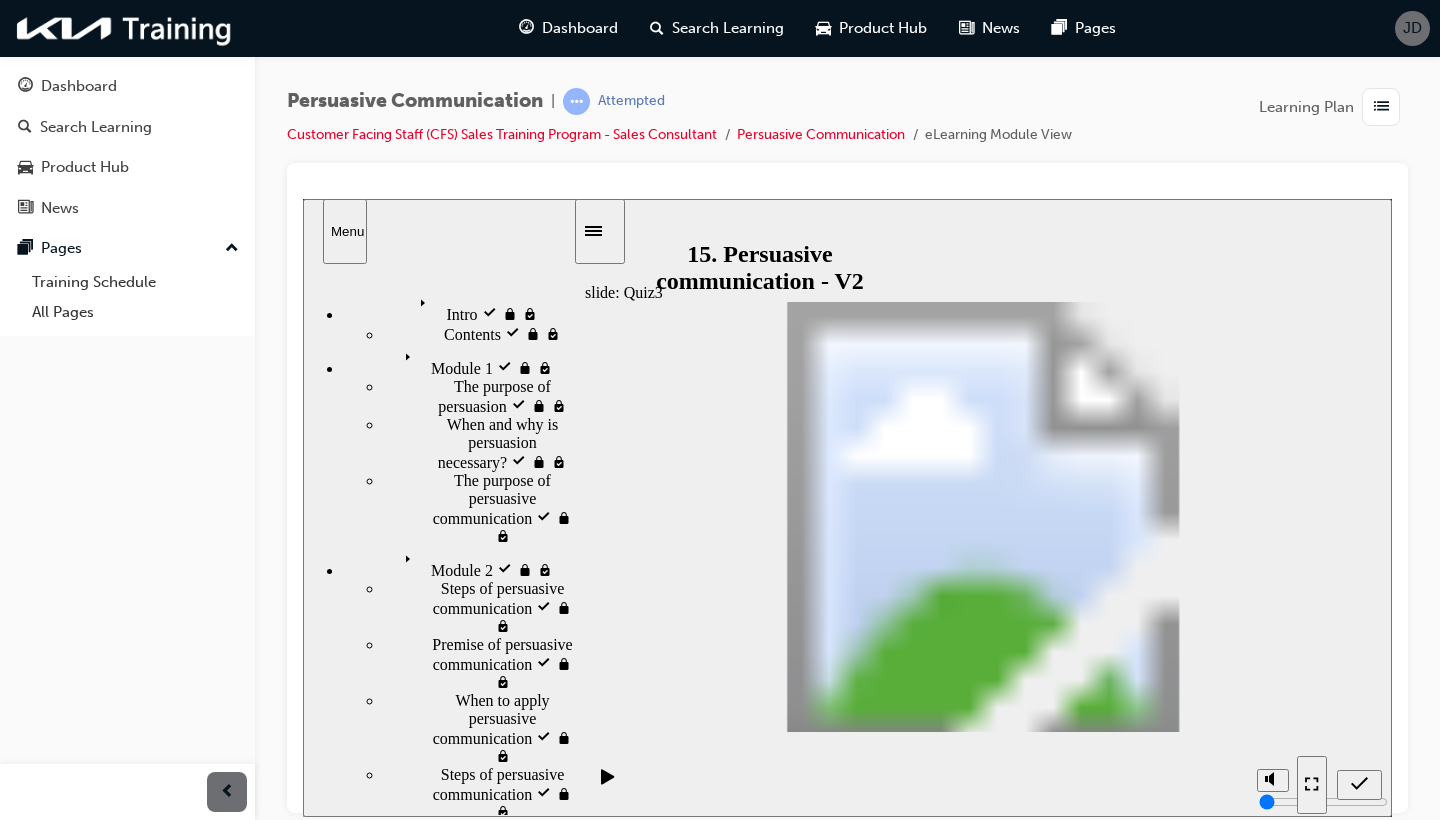 drag, startPoint x: 748, startPoint y: 569, endPoint x: 1262, endPoint y: 561, distance: 514.06226 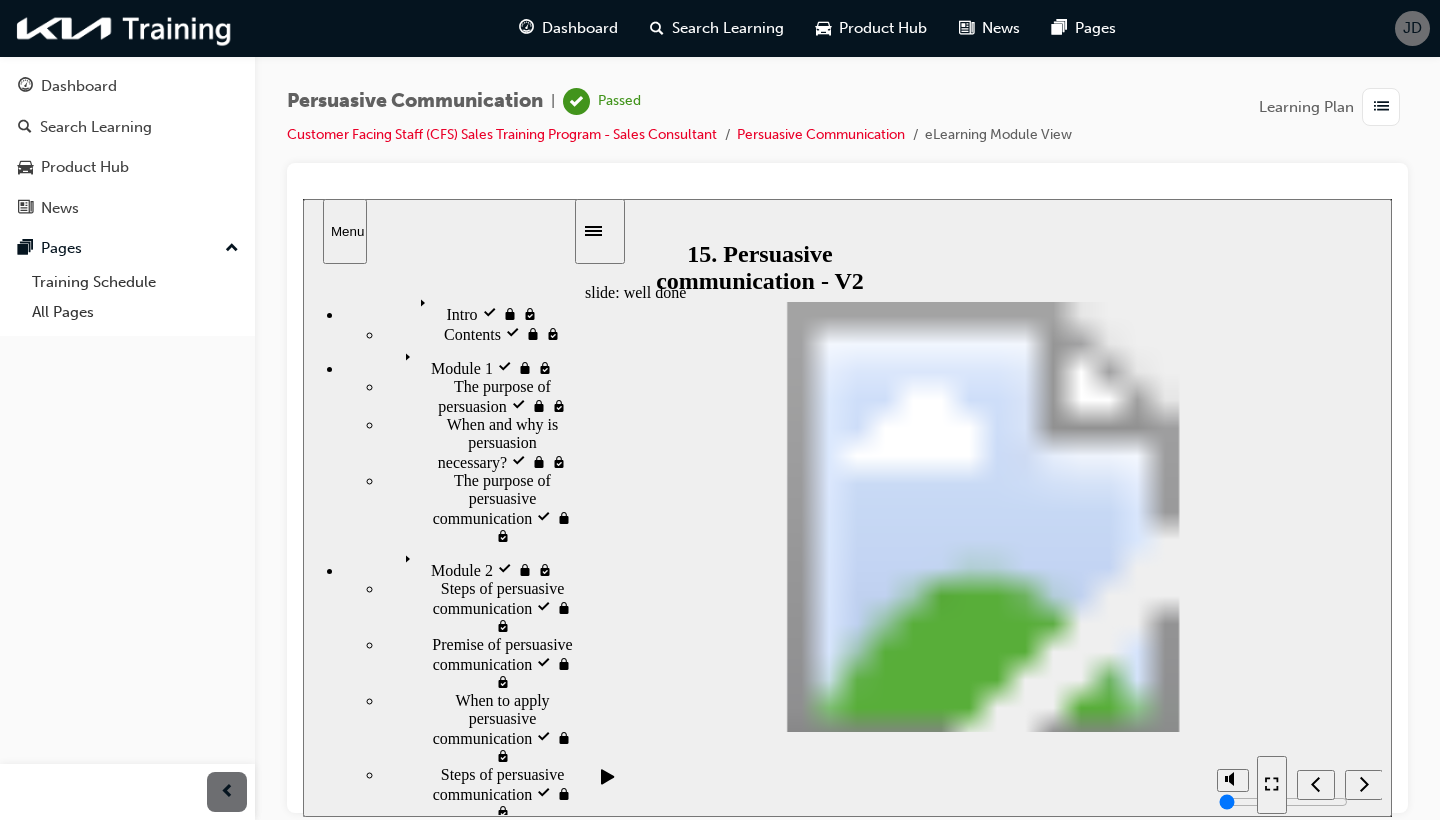 click 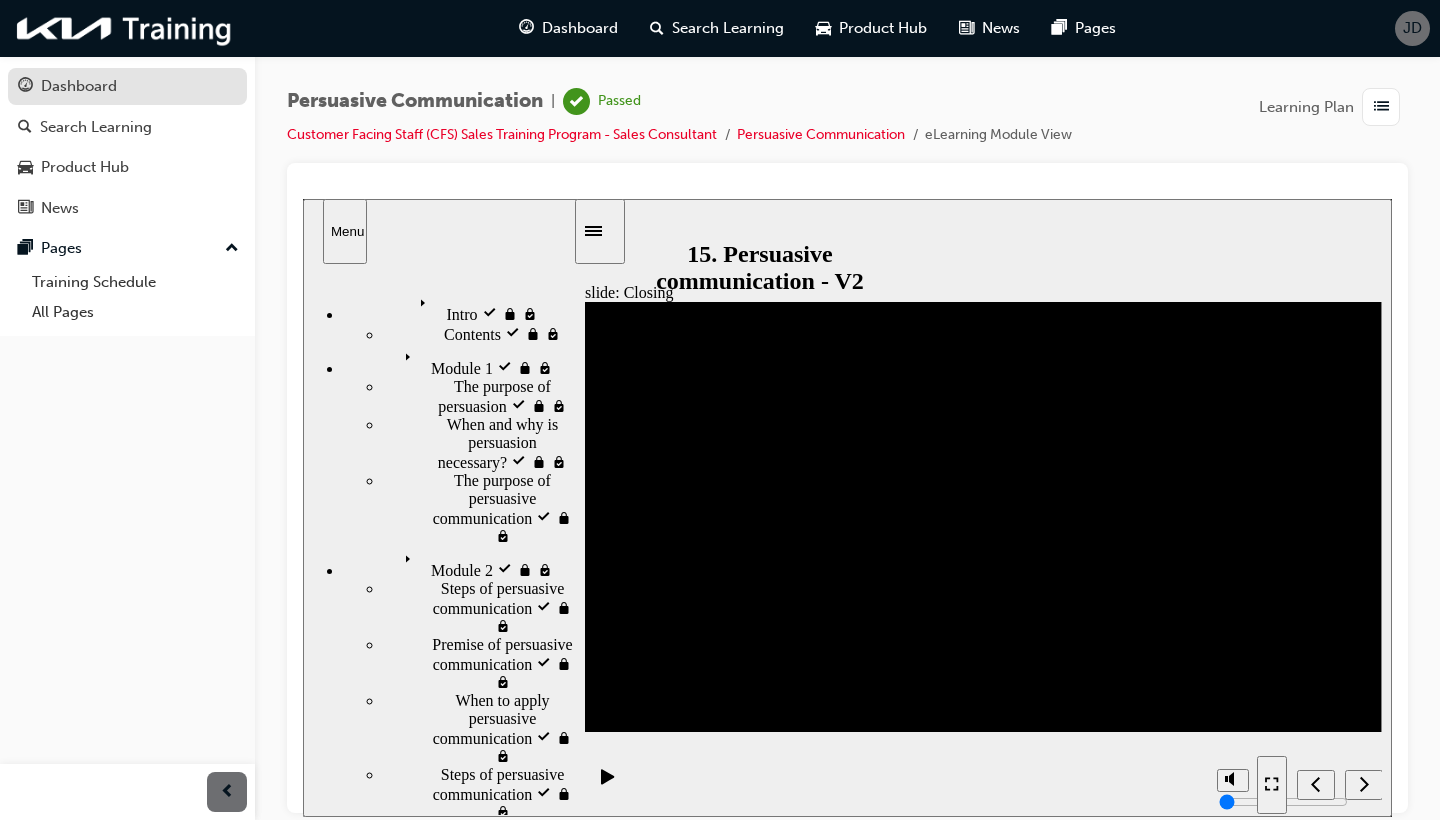 click on "Dashboard" at bounding box center (127, 86) 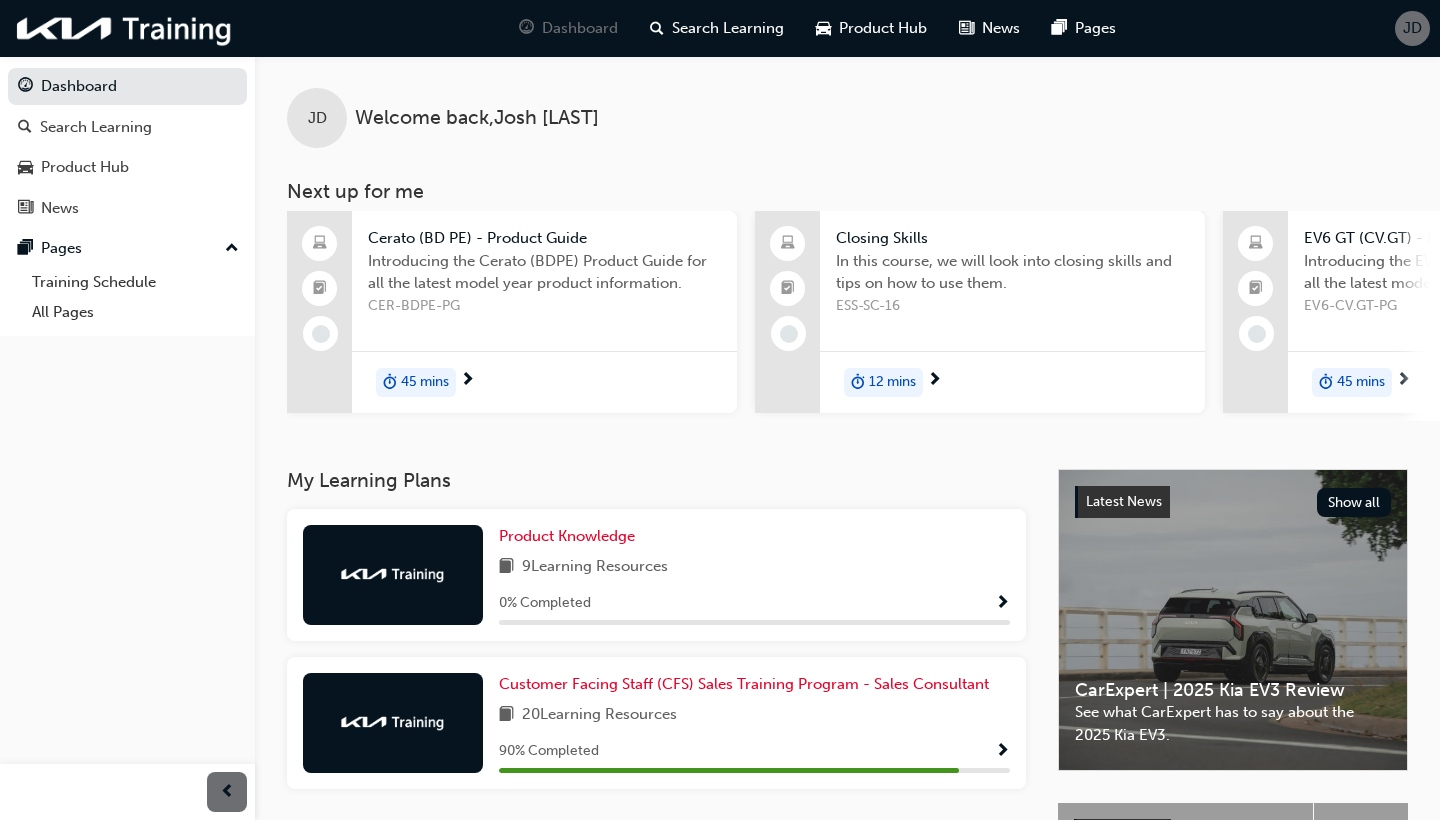 scroll, scrollTop: 0, scrollLeft: 0, axis: both 